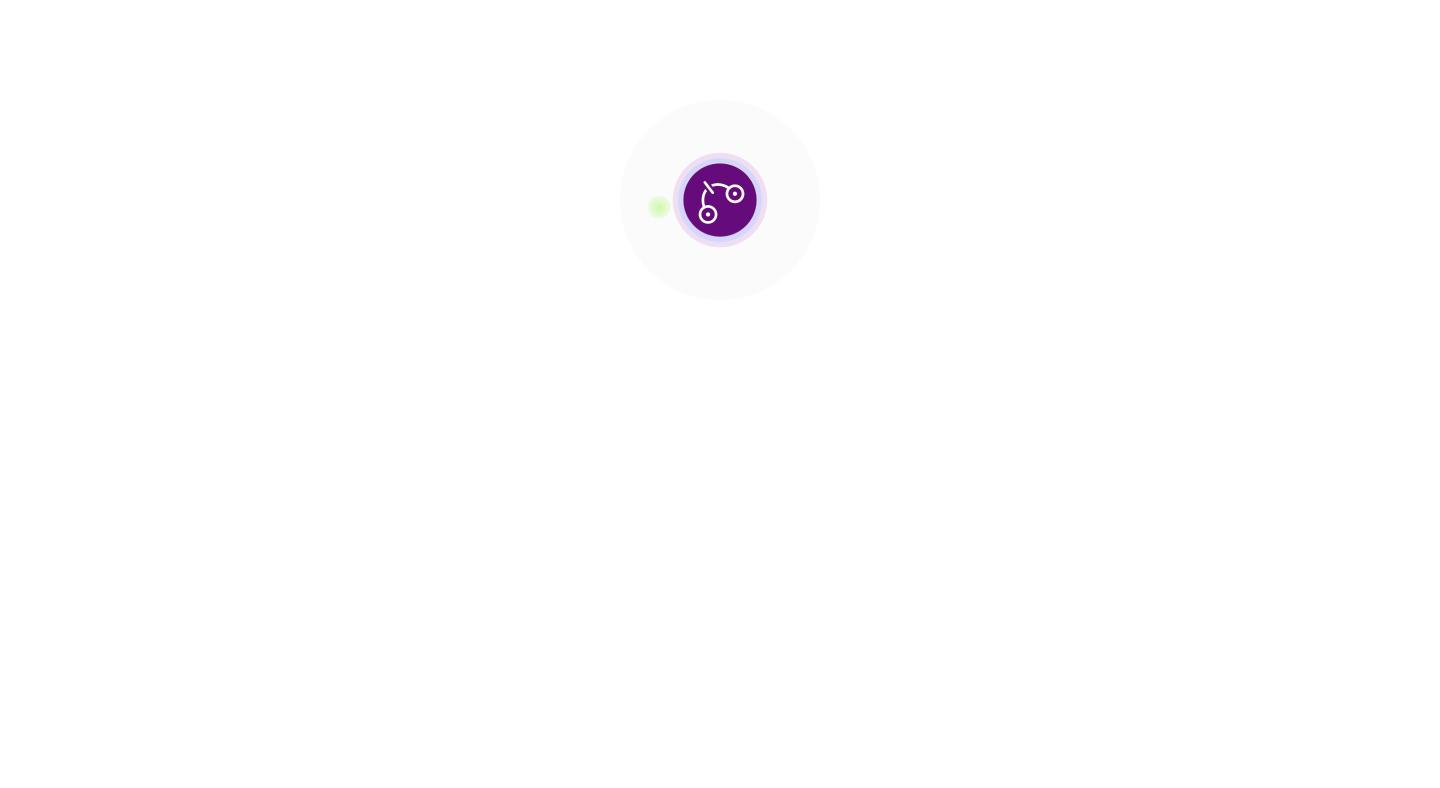 scroll, scrollTop: 0, scrollLeft: 0, axis: both 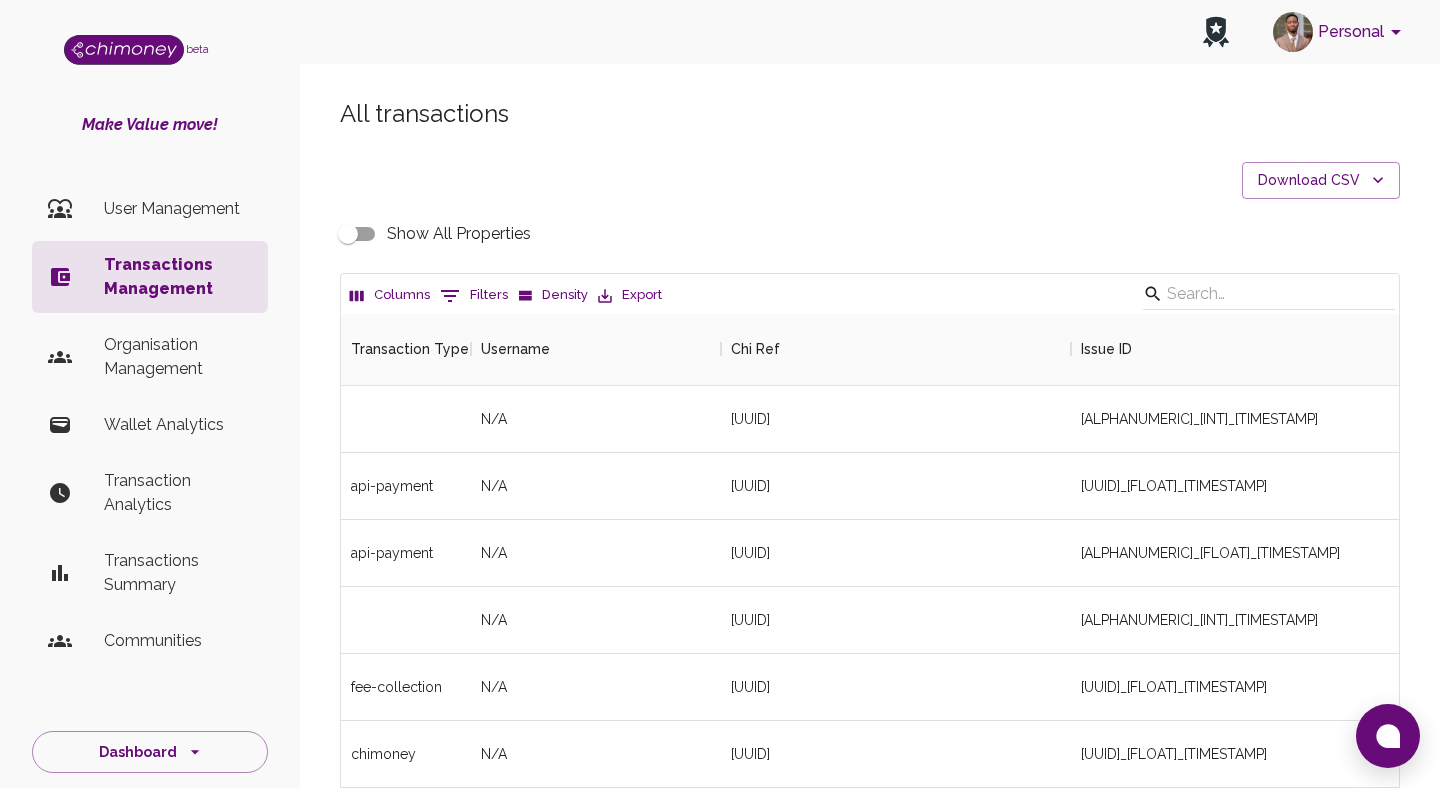 click on "0 Filters" at bounding box center (474, 296) 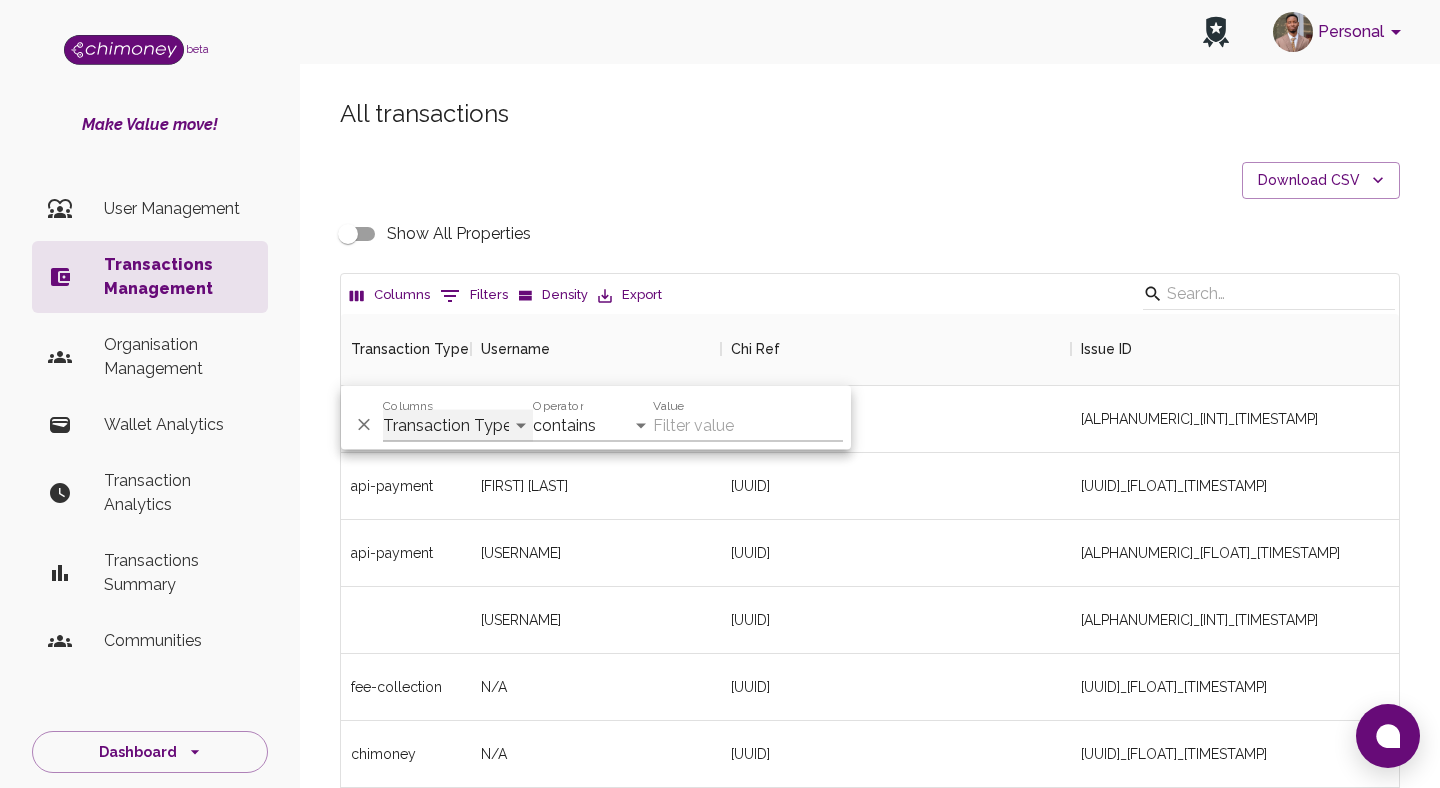 click on "Transaction Type Username Chi Ref Issue ID Value Amount Currency Fee ($) FX Rate Initiator Reciever Status Delivery Status Transaction Date Transaction payment Method Order Number - Corpay Actions" at bounding box center (458, 426) 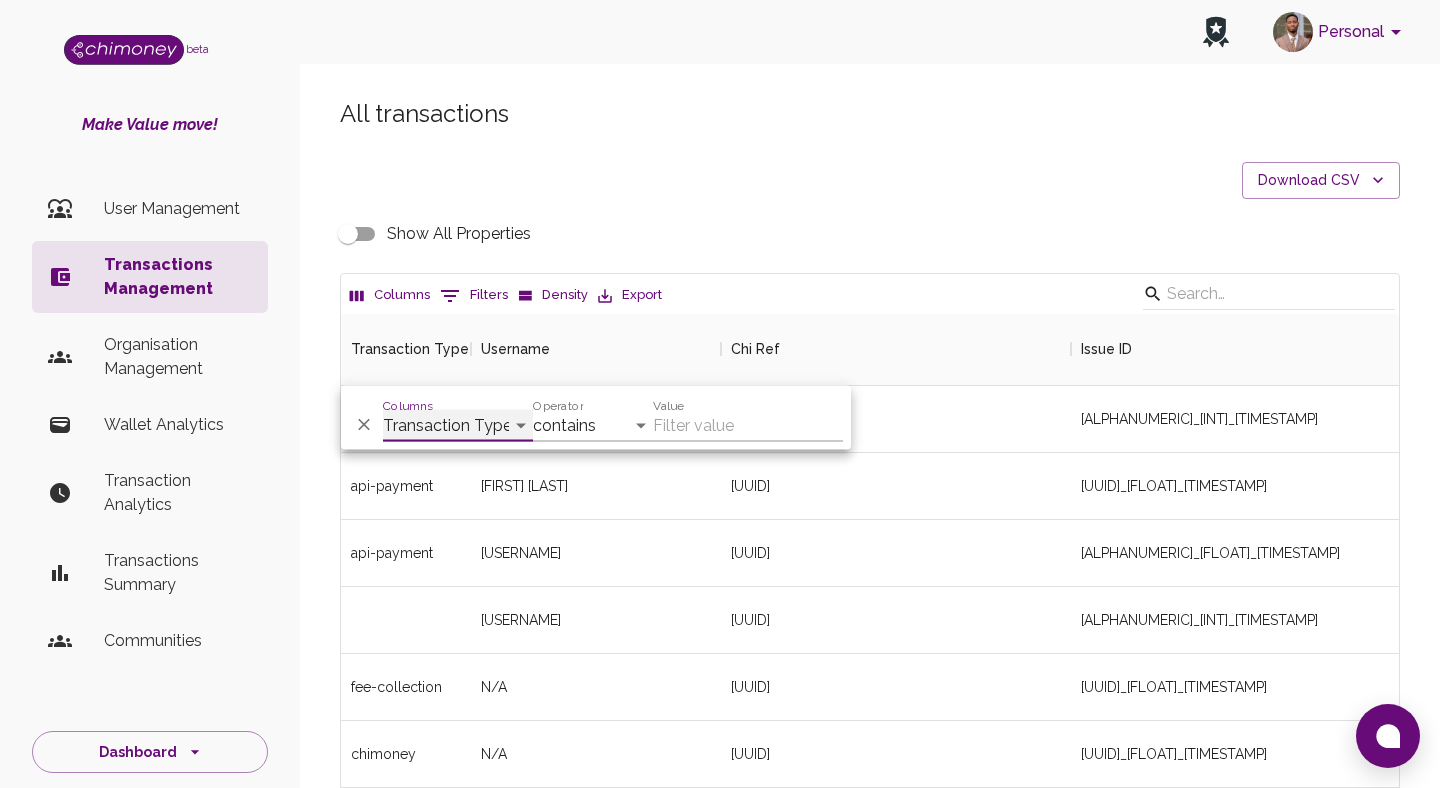 select on "email" 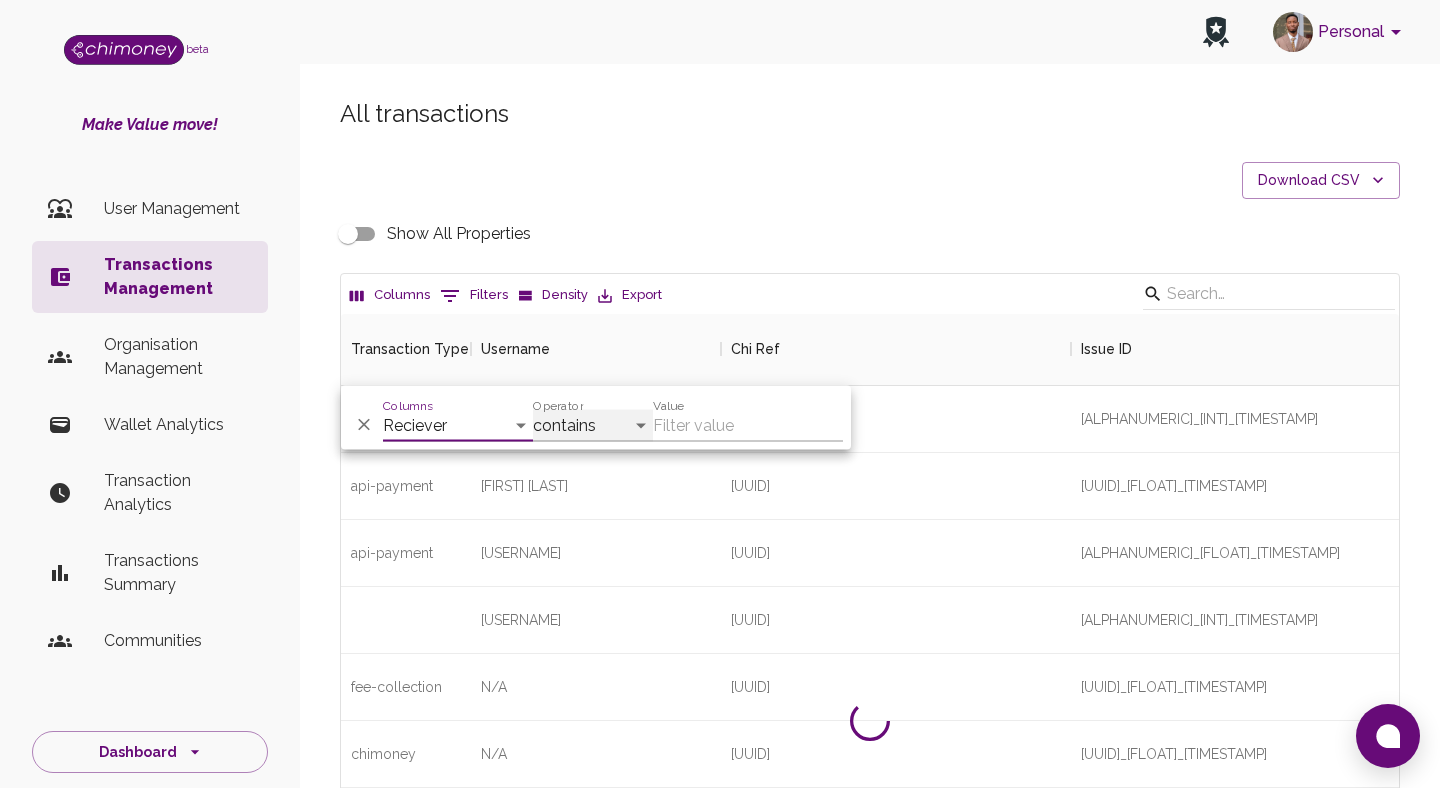 click on "contains equals starts with ends with is empty is not empty is any of" at bounding box center (593, 426) 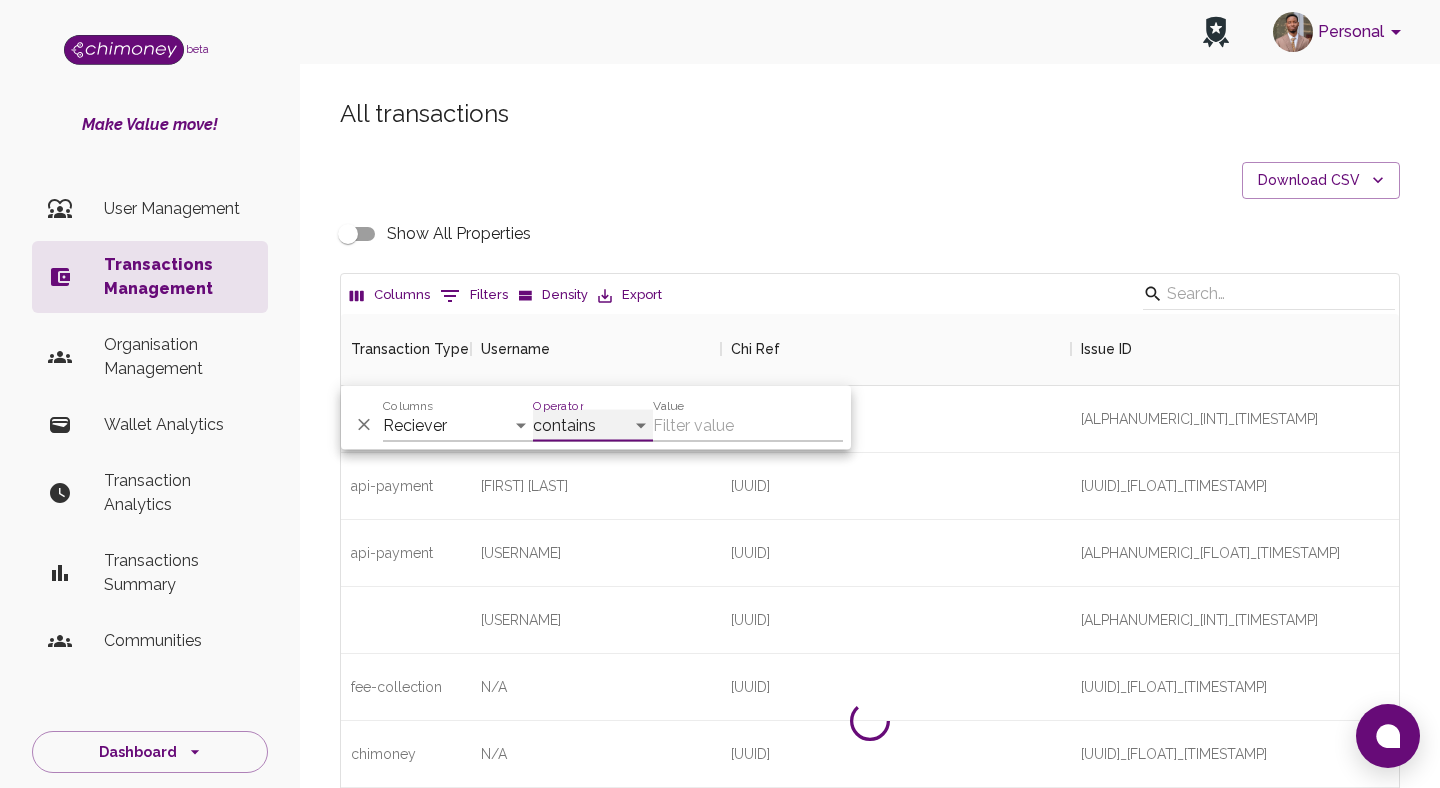 select on "equals" 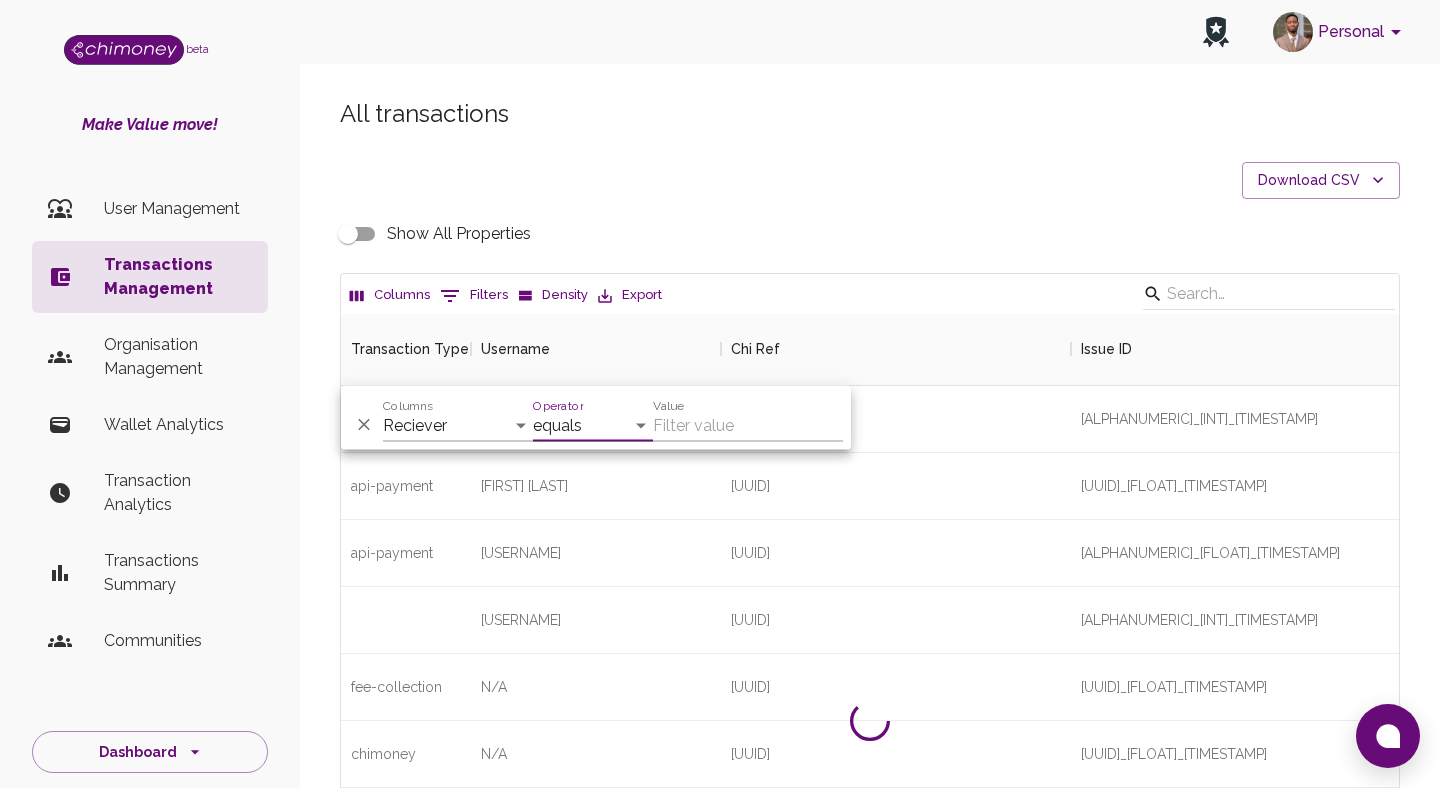 click on "Value" at bounding box center [748, 418] 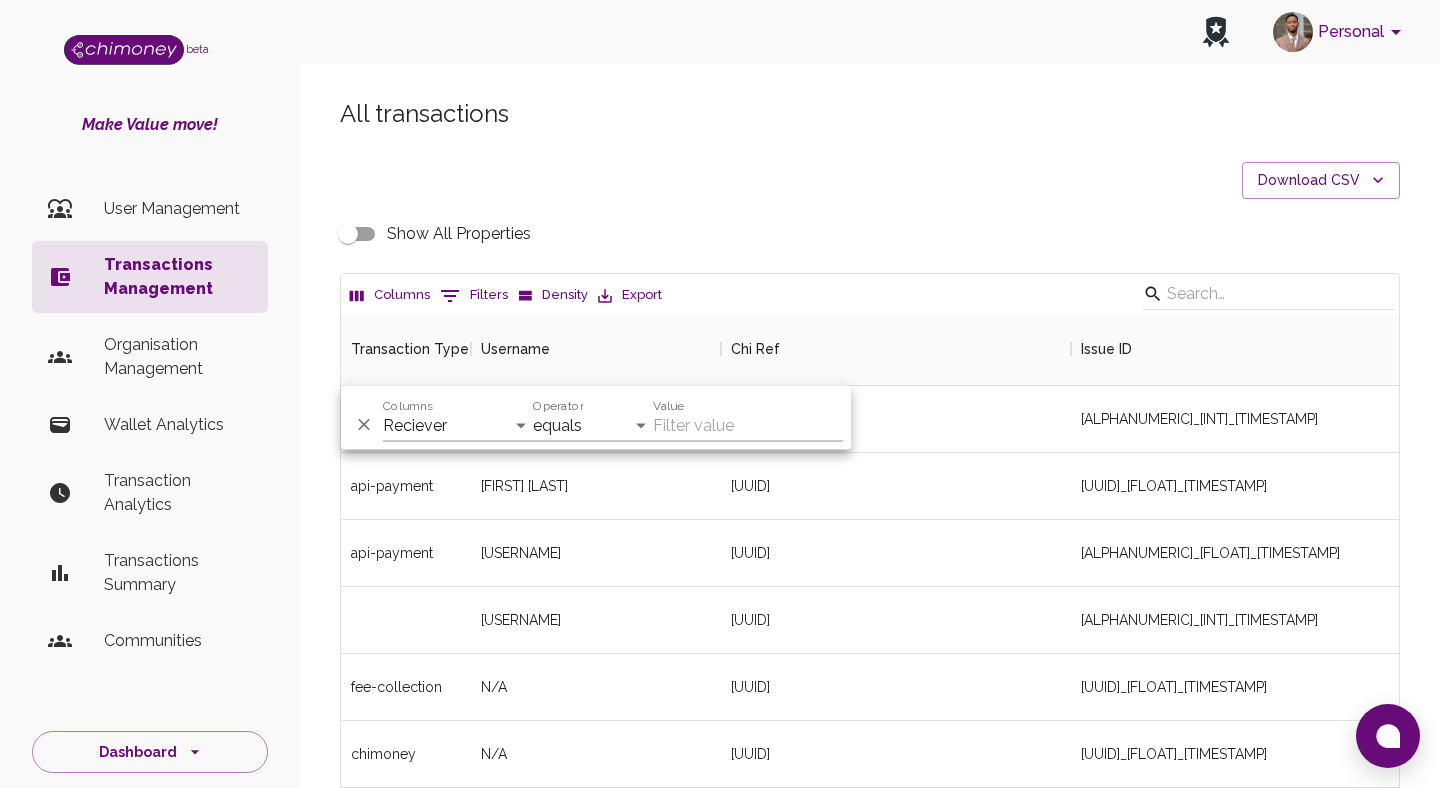 click on "Value" at bounding box center (748, 426) 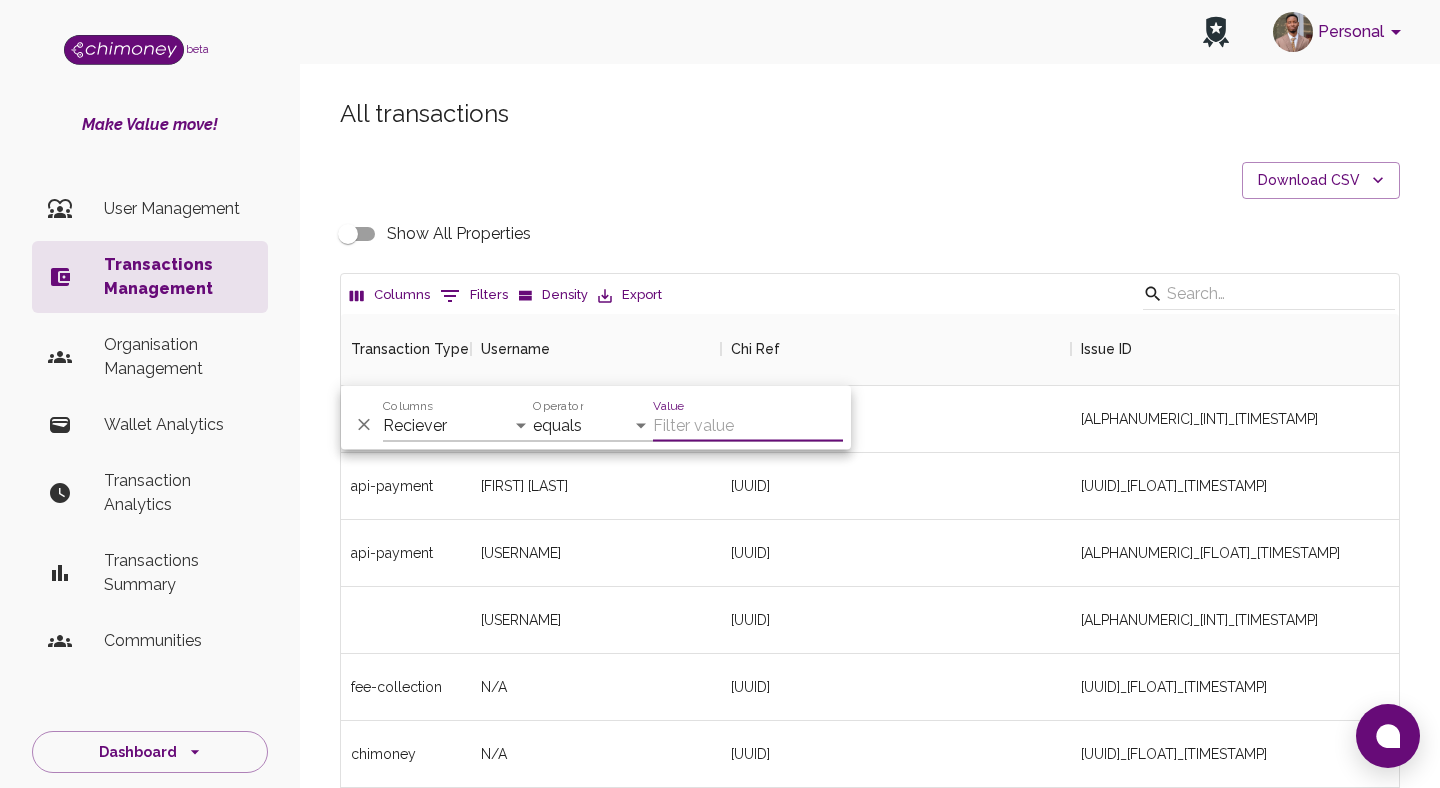 paste on "ithenrique945@gmail.com" 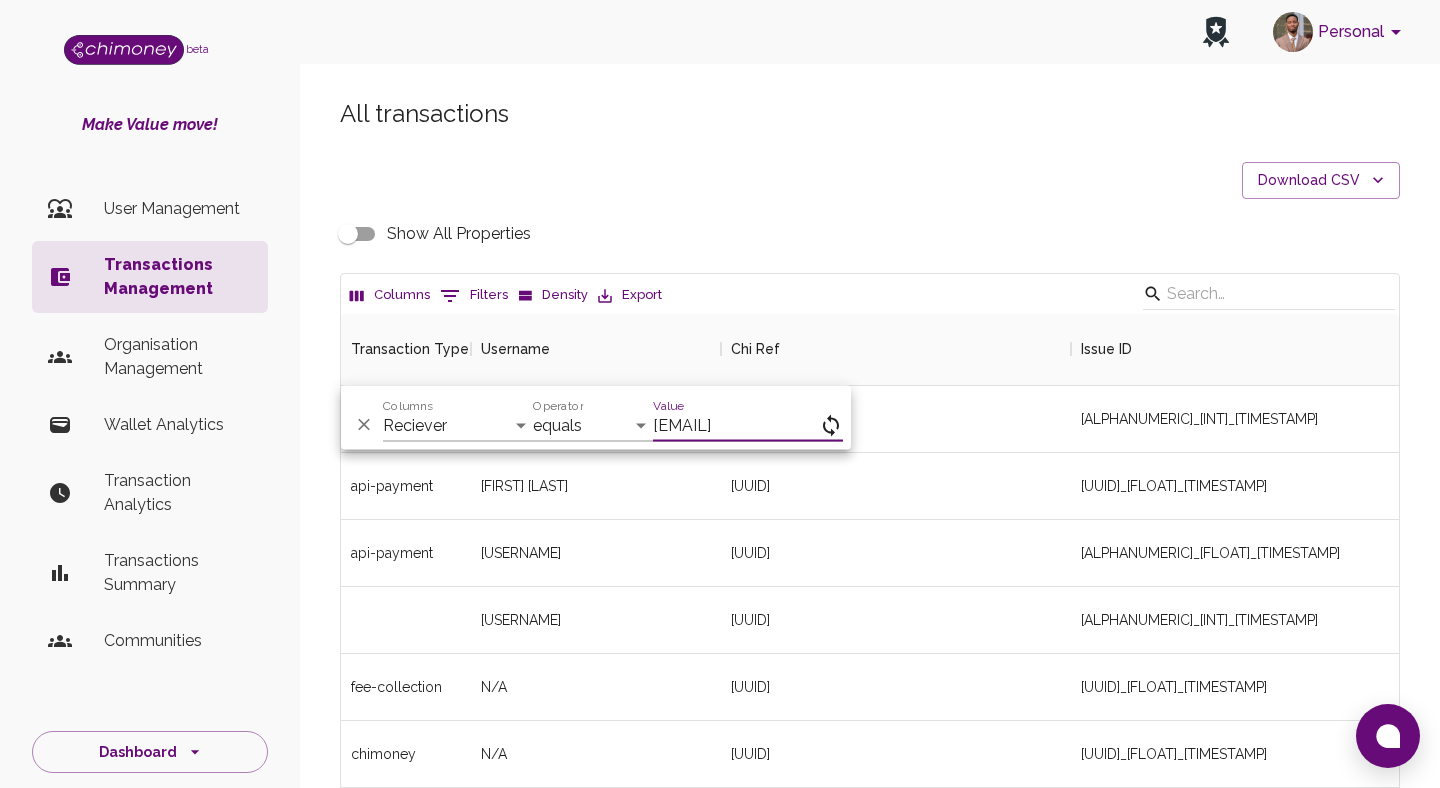 scroll, scrollTop: 0, scrollLeft: 2, axis: horizontal 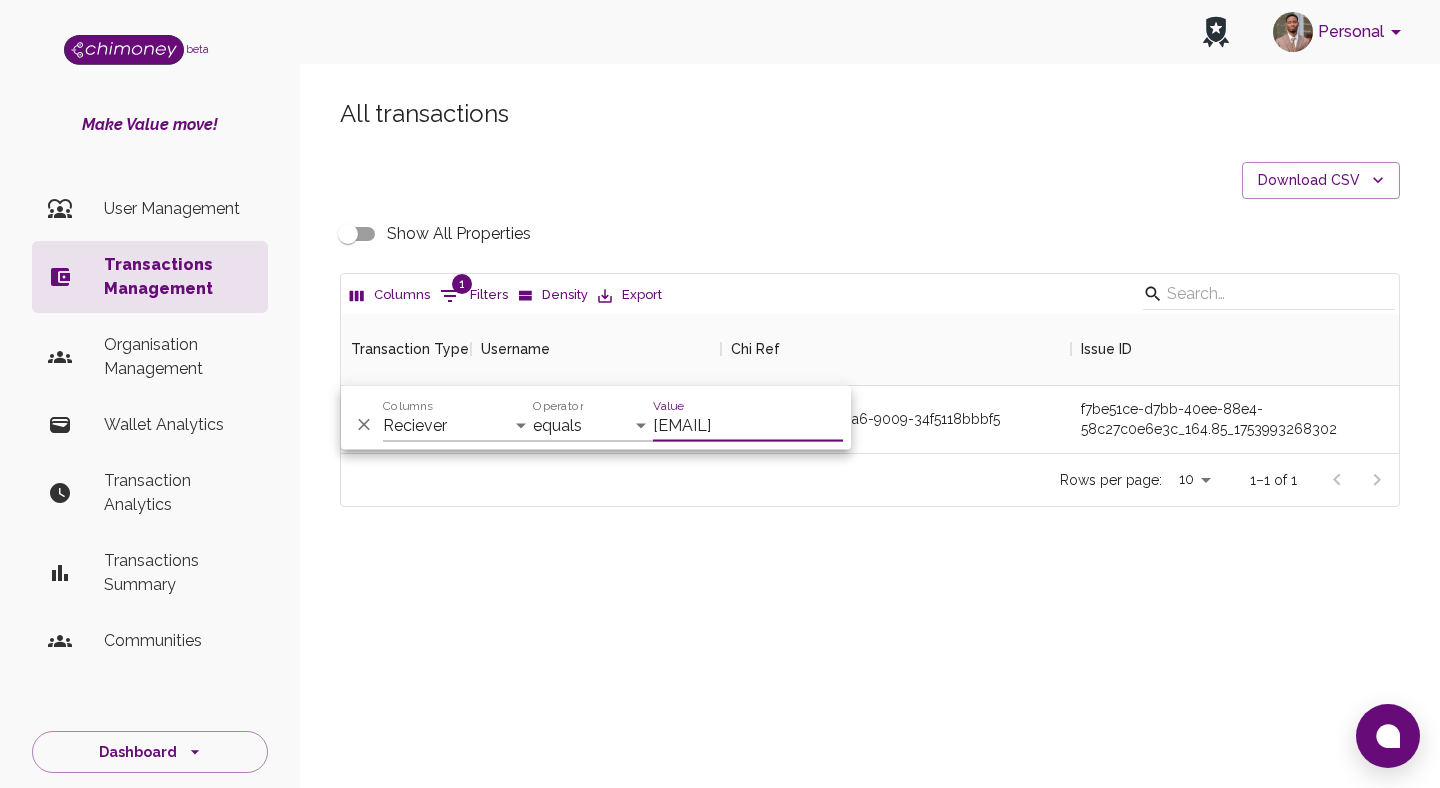 type on "ithenrique945@gmail.com" 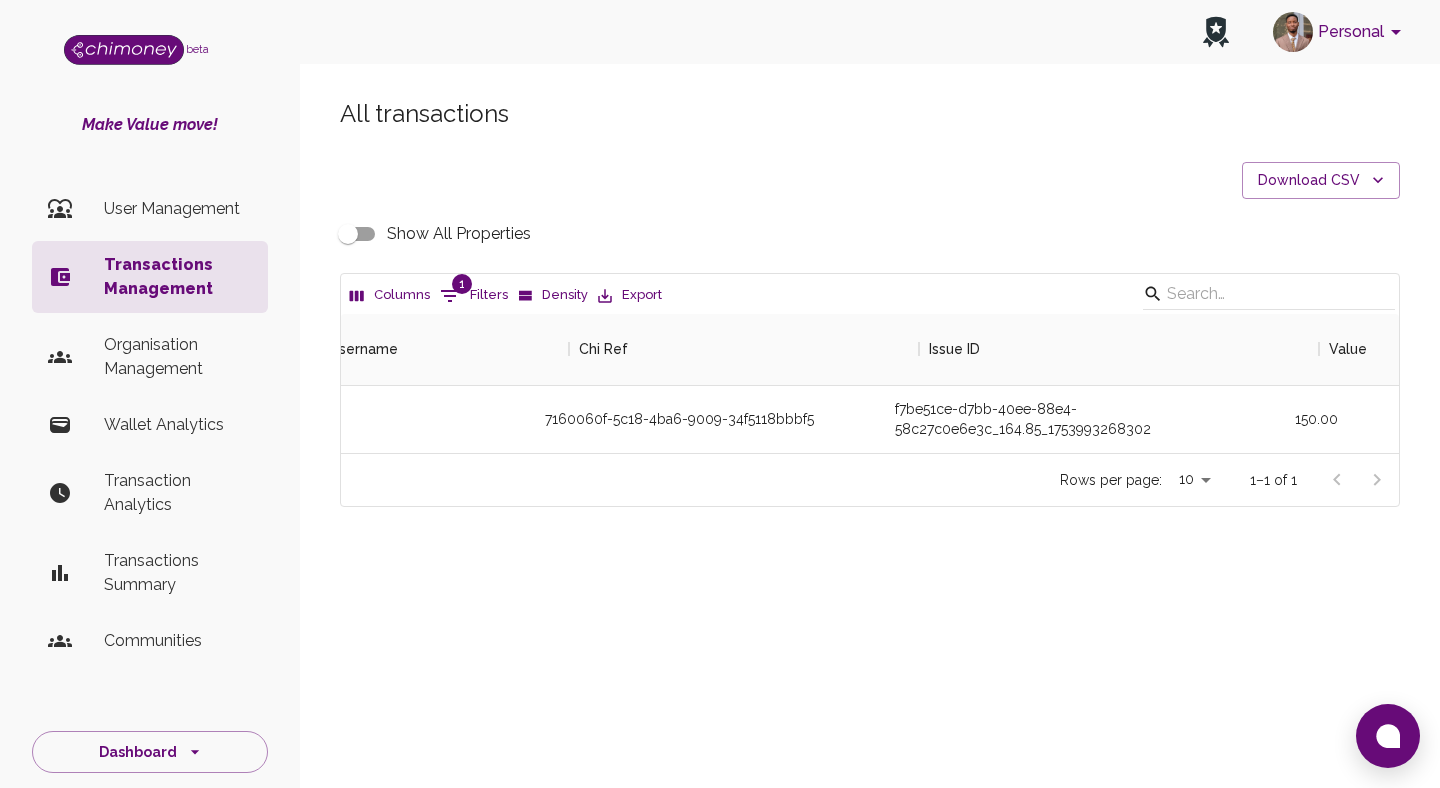 scroll, scrollTop: 0, scrollLeft: 152, axis: horizontal 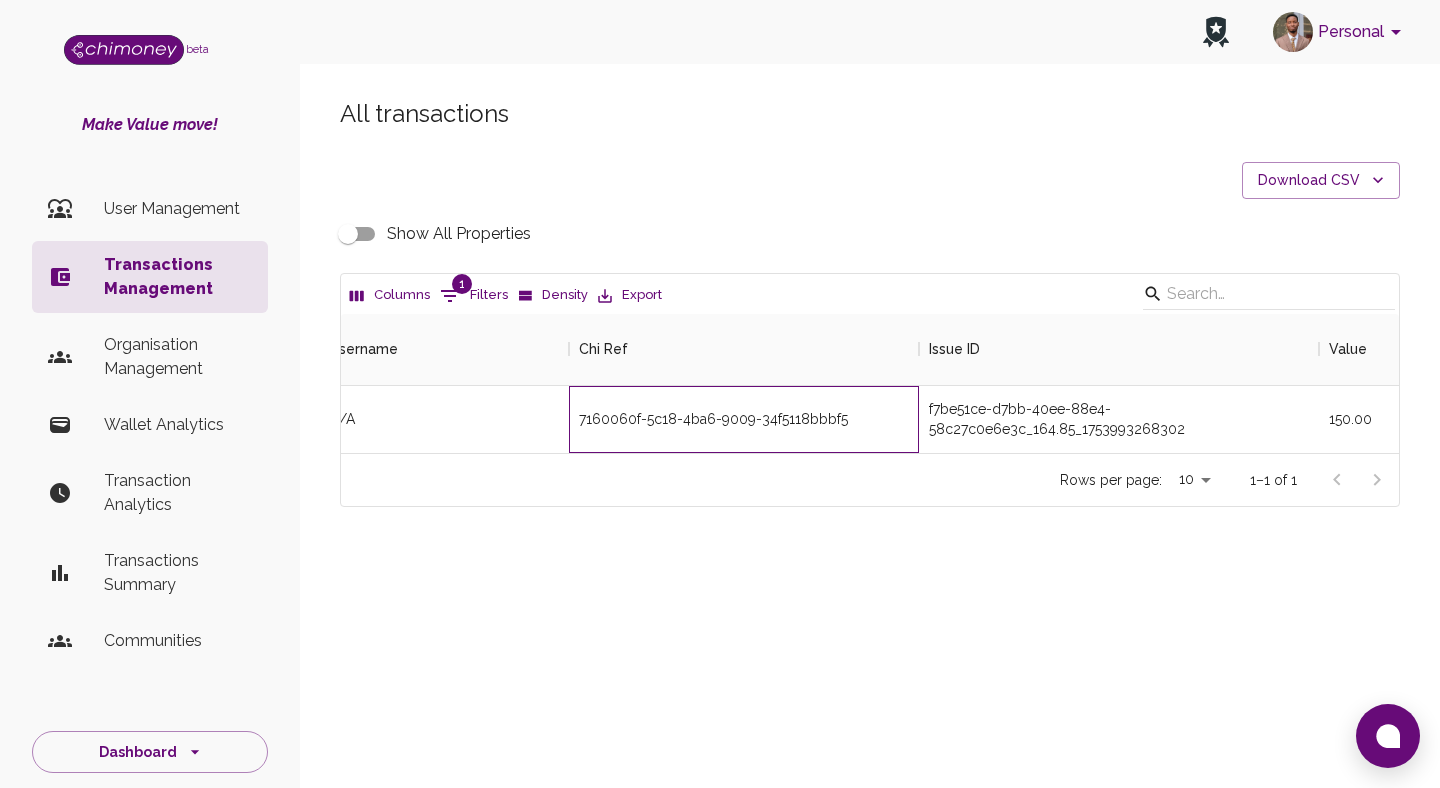 click on "7160060f-5c18-4ba6-9009-34f5118bbbf5" at bounding box center [744, 419] 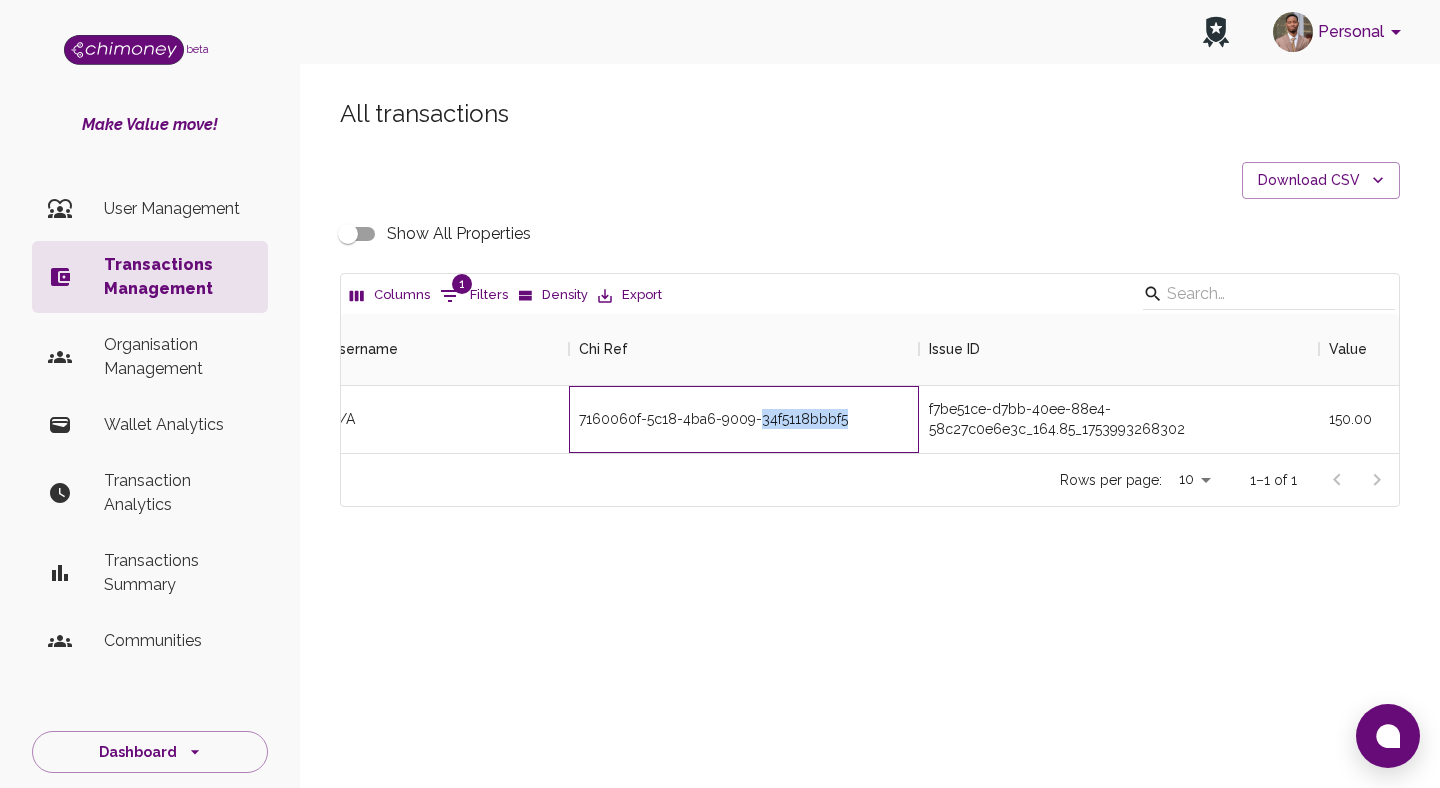 click on "7160060f-5c18-4ba6-9009-34f5118bbbf5" at bounding box center [713, 419] 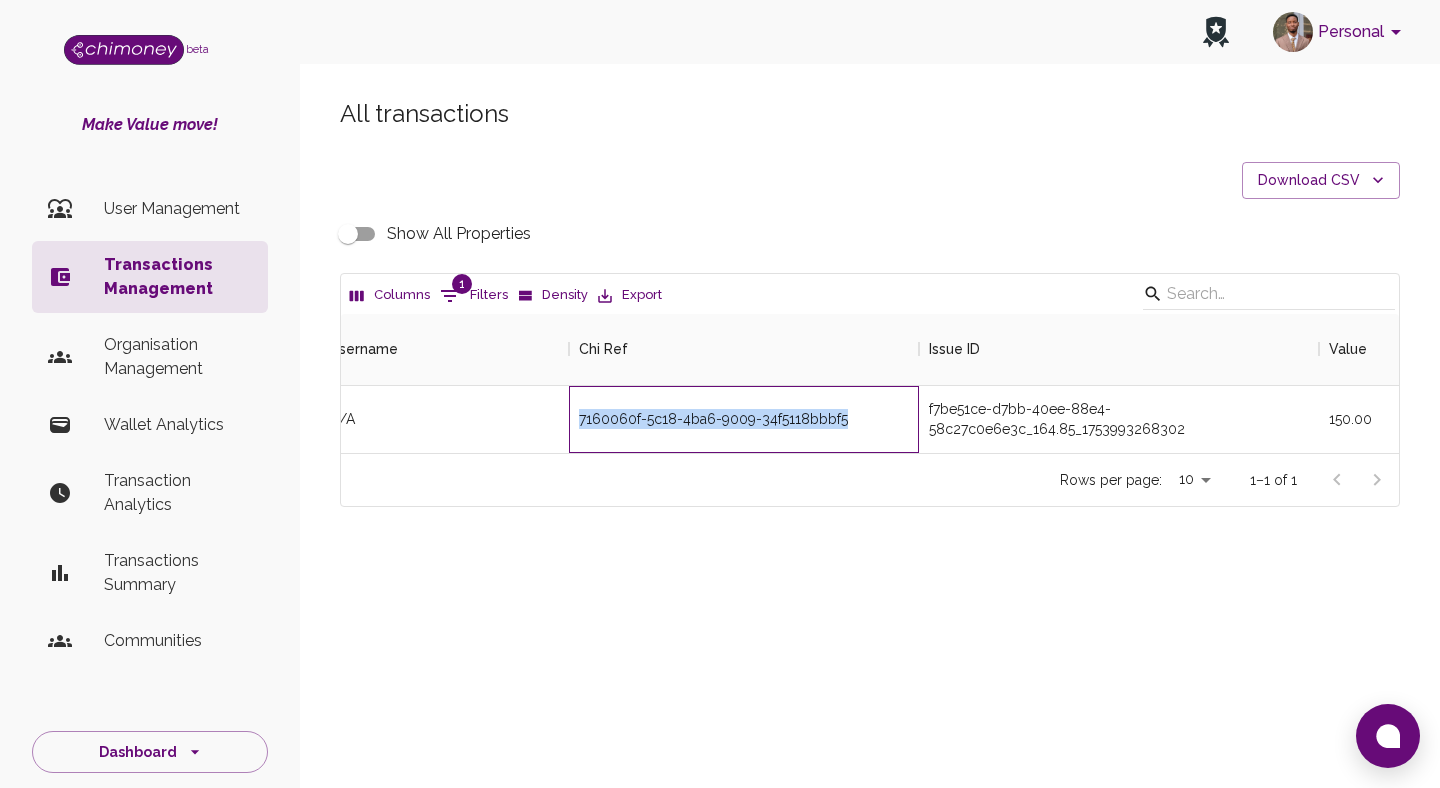 copy on "7160060f-5c18-4ba6-9009-34f5118bbbf5" 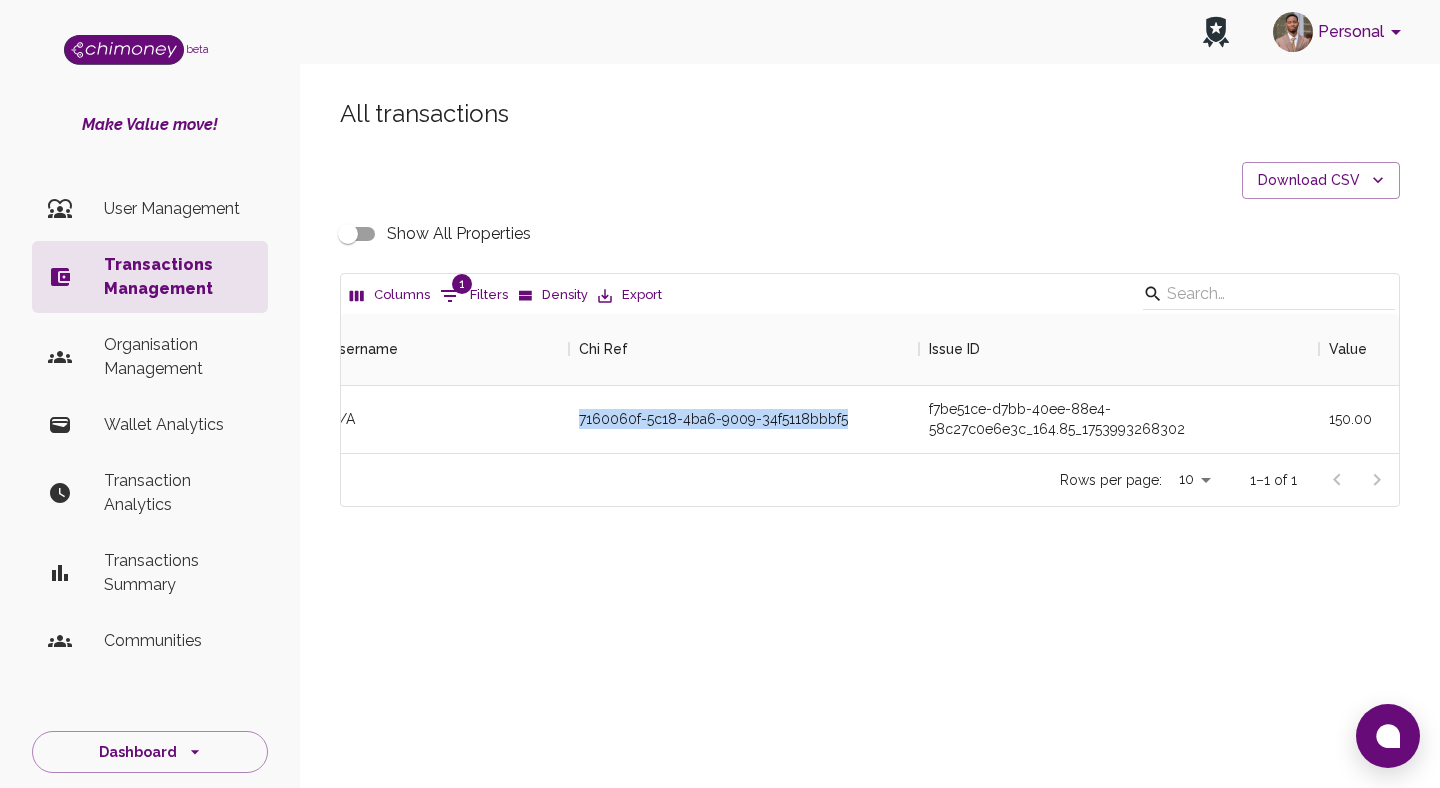 click on "1 Filters" at bounding box center (474, 296) 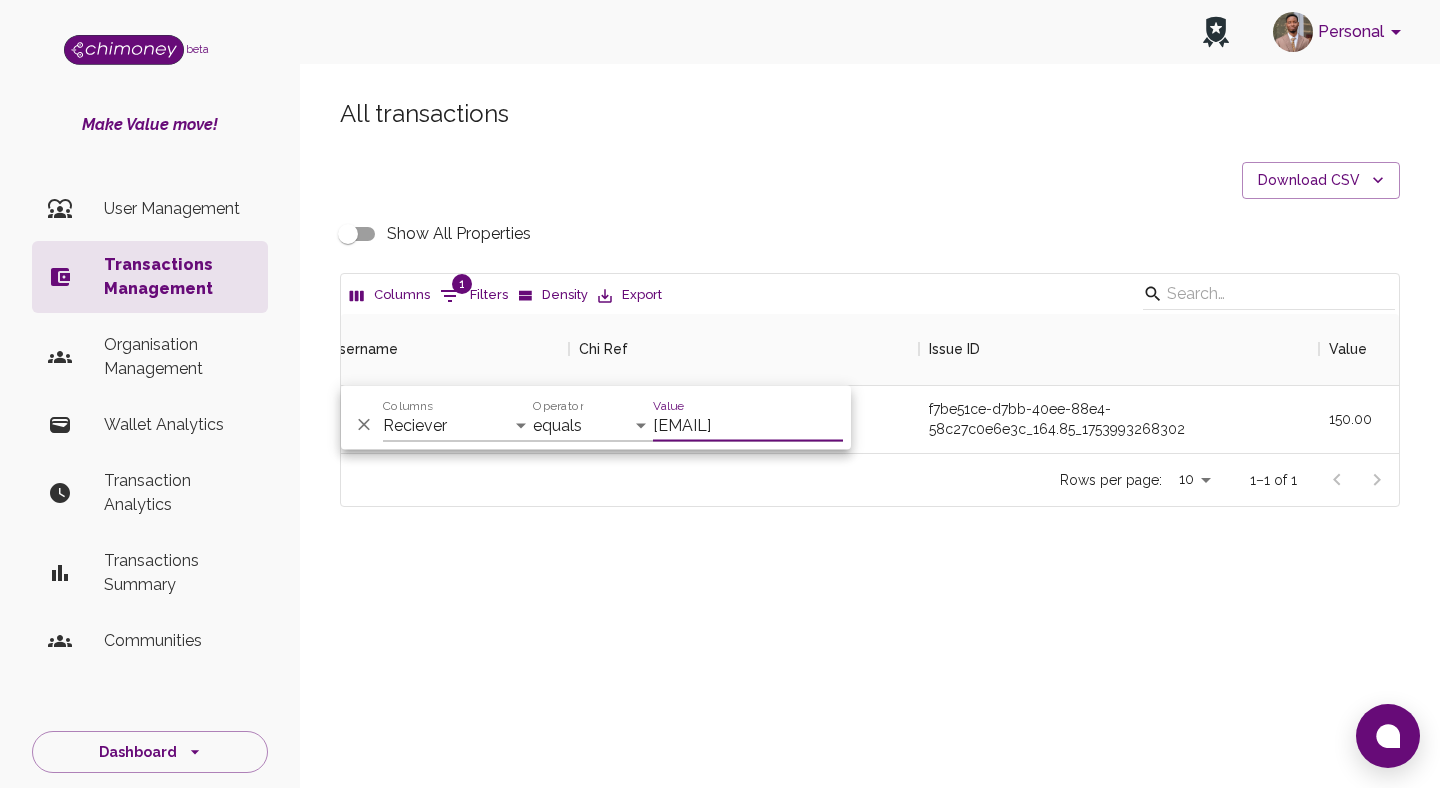 scroll, scrollTop: 0, scrollLeft: 2, axis: horizontal 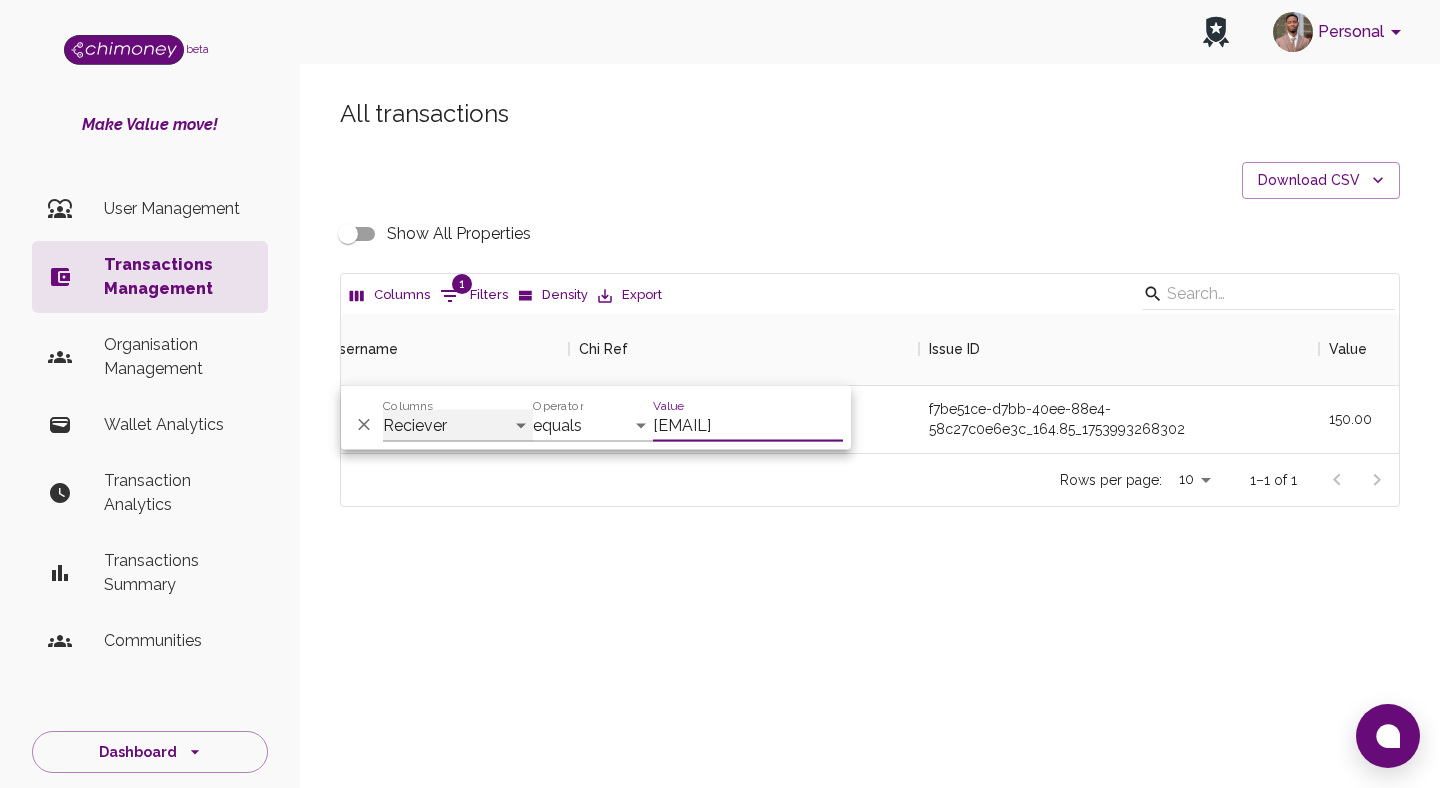 click on "Transaction Type Username Chi Ref Issue ID Value Amount Currency Fee ($) FX Rate Initiator Reciever Status Delivery Status Transaction Date Transaction payment Method Order Number - Corpay Actions" at bounding box center [458, 426] 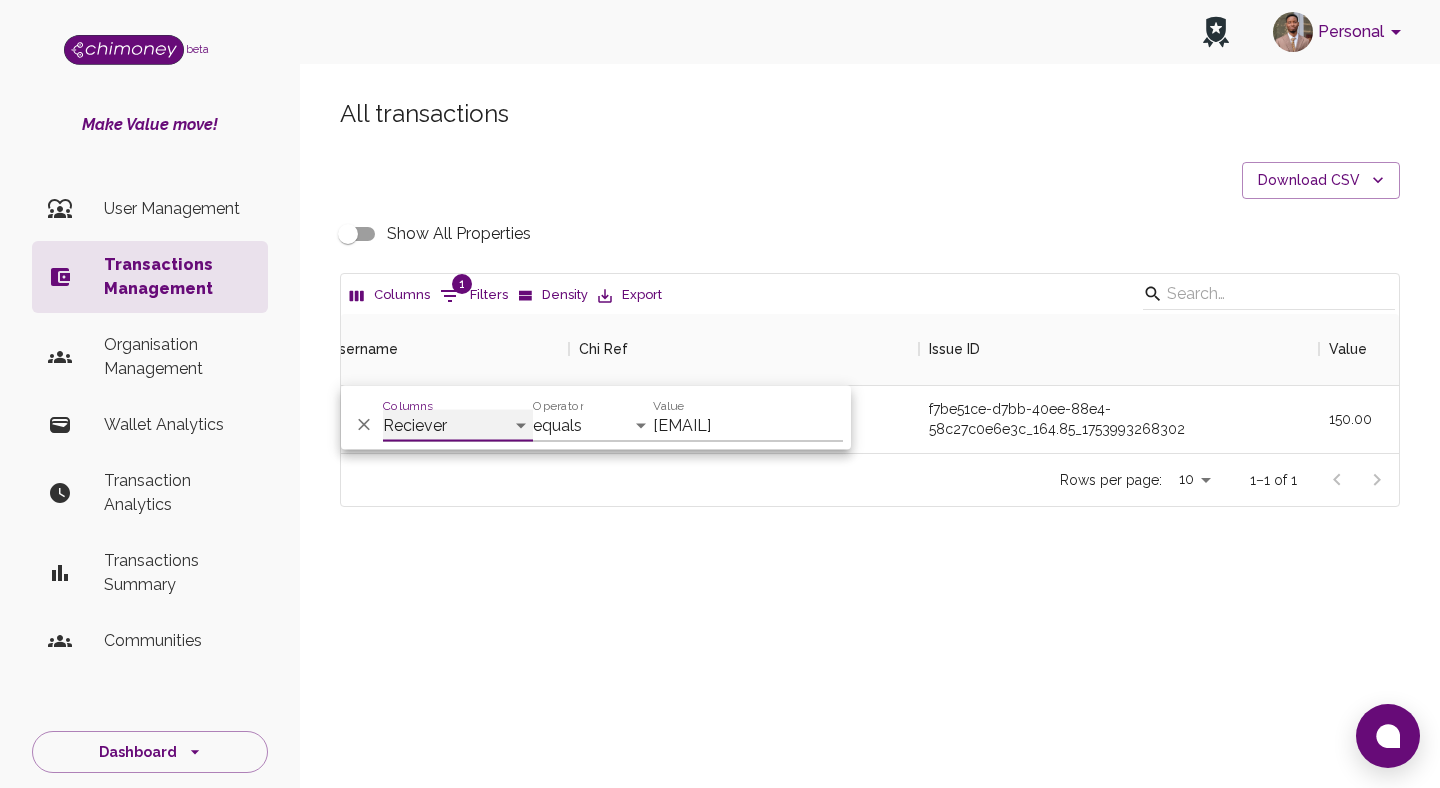 select on "chiRef" 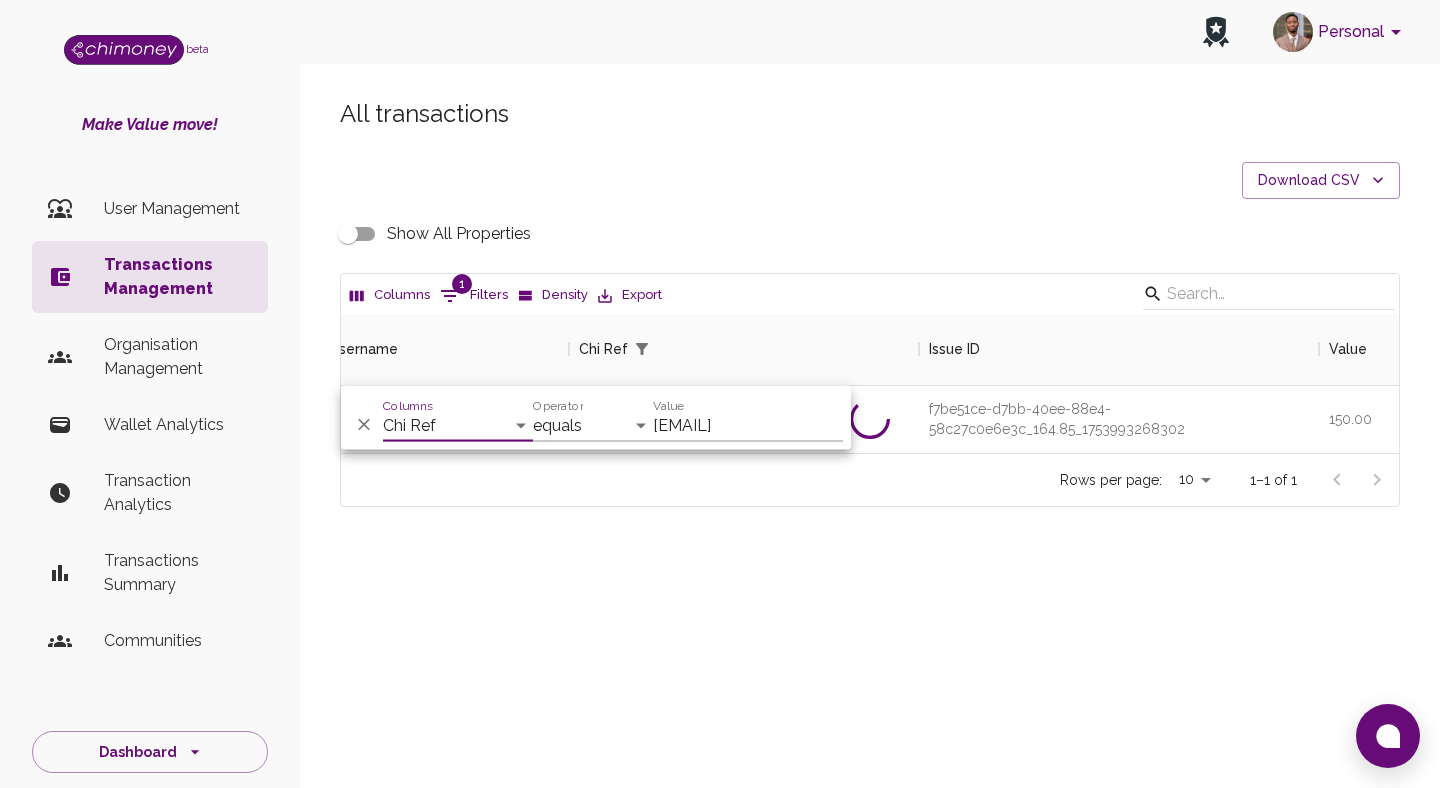 click on "Value ithenrique945@gmail.com" at bounding box center [748, 418] 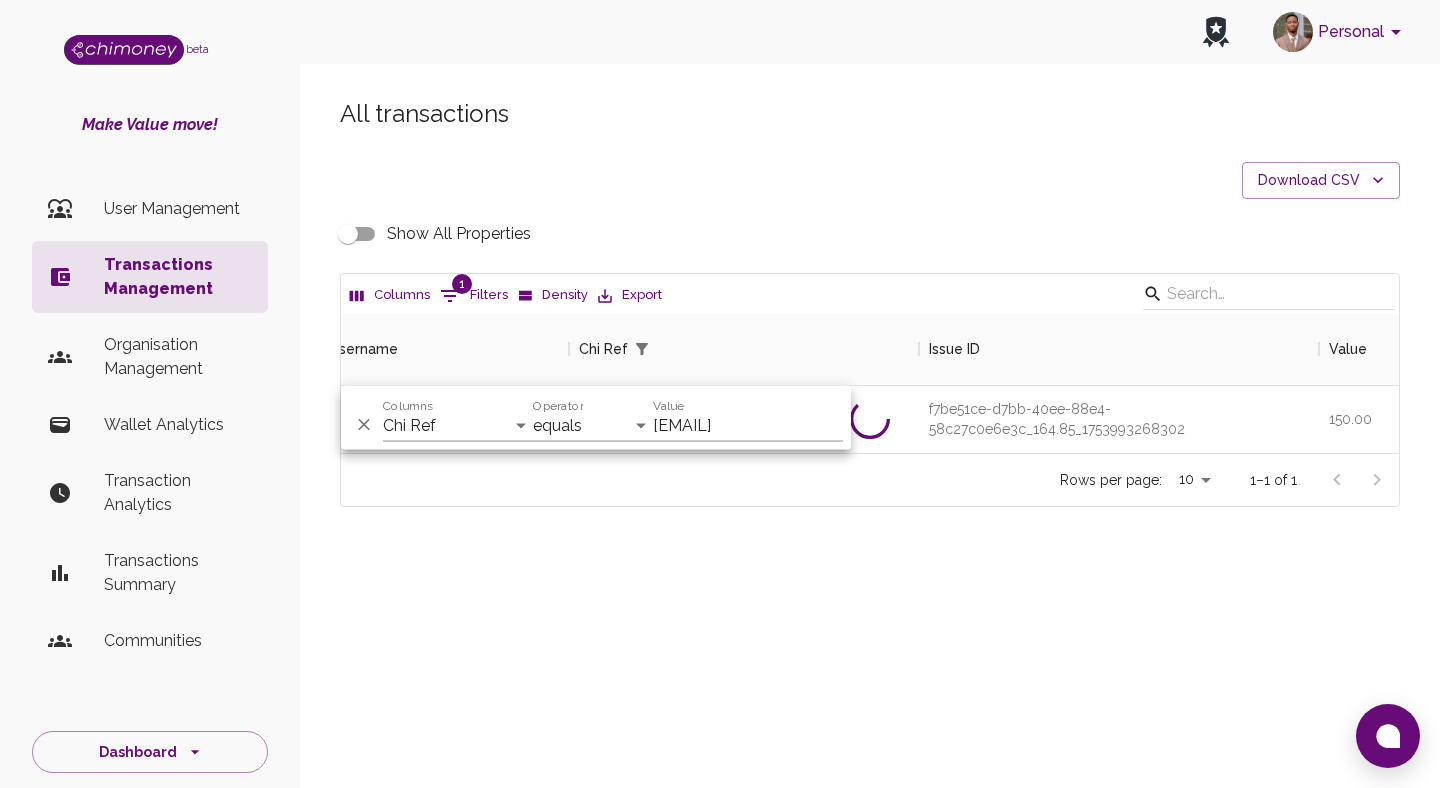 click on "ithenrique945@gmail.com" at bounding box center (748, 426) 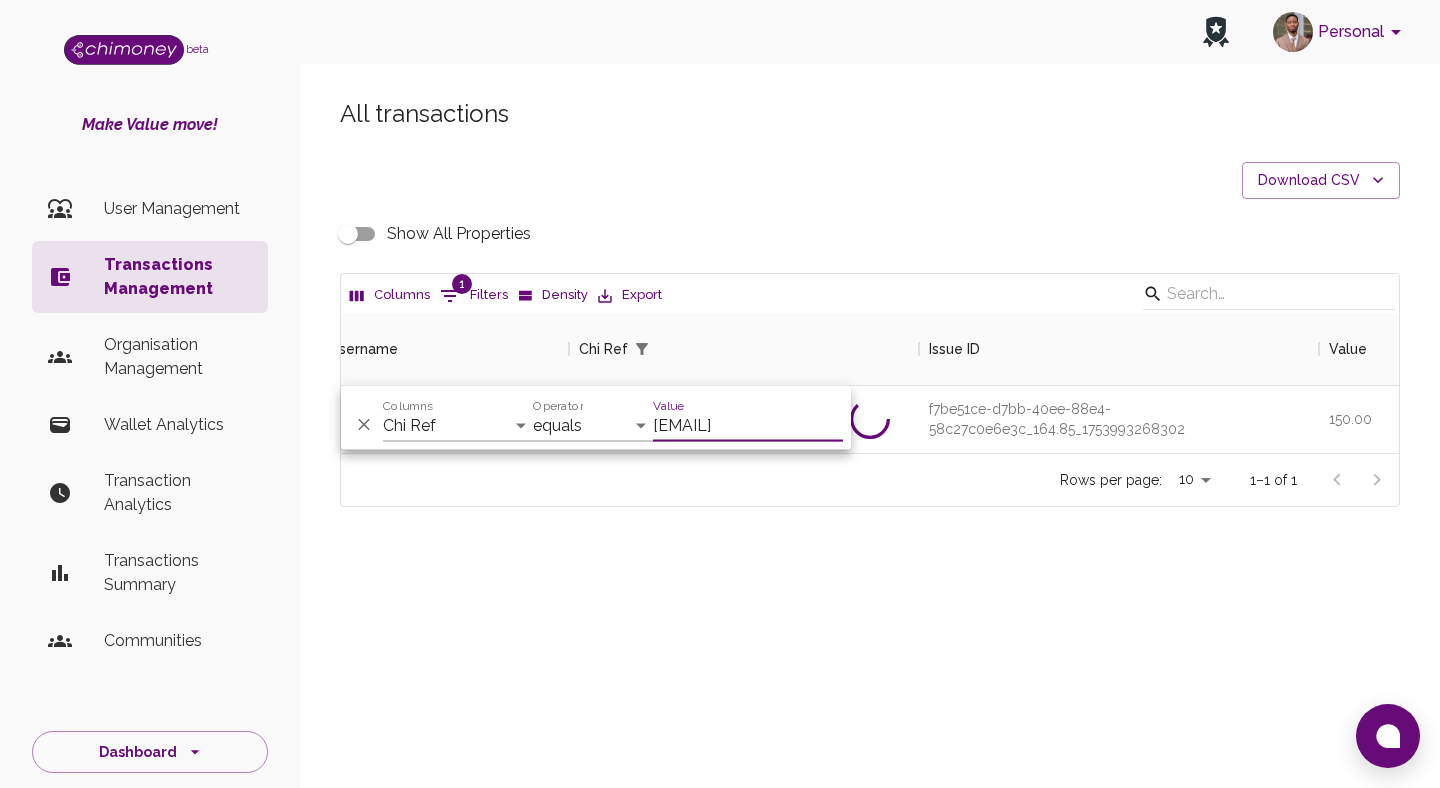 paste on "[ID]" 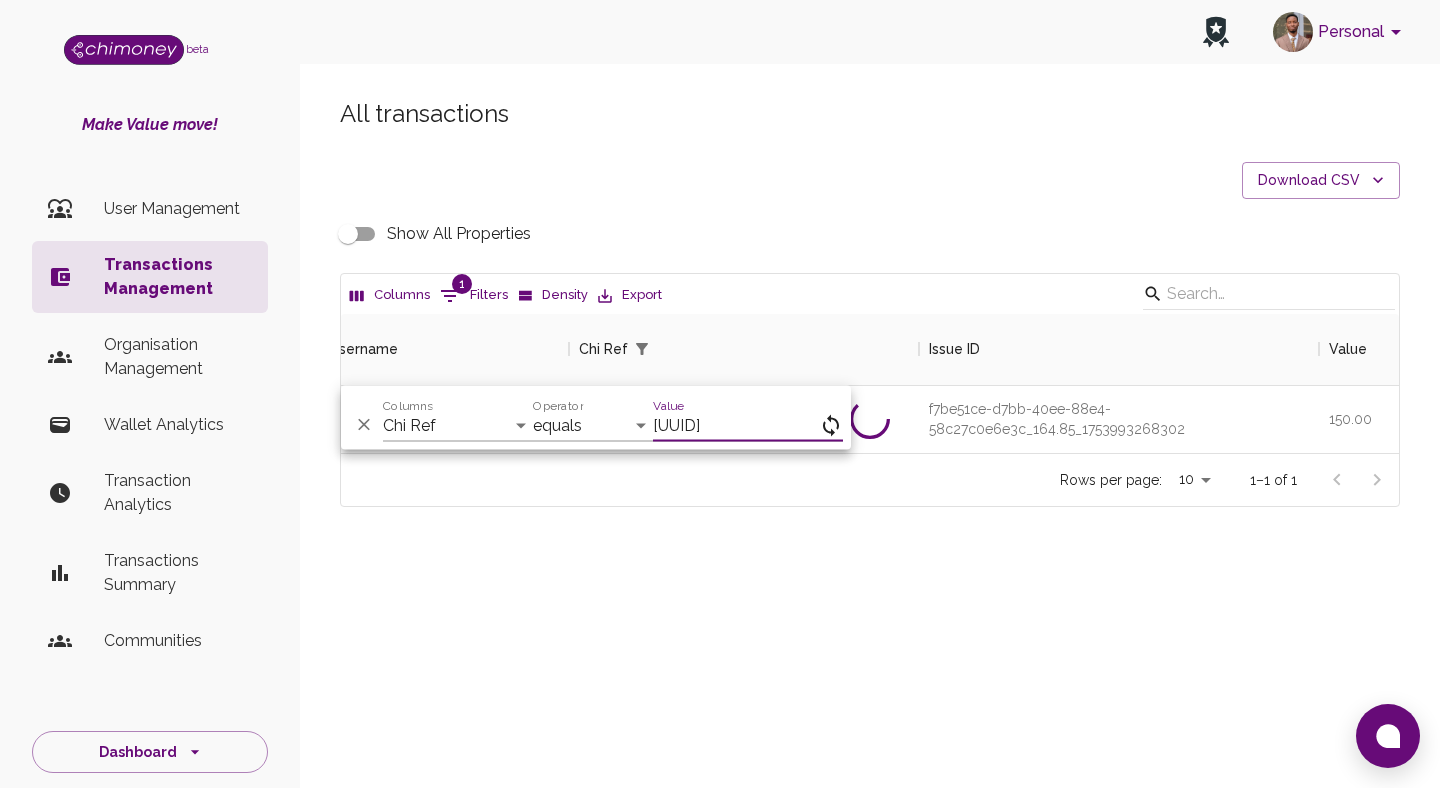 scroll, scrollTop: 0, scrollLeft: 76, axis: horizontal 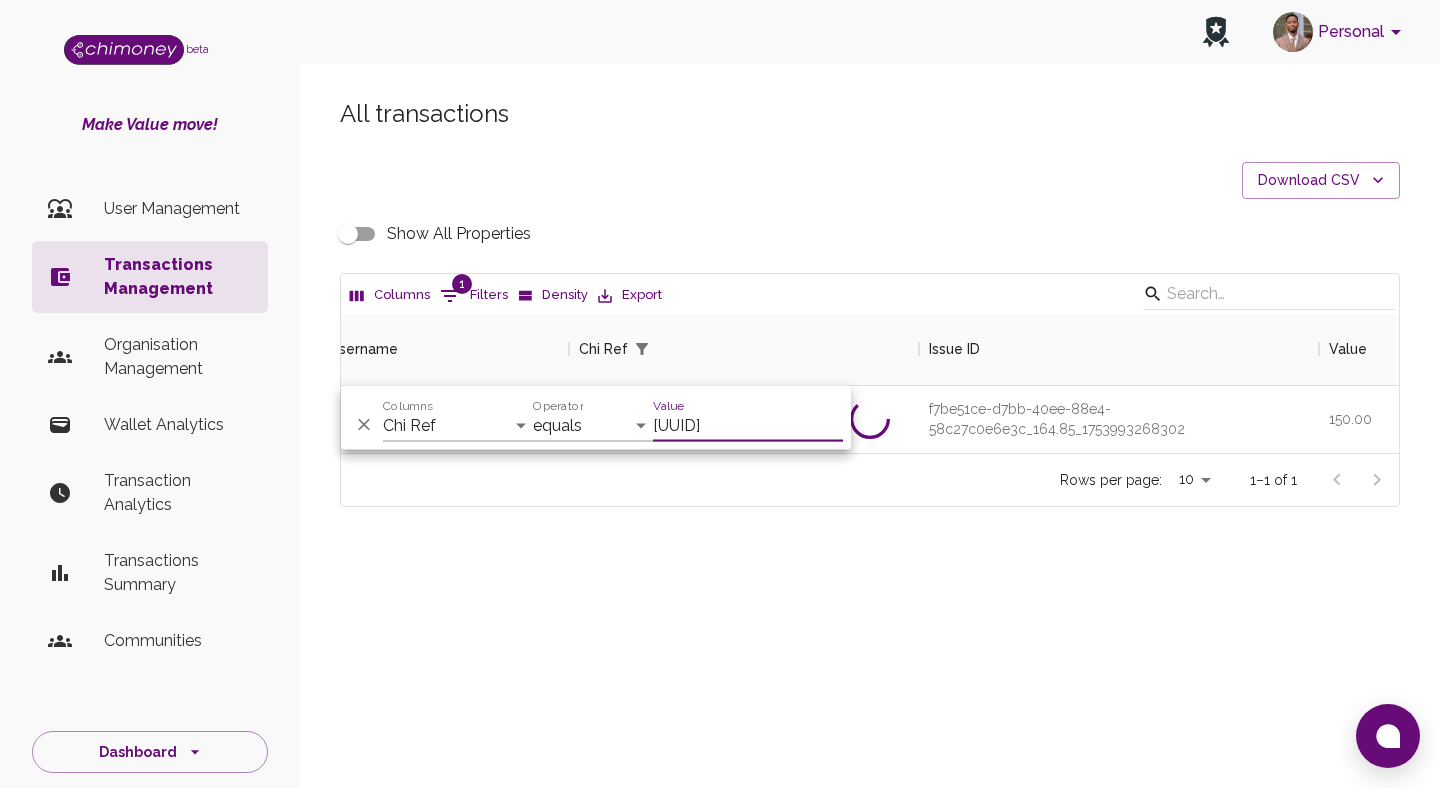 type on "[ID]" 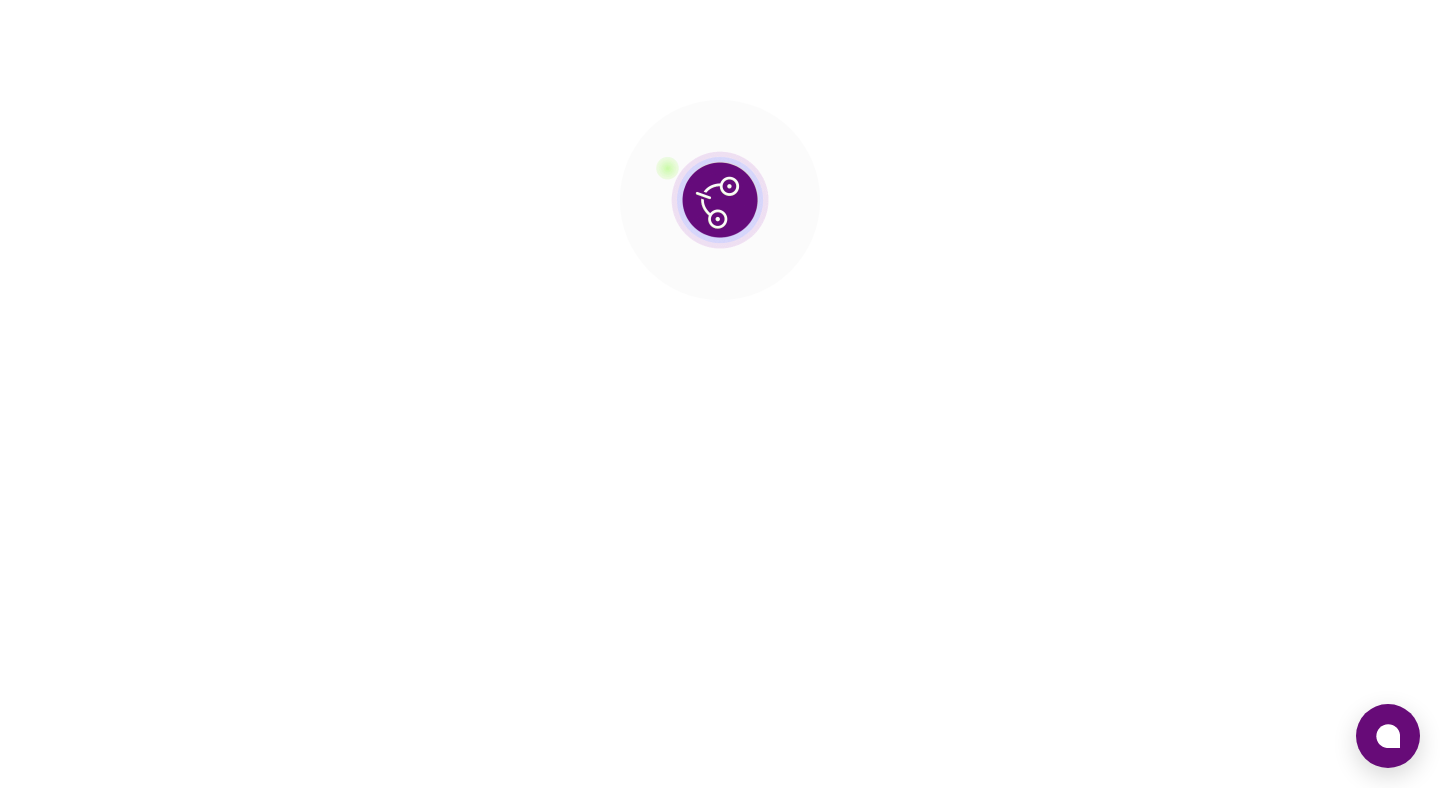 scroll, scrollTop: 0, scrollLeft: 0, axis: both 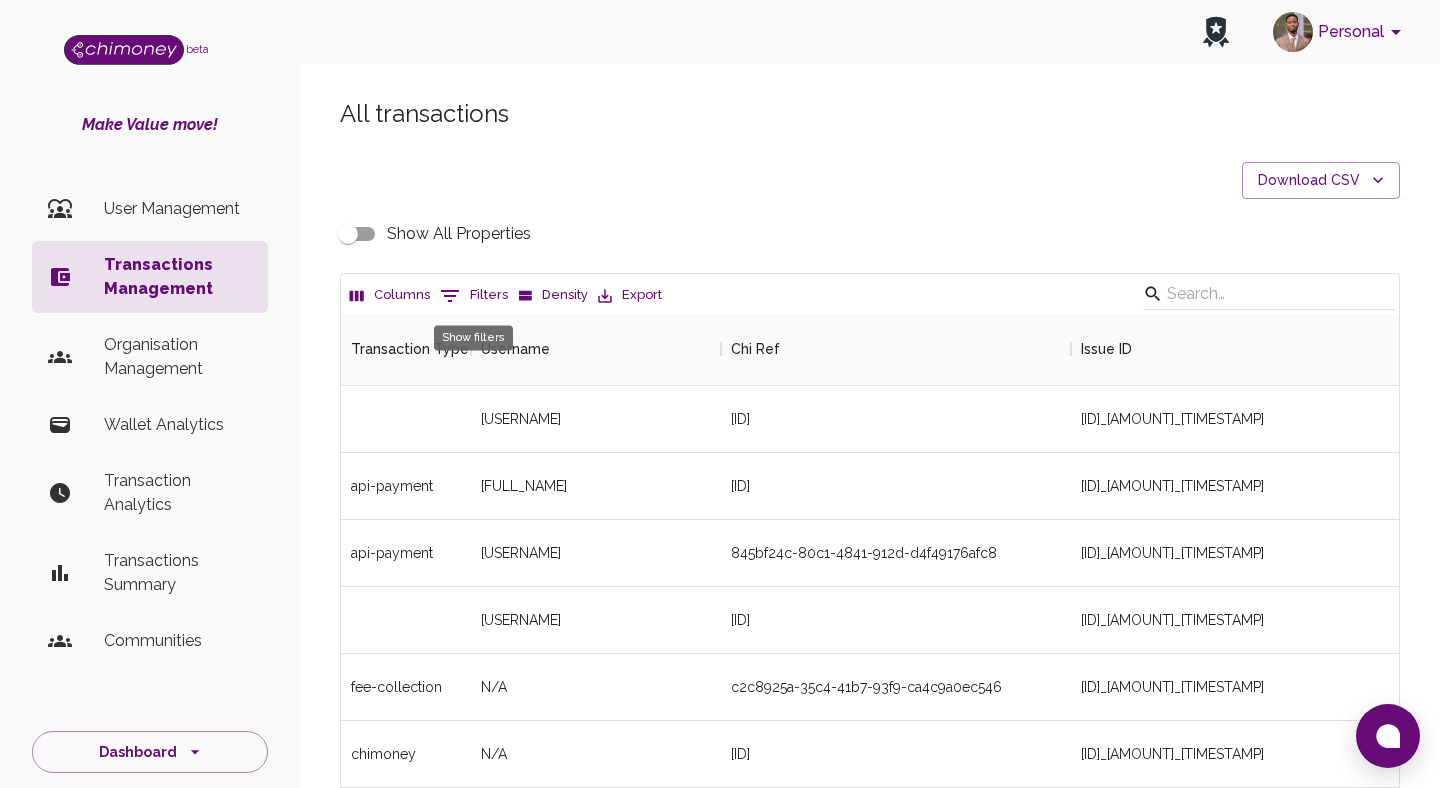 click on "0 Filters" at bounding box center [474, 296] 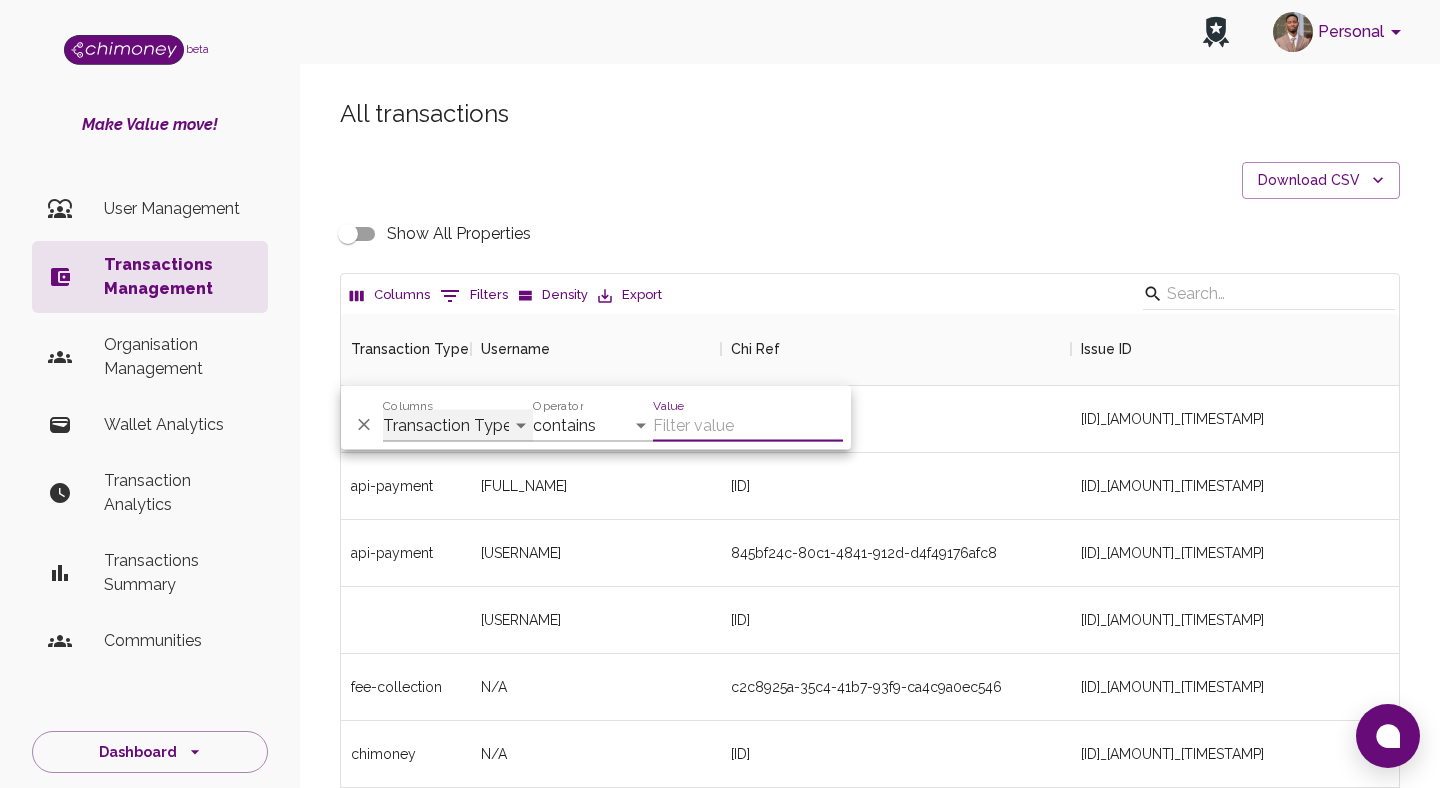 click on "Transaction Type Username Chi Ref Issue ID Value Amount Currency Fee ($) FX Rate Initiator Reciever Status Delivery Status Transaction Date Transaction payment Method Order Number - Corpay Actions" at bounding box center [458, 426] 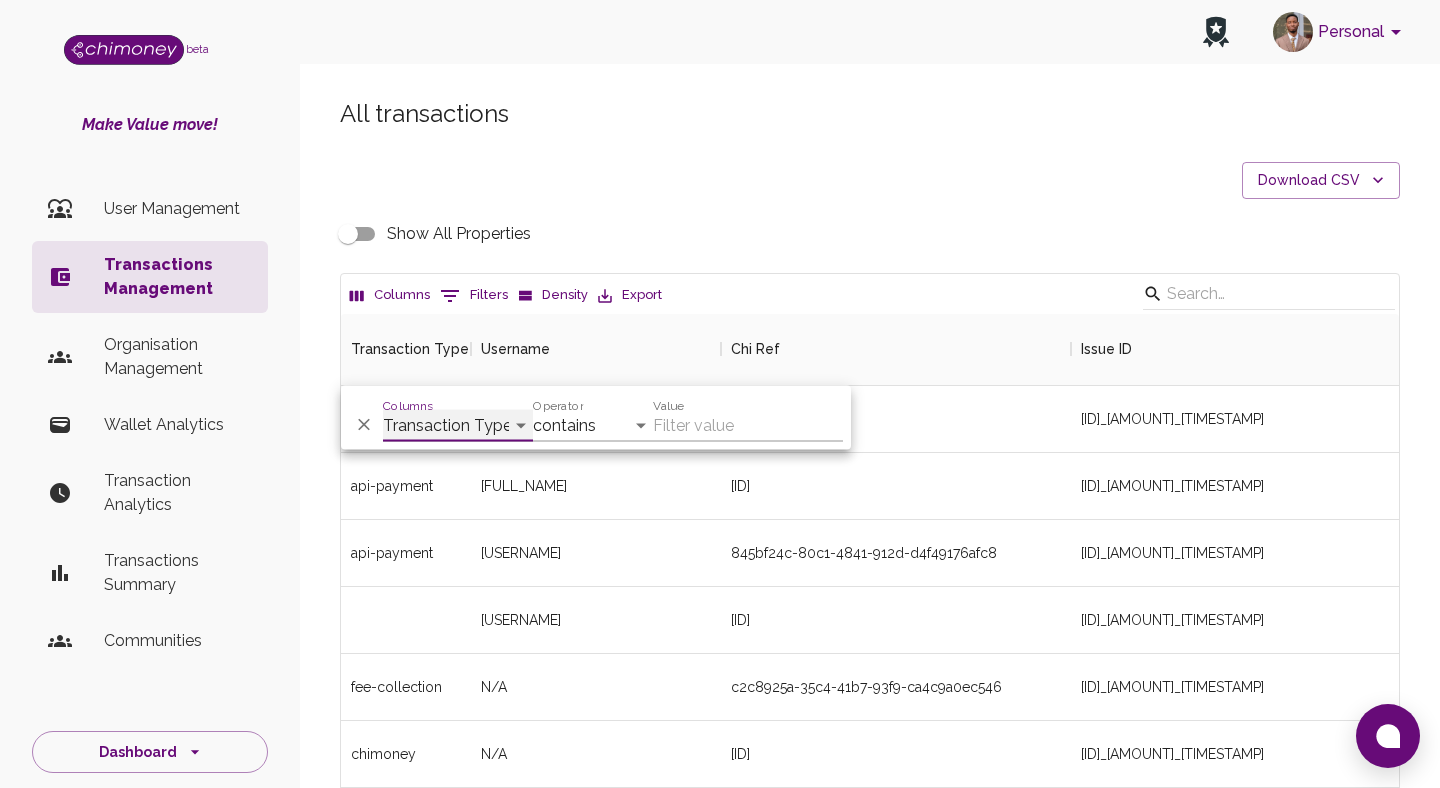 select on "chiRef" 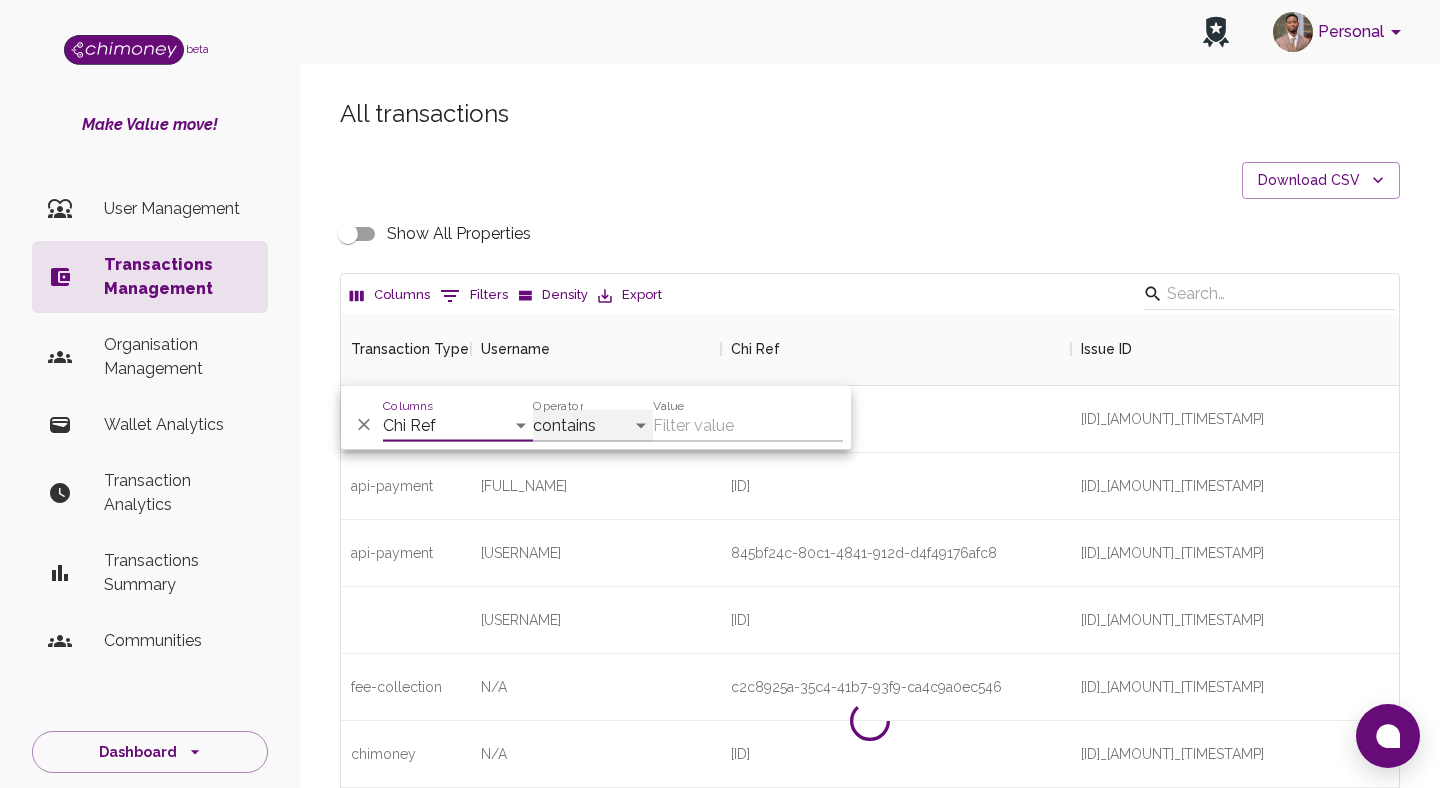 click on "contains equals starts with ends with is empty is not empty is any of" at bounding box center [593, 426] 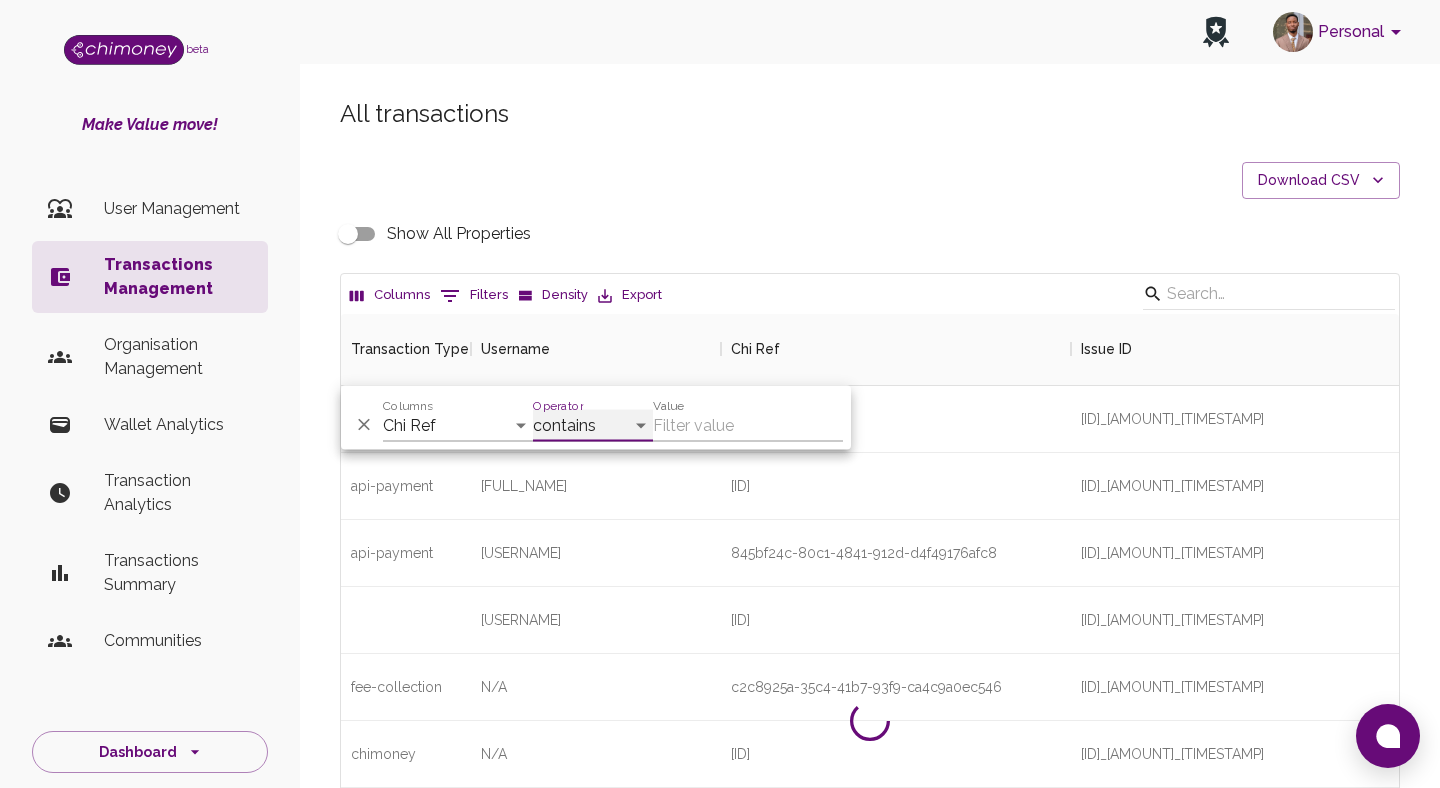 select on "equals" 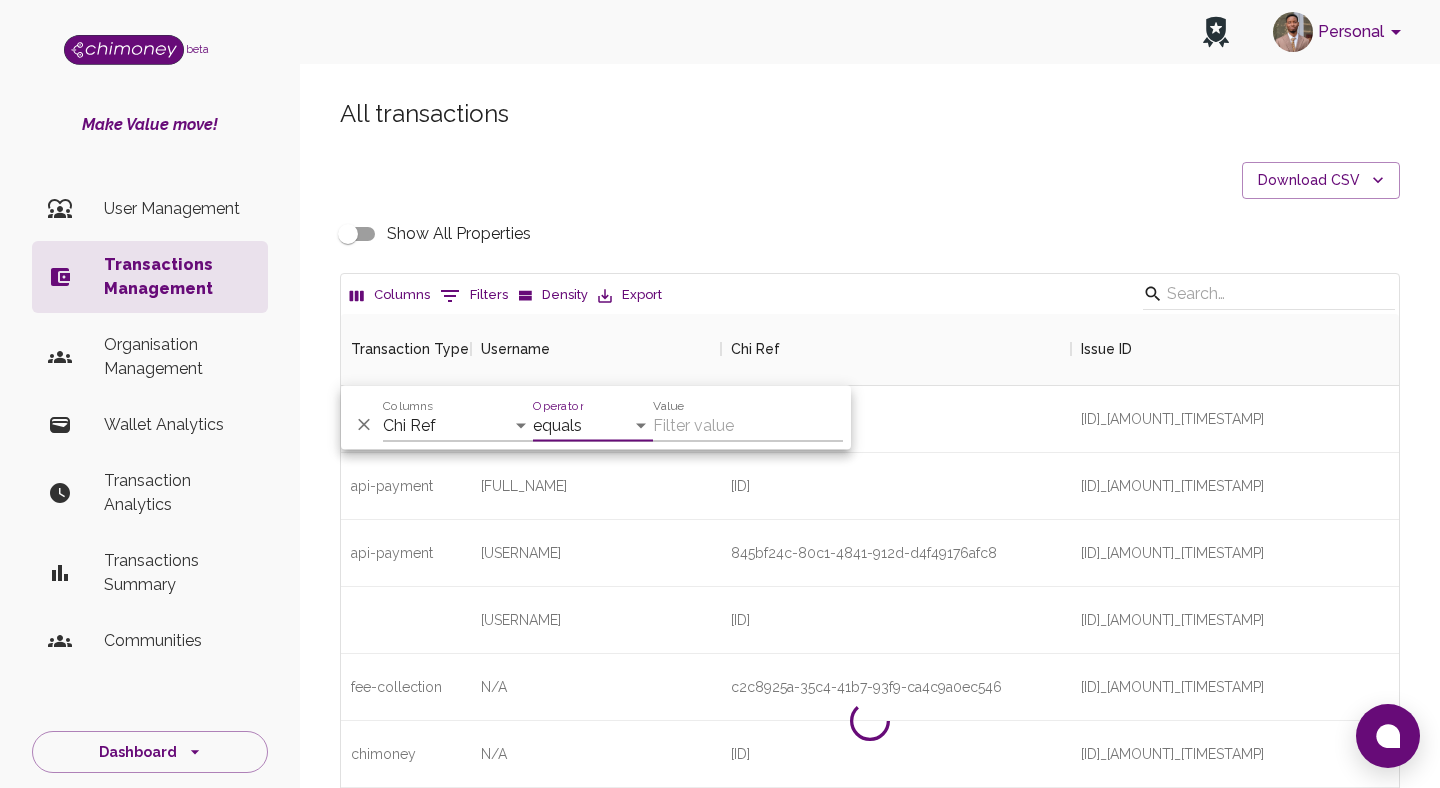 click on "Value" at bounding box center (748, 426) 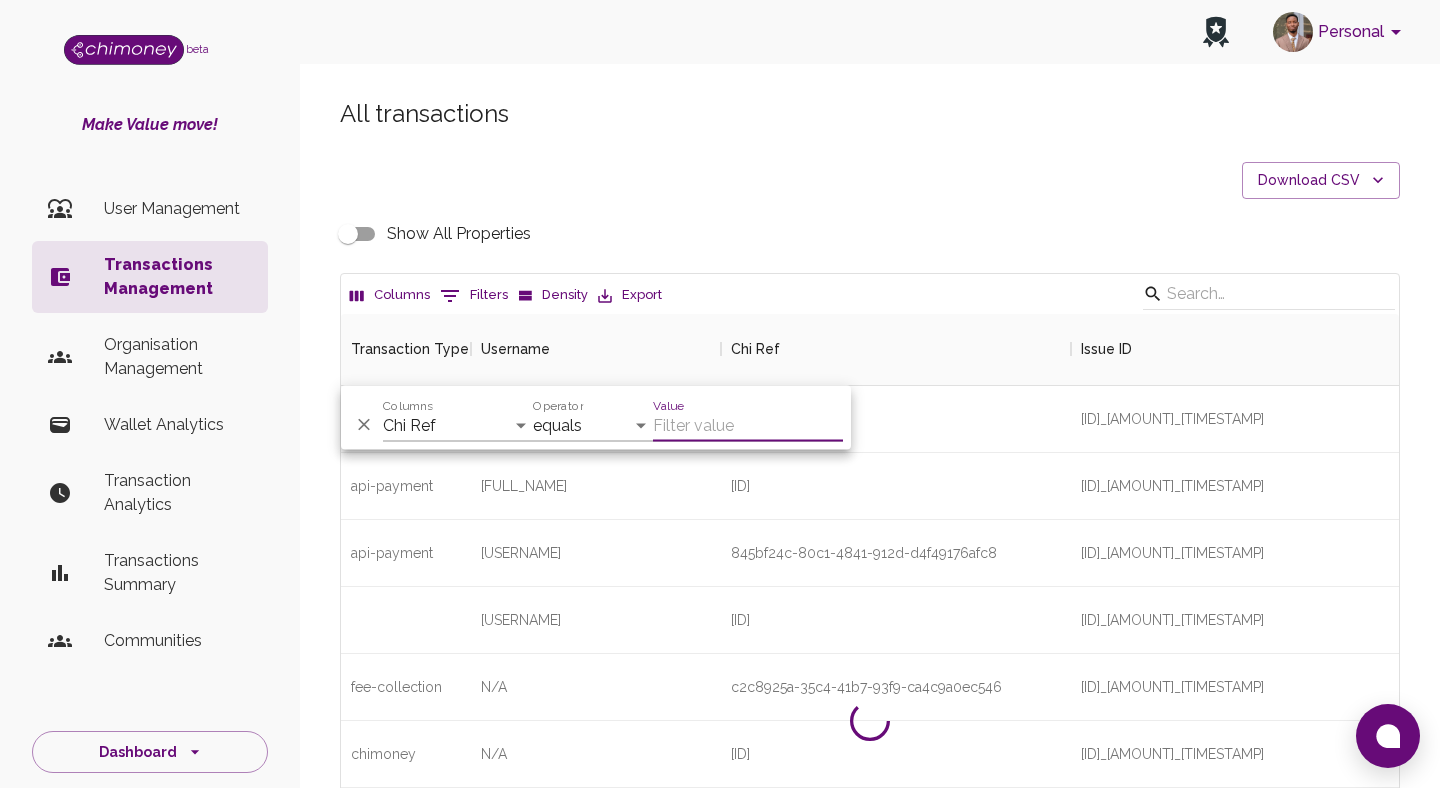 paste on "[ID]" 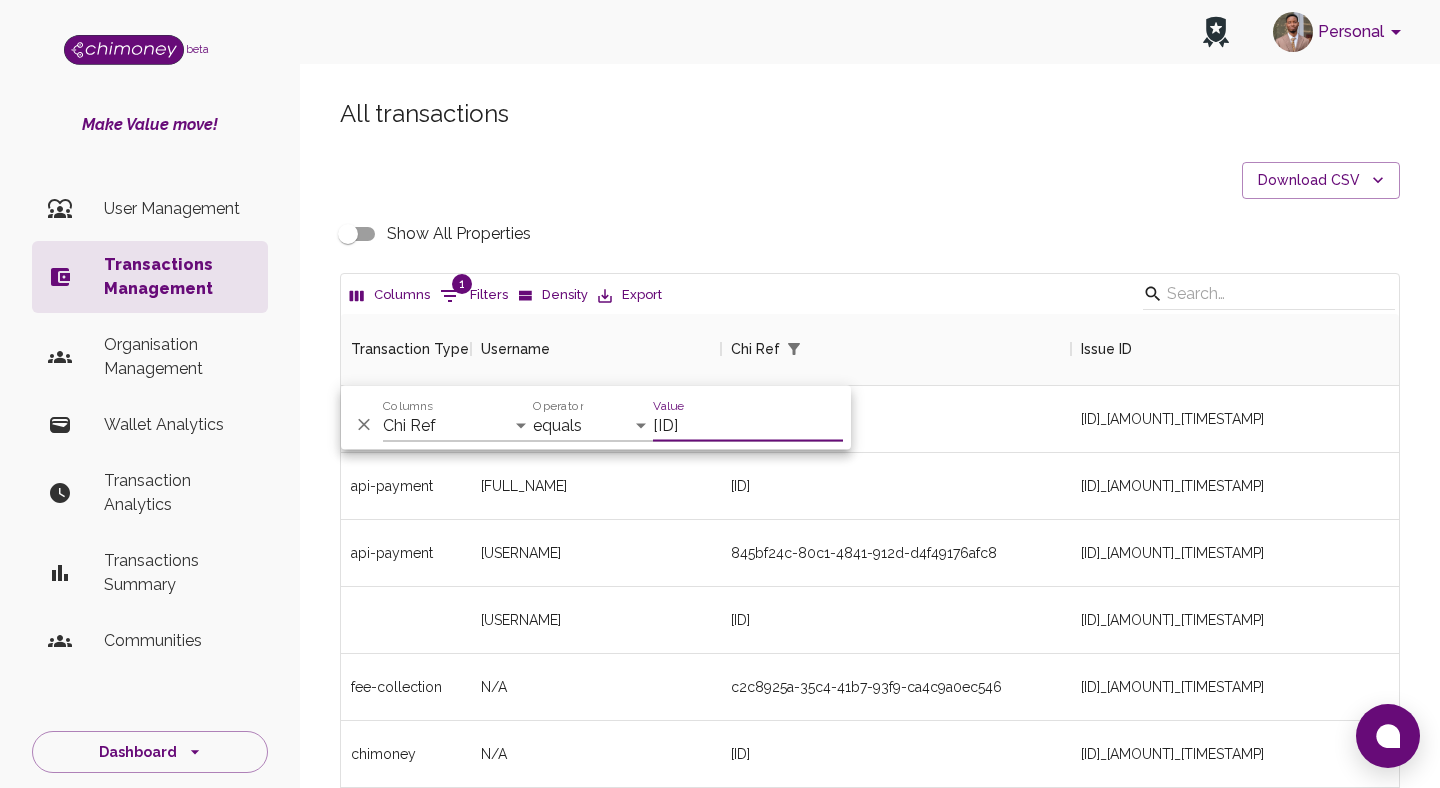 scroll, scrollTop: 0, scrollLeft: 0, axis: both 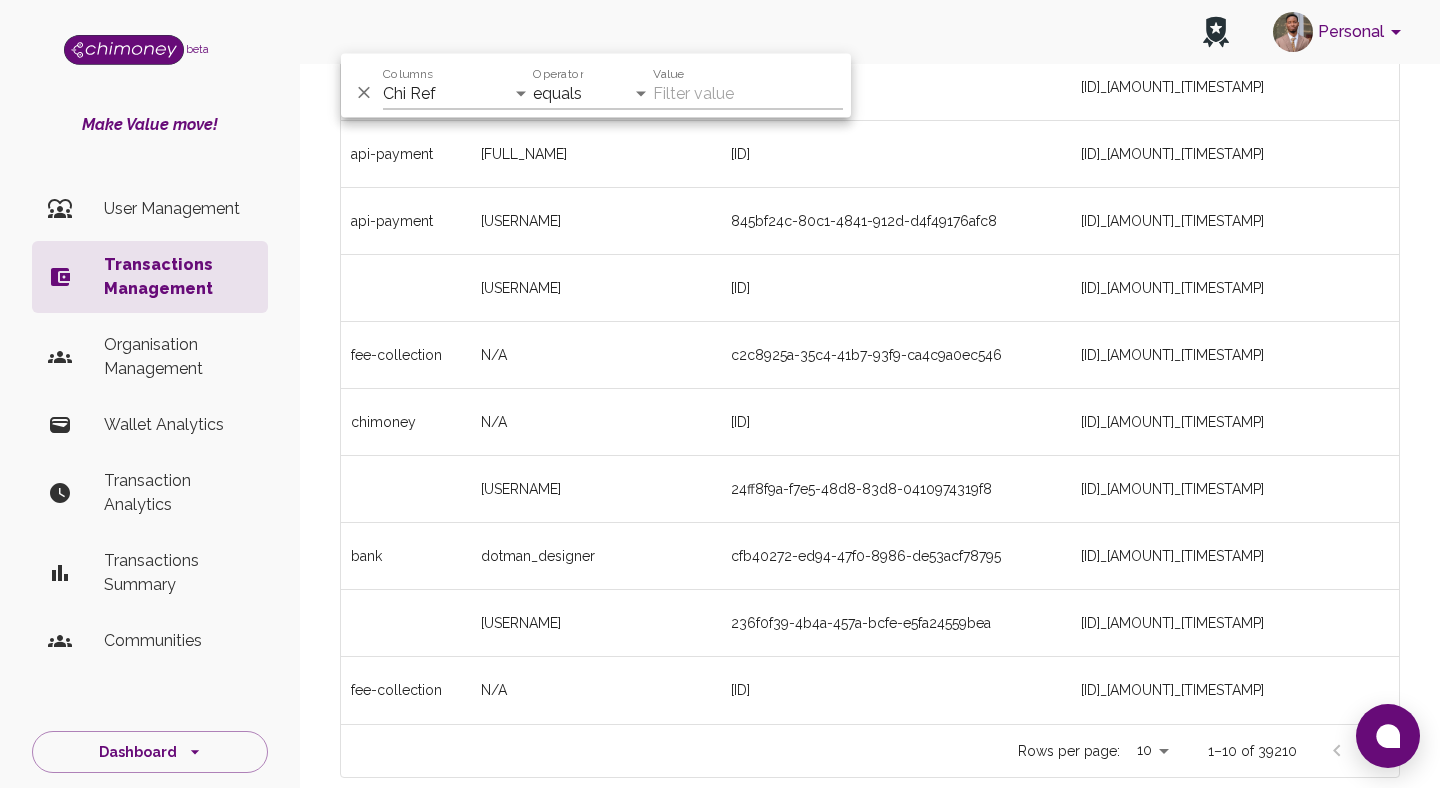 click on "Value" at bounding box center (748, 94) 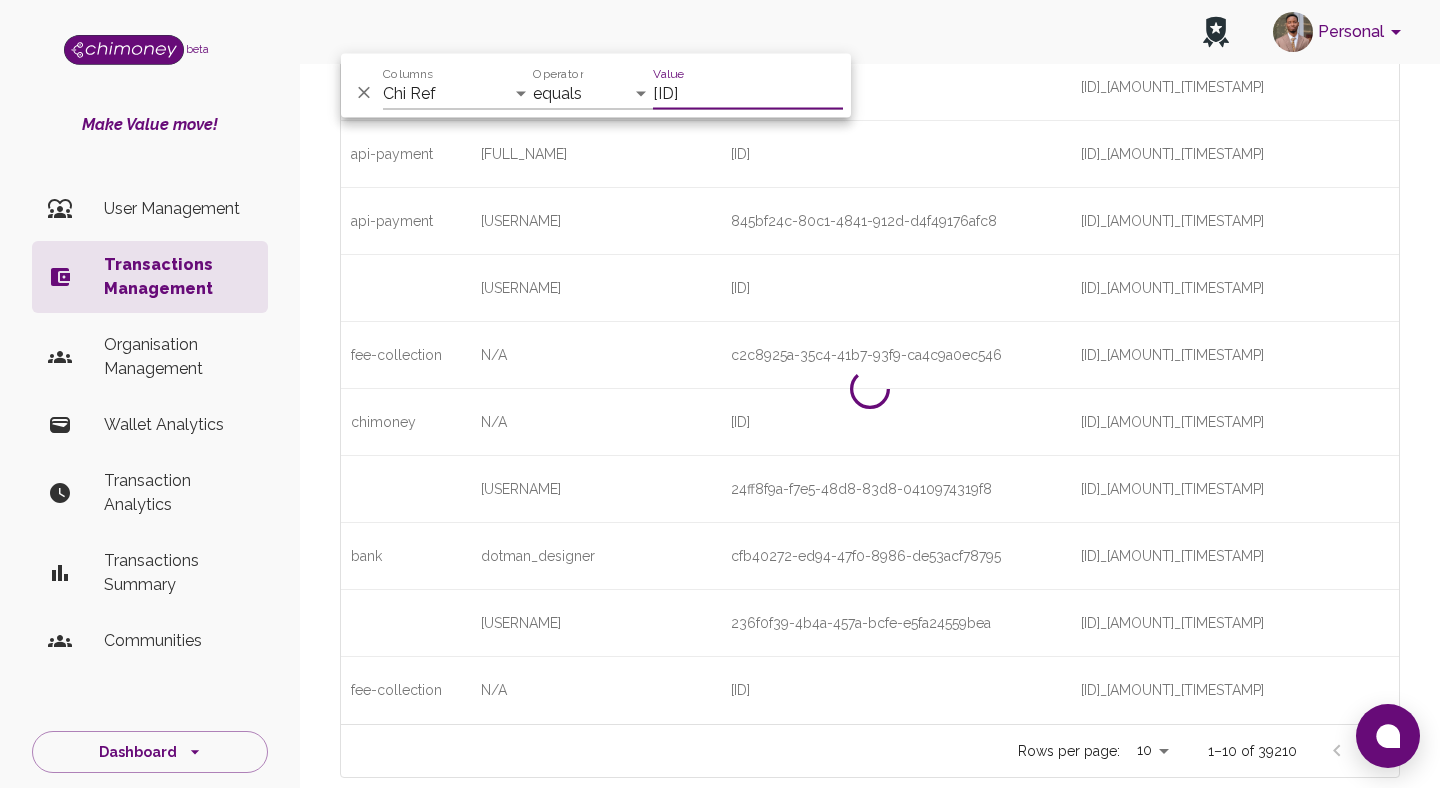 scroll, scrollTop: 0, scrollLeft: 0, axis: both 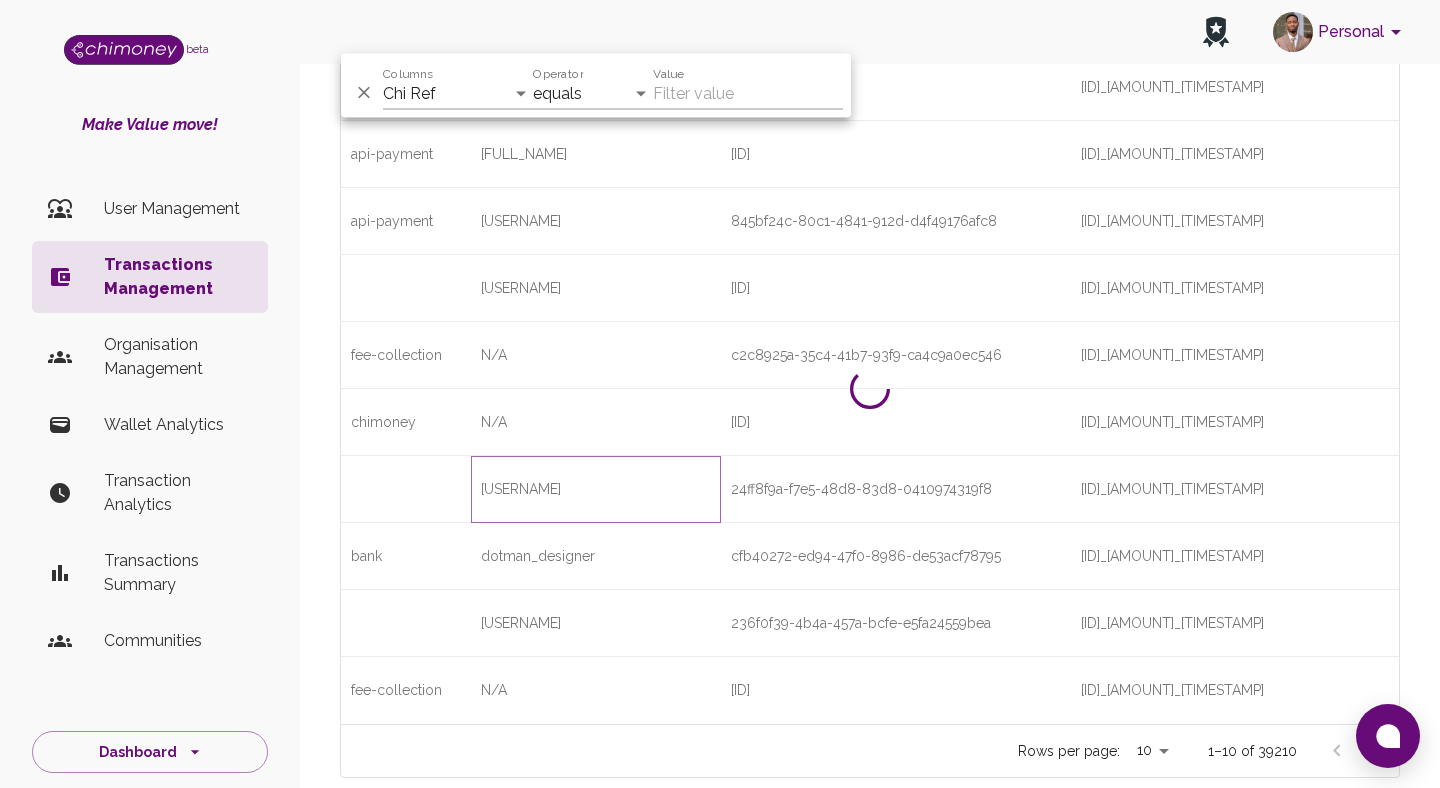 click on "[USERNAME]" at bounding box center (596, 489) 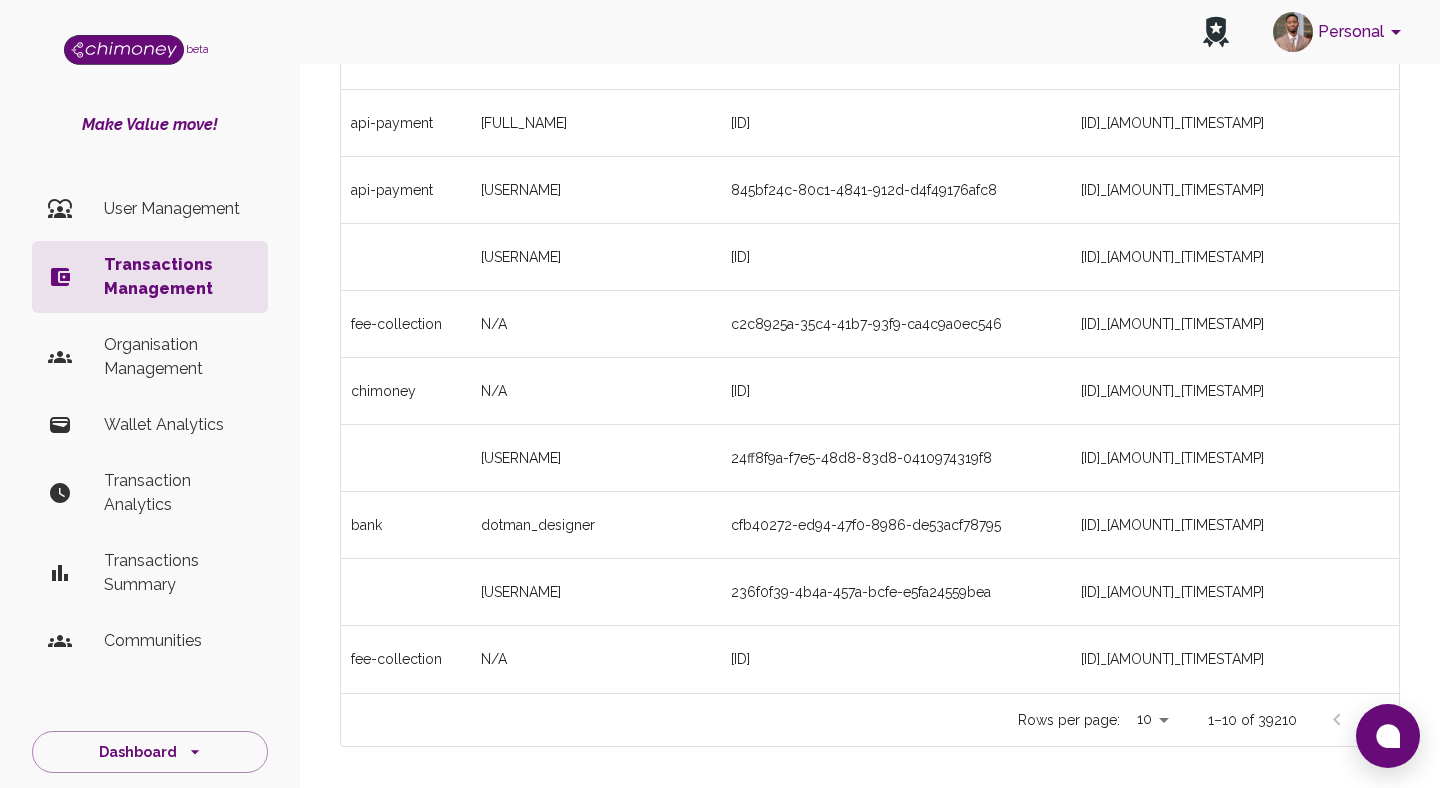 scroll, scrollTop: 370, scrollLeft: 0, axis: vertical 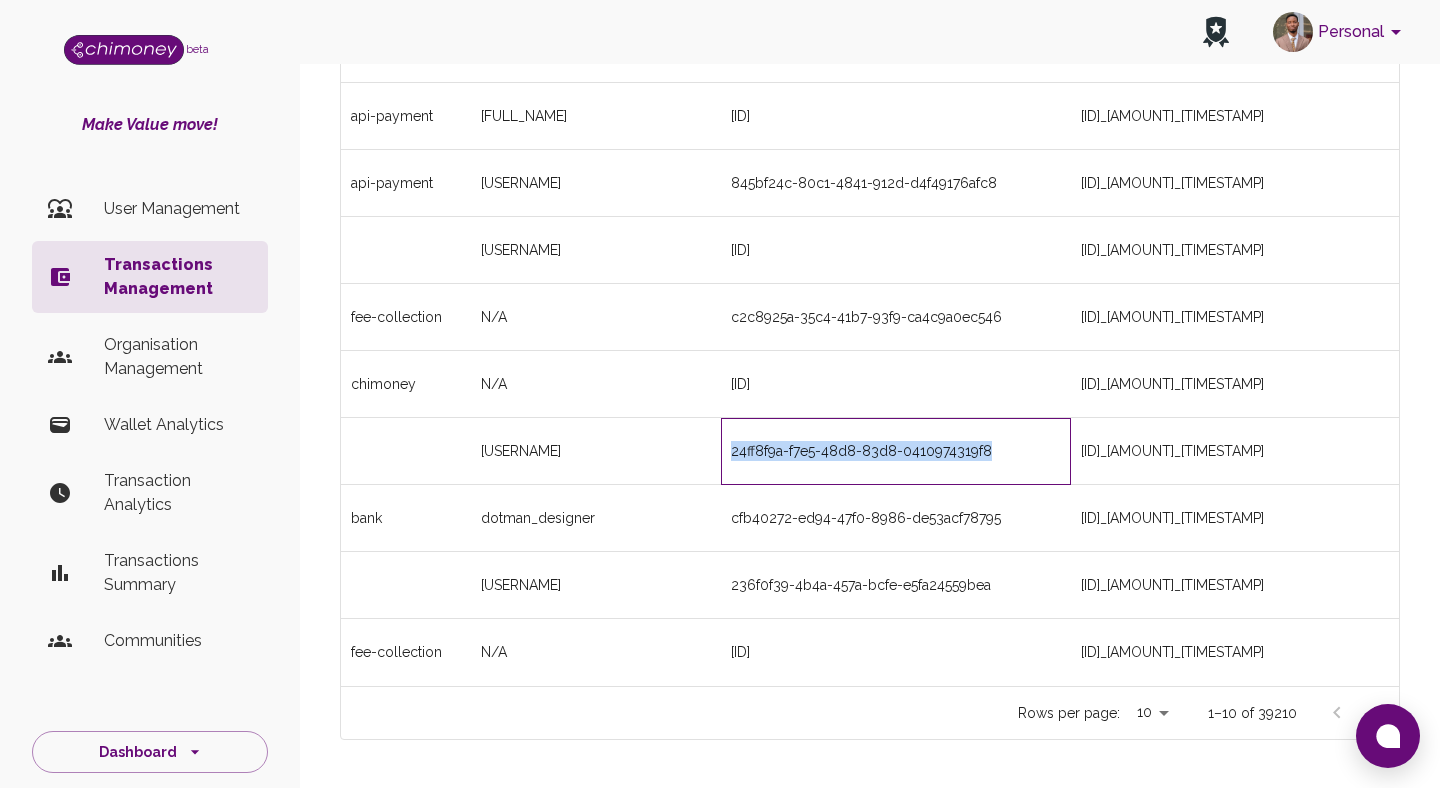 drag, startPoint x: 733, startPoint y: 453, endPoint x: 1010, endPoint y: 454, distance: 277.0018 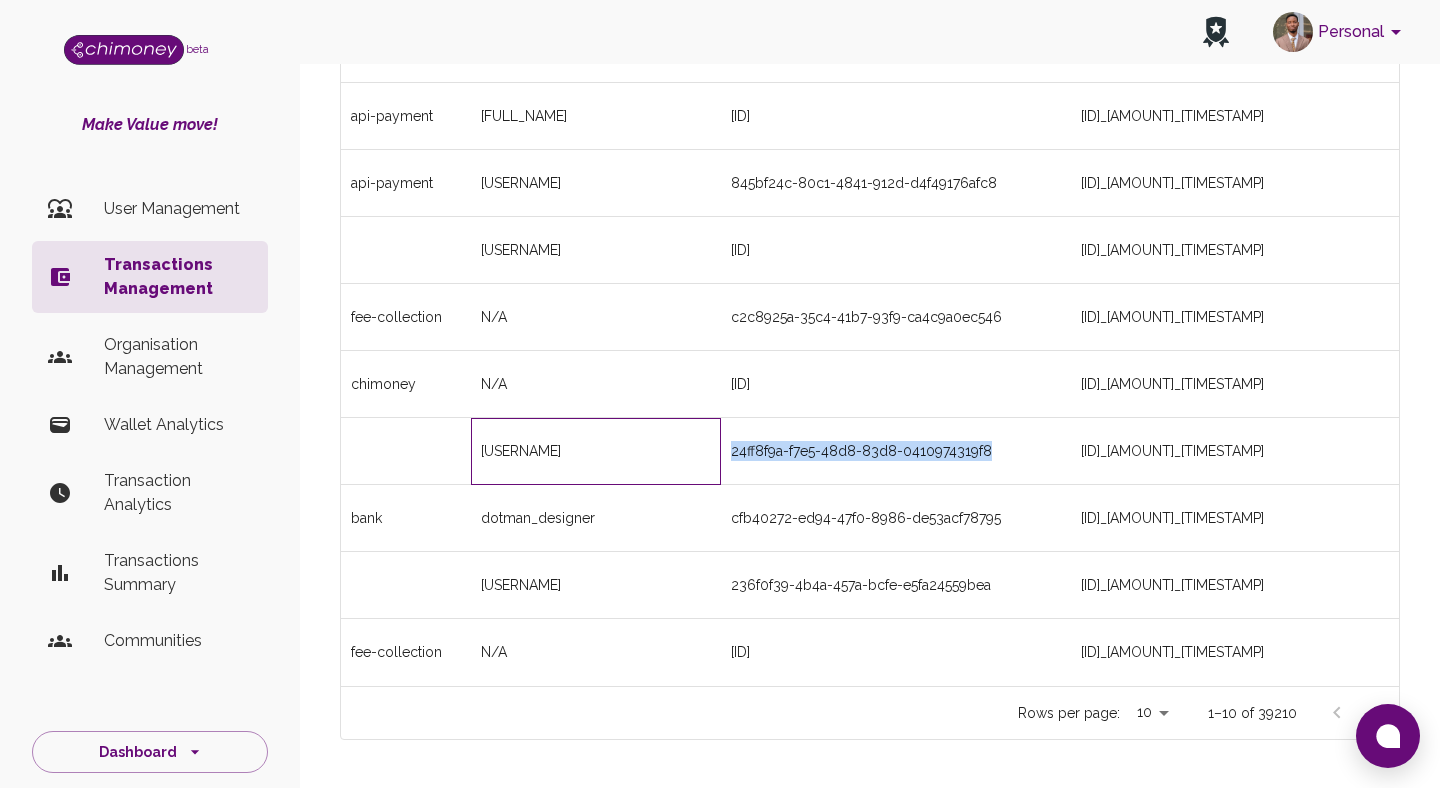 click on "[USERNAME]" at bounding box center (596, 451) 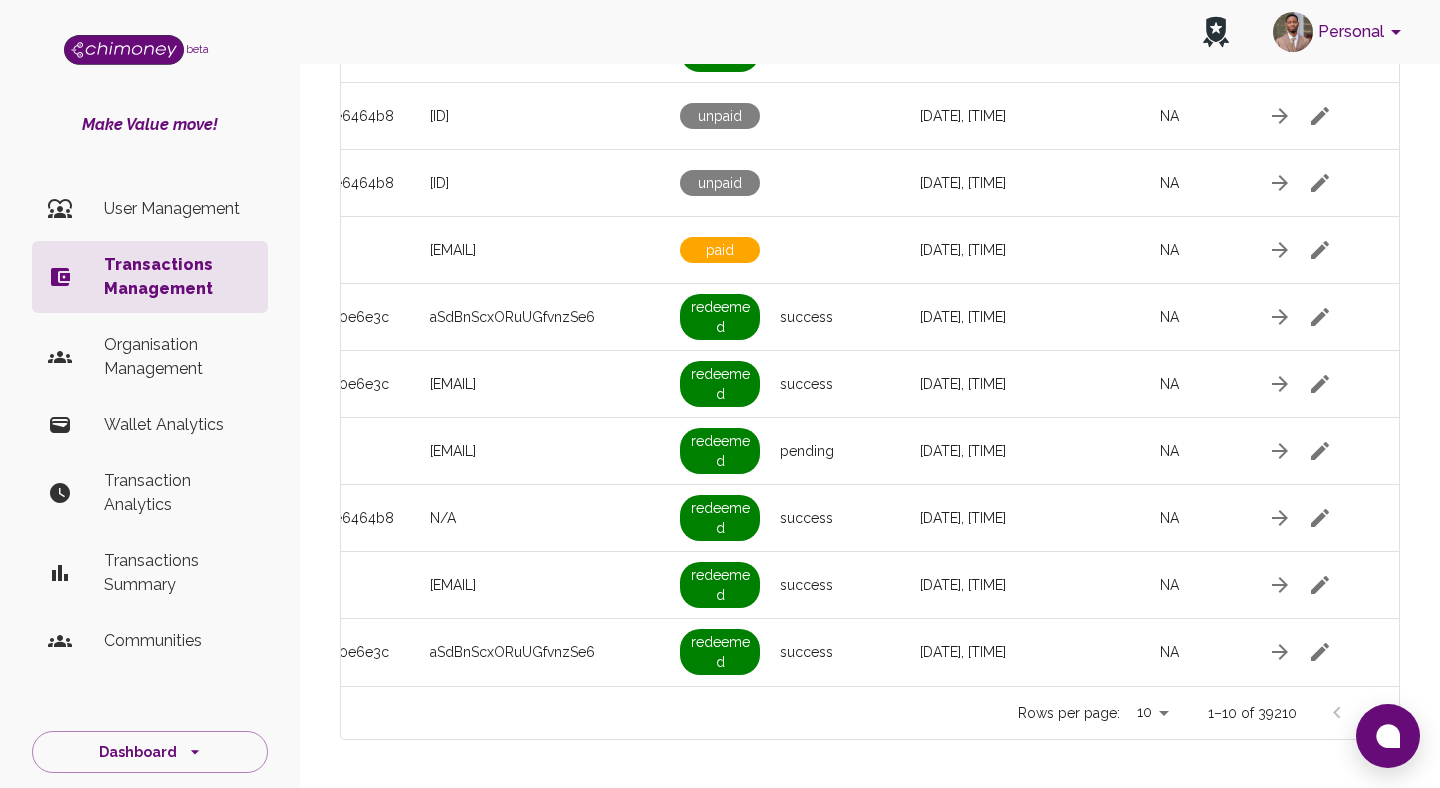 scroll, scrollTop: 0, scrollLeft: 1792, axis: horizontal 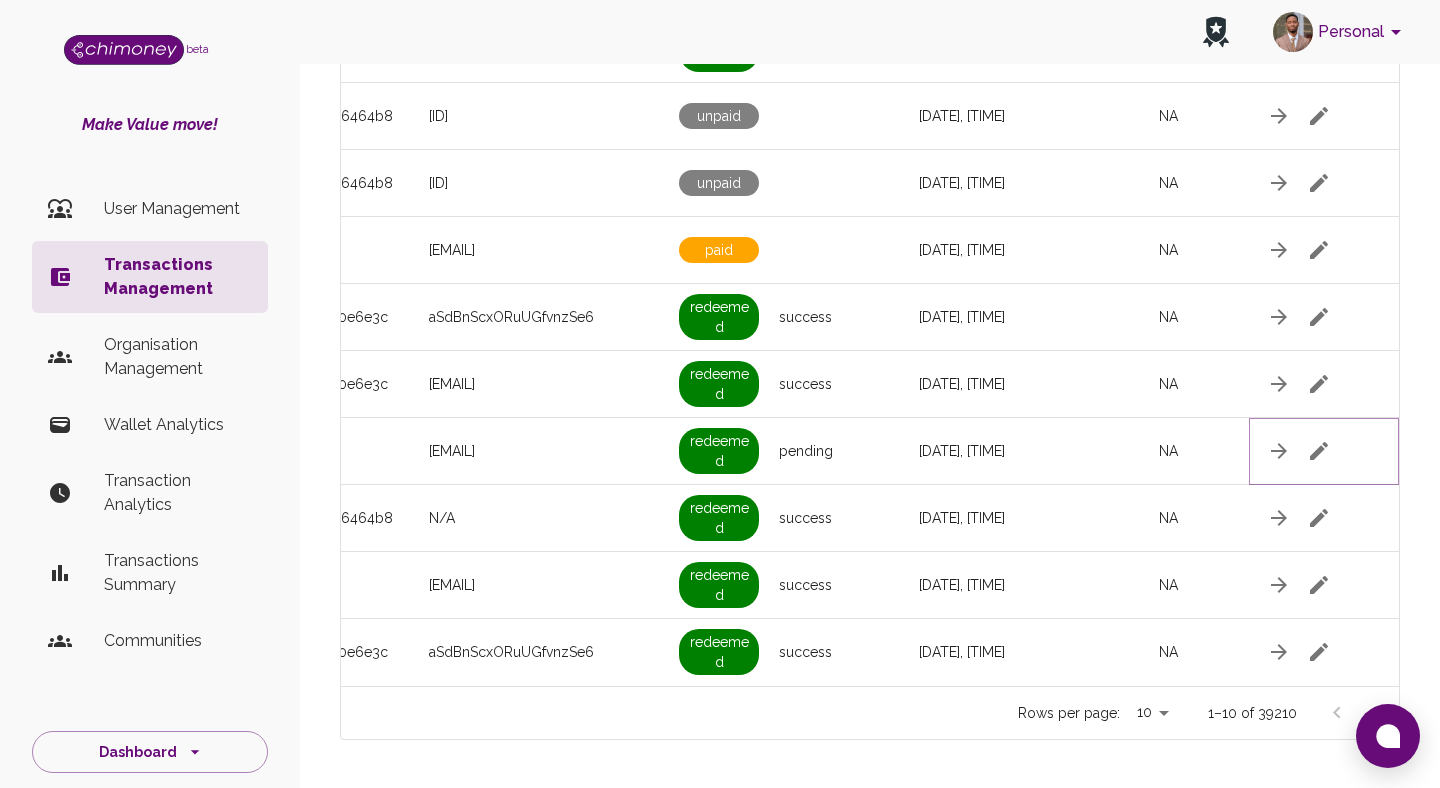 click 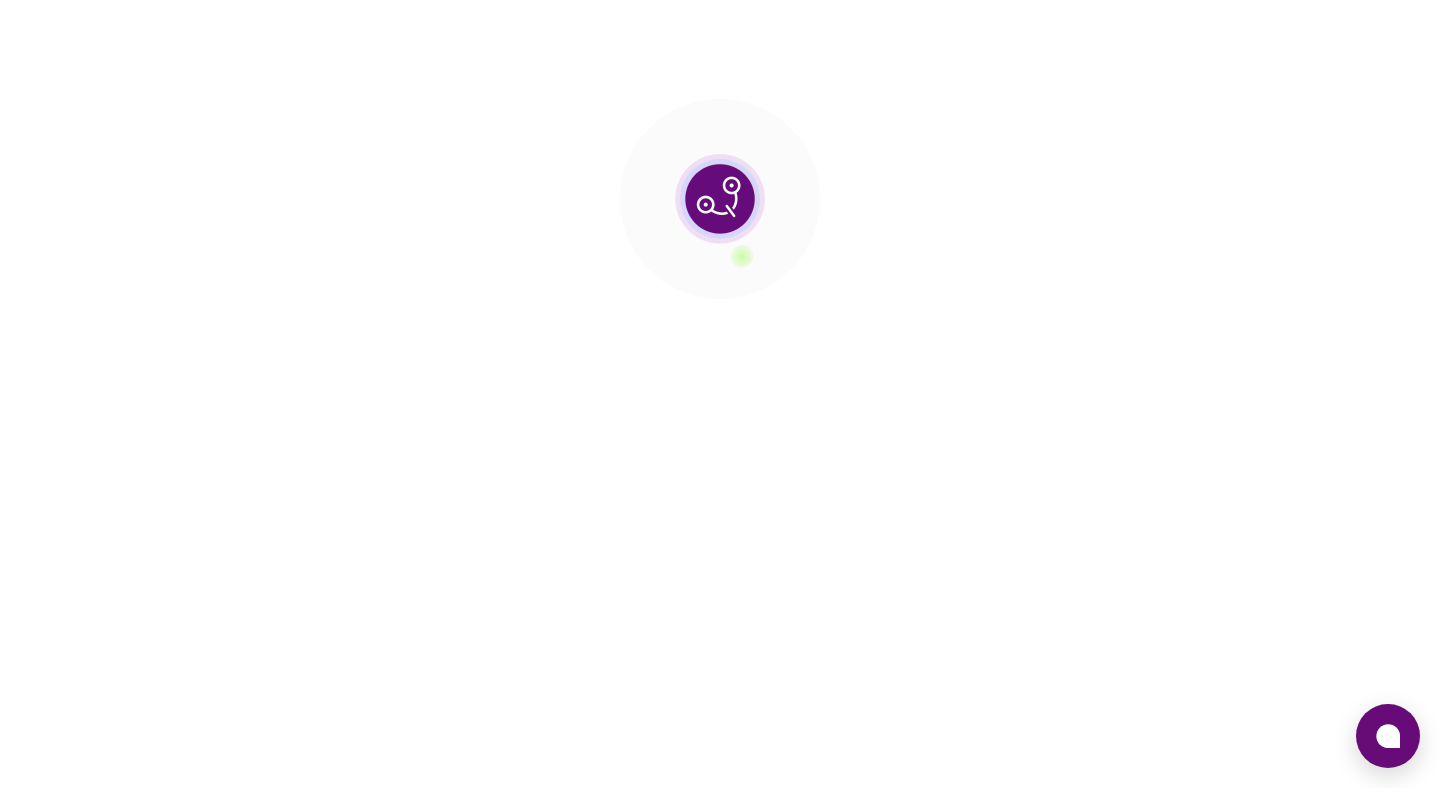 scroll, scrollTop: 0, scrollLeft: 0, axis: both 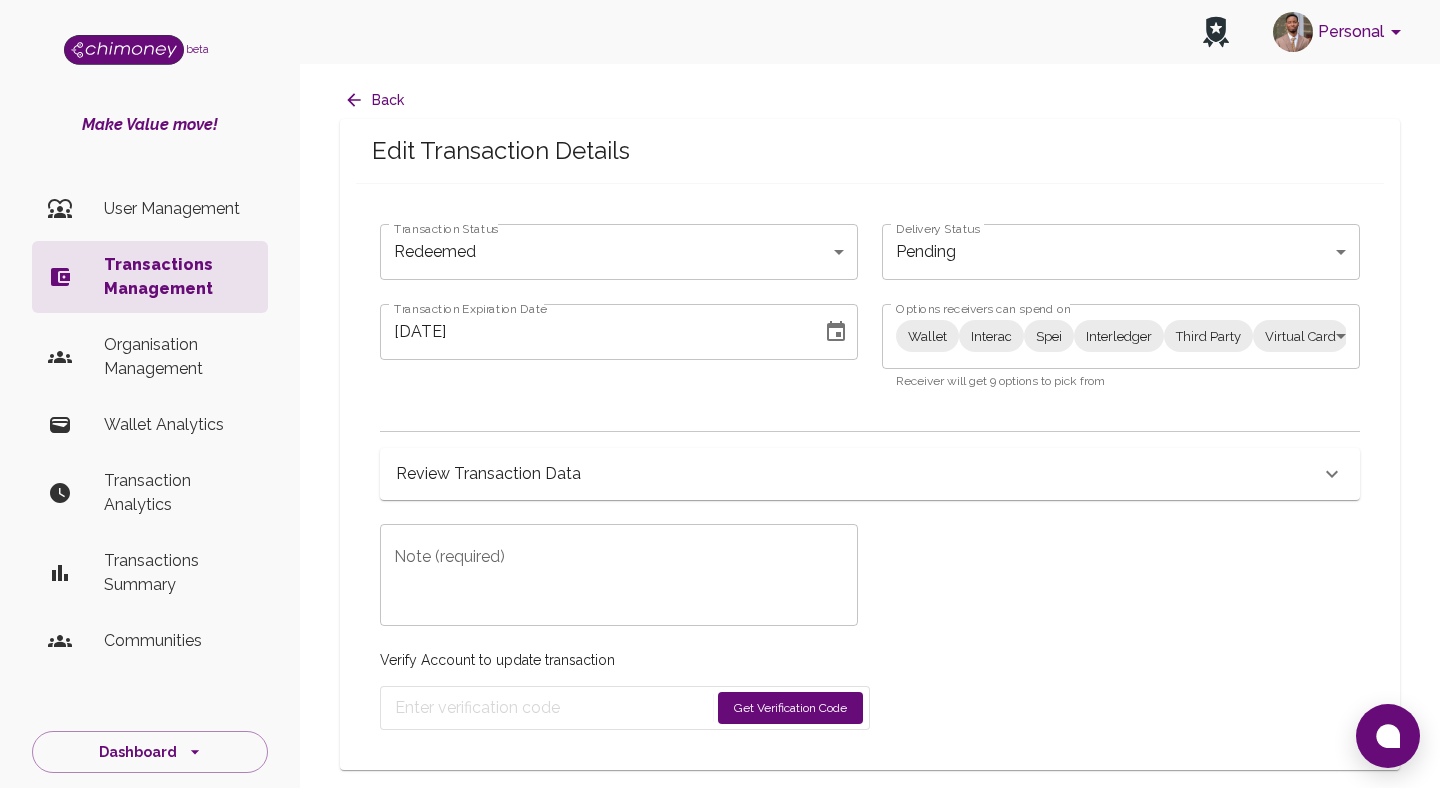 click on "Personal   beta Make Value move! User Management Transactions Management Organisation Management Wallet Analytics Transaction Analytics Transactions Summary Communities Dashboard ©  2025  Chi Technologies Inc. Back Edit Transaction Details Transaction Status Redeemed redeemed Transaction Status Delivery Status Pending pending Delivery Status Transaction Expiration Date [DATE] Transaction Expiration Date Options receivers can spend on Wallet Interac Spei Interledger Third Party Virtual Card Mobile and Internet Bank Products Wallet,Interac,Spei,Interledger,Third Party,Virtual Card,Mobile and Internet,Bank,Products Options receivers can spend on Receiver will get 9 options to pick from Review Transaction Data Transaction Information ChiRef [ID] Amount (USD) 40.00 Currency USD Fee (USD) 0 Transaction Type Transaction Status redeemed Delivery Status pending Transaction Date [DATE] at [TIME] Reciever [EMAIL] Raw Redeem Data {}   Transaction Metadata" at bounding box center [720, 394] 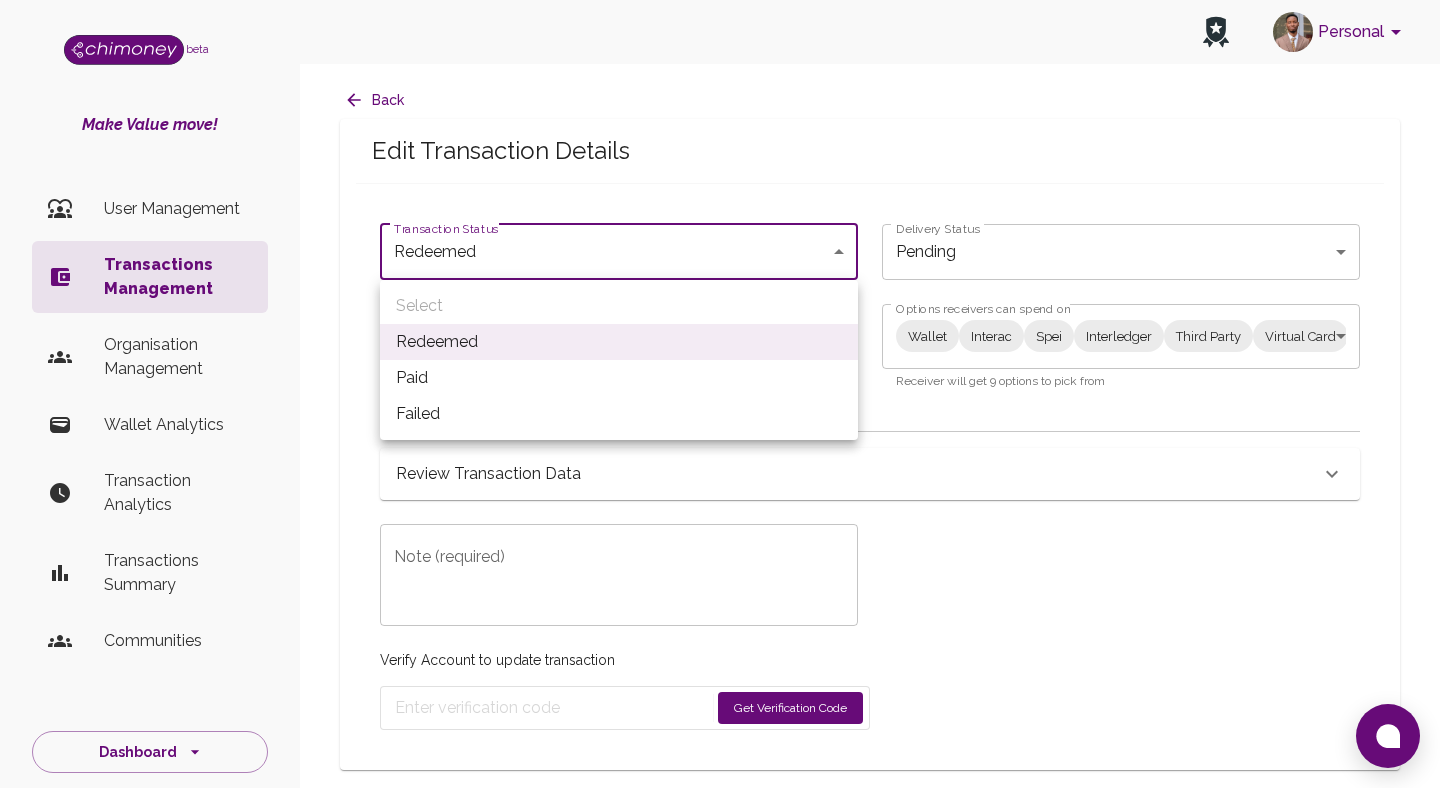 click on "Paid" at bounding box center [619, 378] 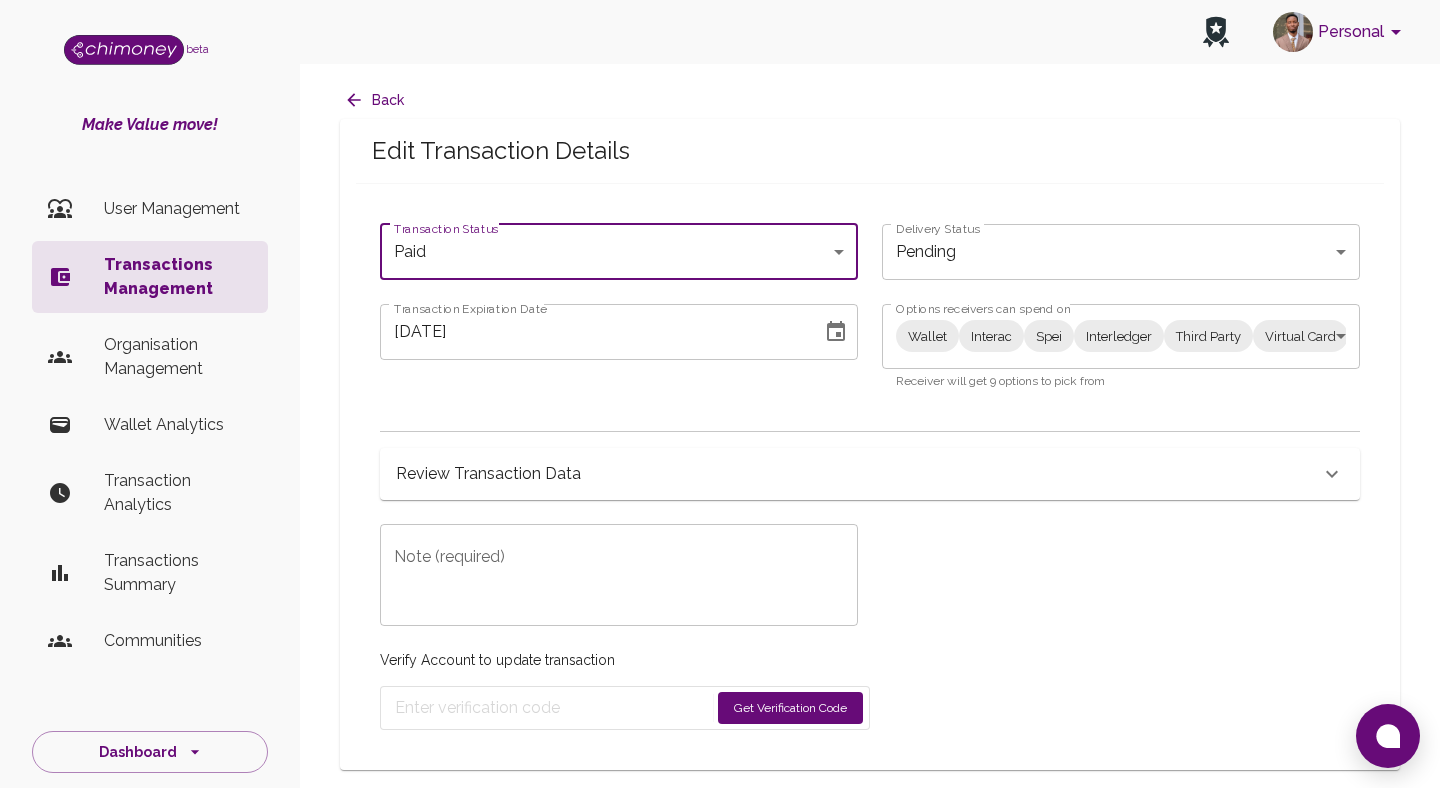 click on "Personal   beta Make Value move! User Management Transactions Management Organisation Management Wallet Analytics Transaction Analytics Transactions Summary Communities Dashboard ©  2025  Chi Technologies Inc. Back Edit Transaction Details Transaction Status Paid paid Transaction Status Delivery Status Pending pending Delivery Status Transaction Expiration Date [DATE] Transaction Expiration Date Options receivers can spend on Wallet Interac Spei Interledger Third Party Virtual Card Mobile and Internet Bank Products Wallet,Interac,Spei,Interledger,Third Party,Virtual Card,Mobile and Internet,Bank,Products Options receivers can spend on Receiver will get 9 options to pick from Review Transaction Data Transaction Information ChiRef [ID] Amount (USD) 40.00 Currency USD Fee (USD) 0 Transaction Type Transaction Status paid Delivery Status pending Transaction Date [DATE] at [TIME] Reciever [EMAIL] Raw Redeem Data {}   Transaction Metadata x   Account" at bounding box center [720, 394] 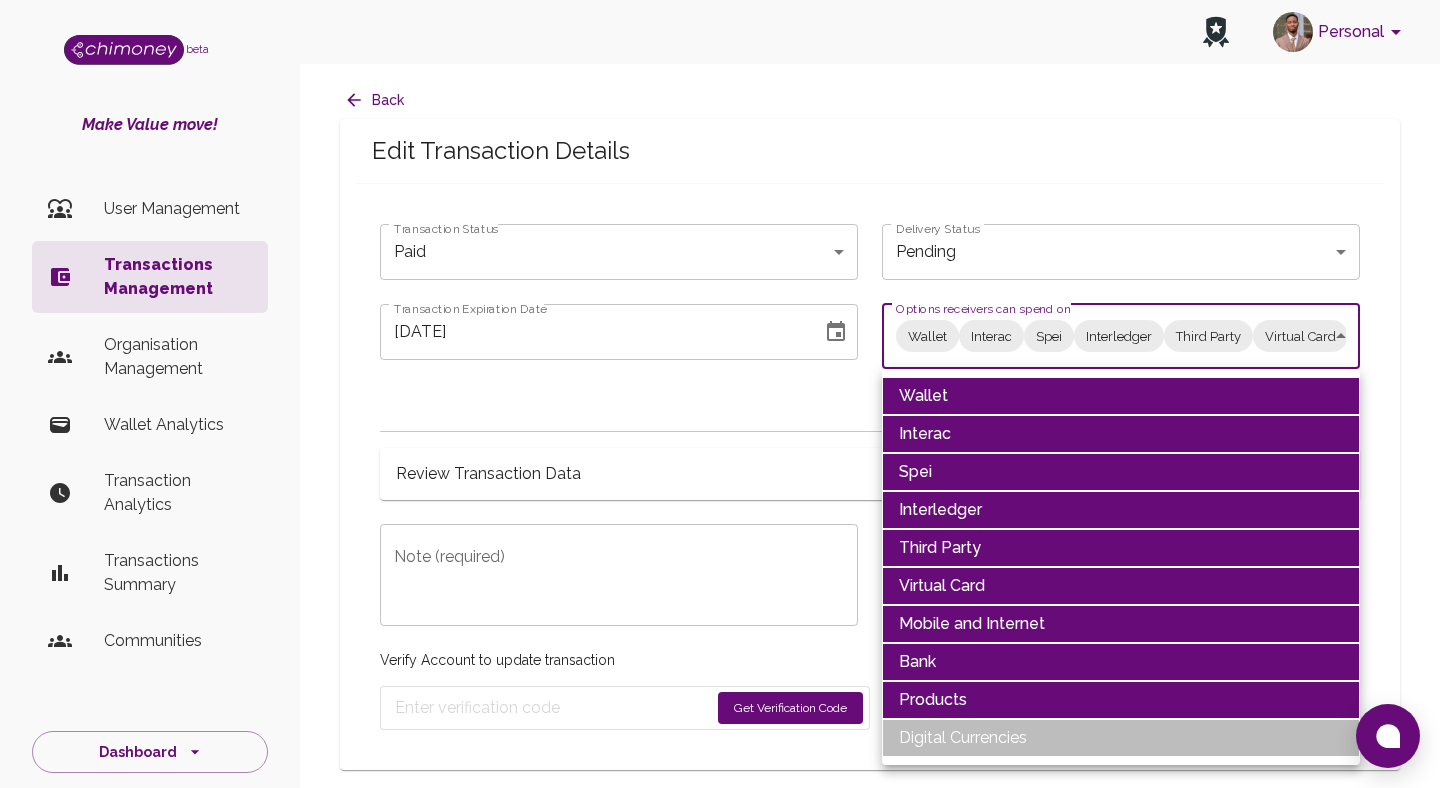 click on "Wallet" at bounding box center (1121, 396) 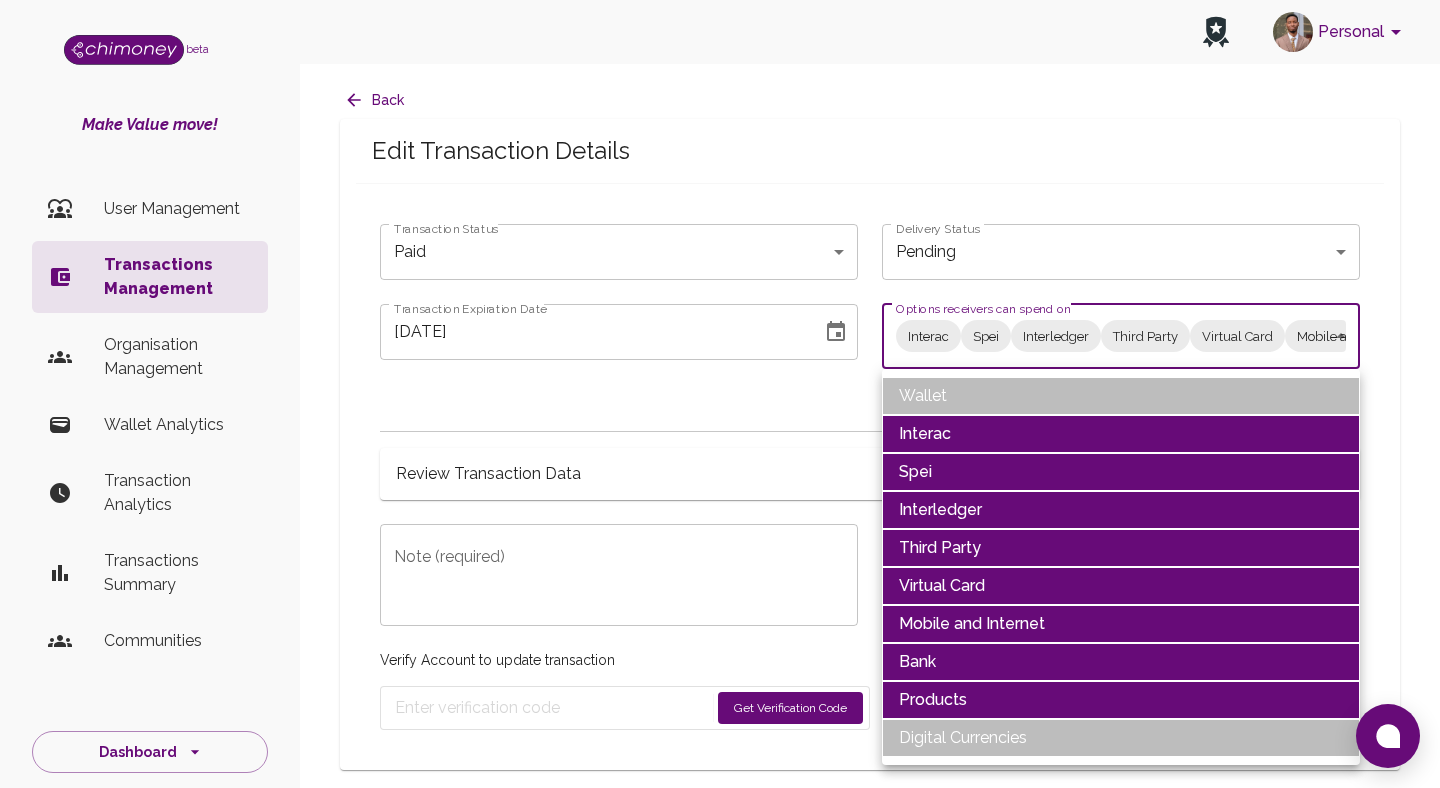 click on "Wallet" at bounding box center (1121, 396) 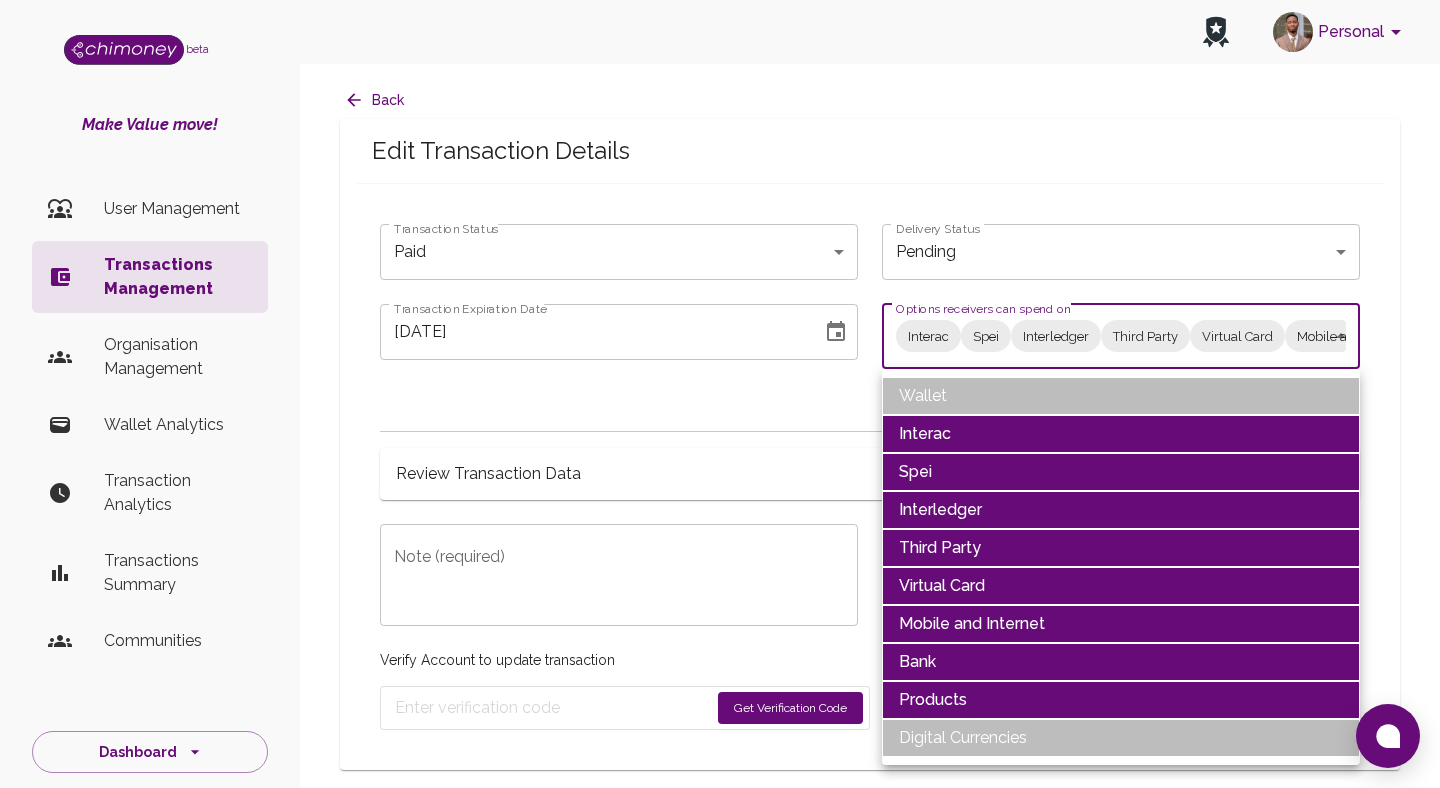 type on "Interac,Spei,Interledger,Third Party,Virtual Card,Mobile and Internet,Bank,Products,Wallet" 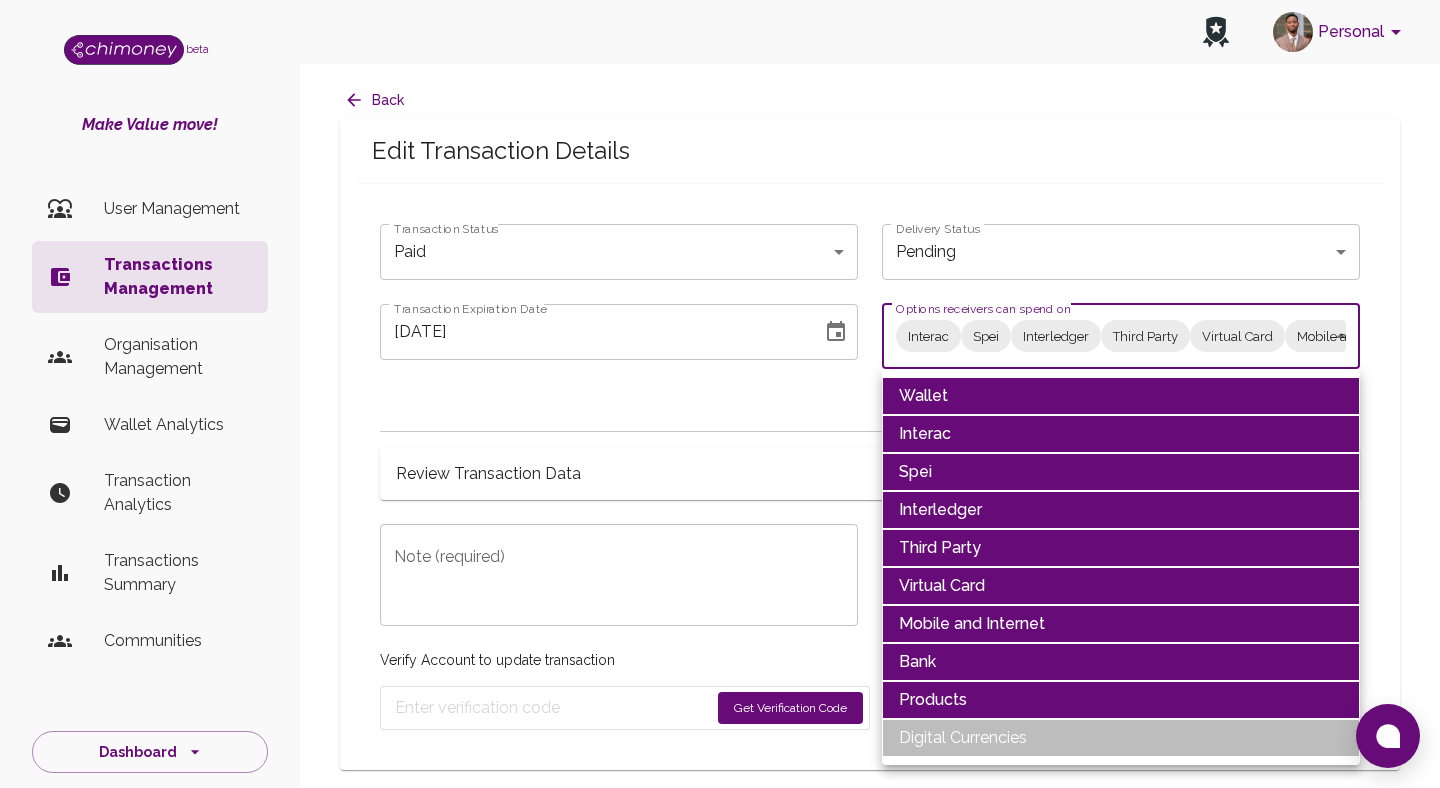 click at bounding box center [720, 394] 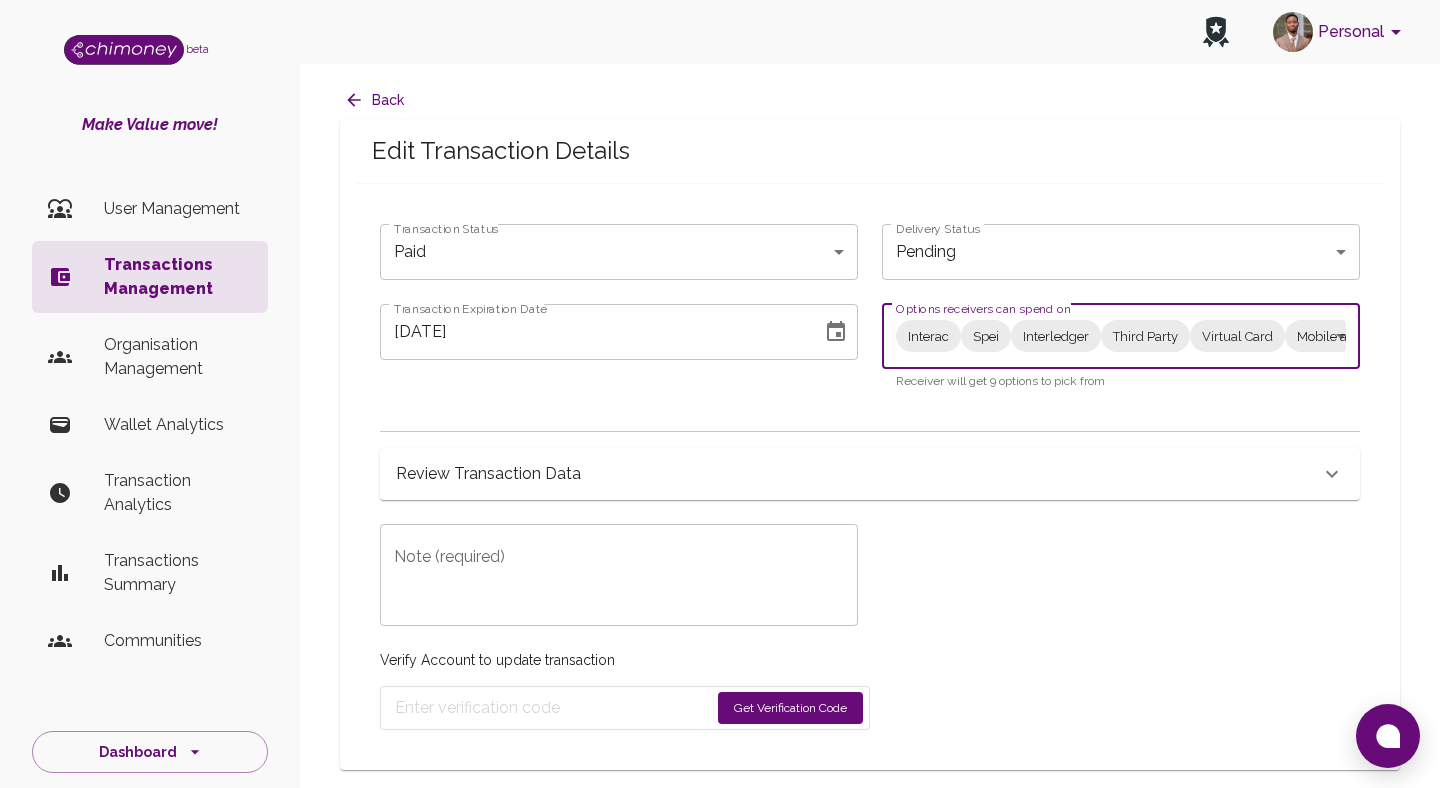 click at bounding box center [836, 332] 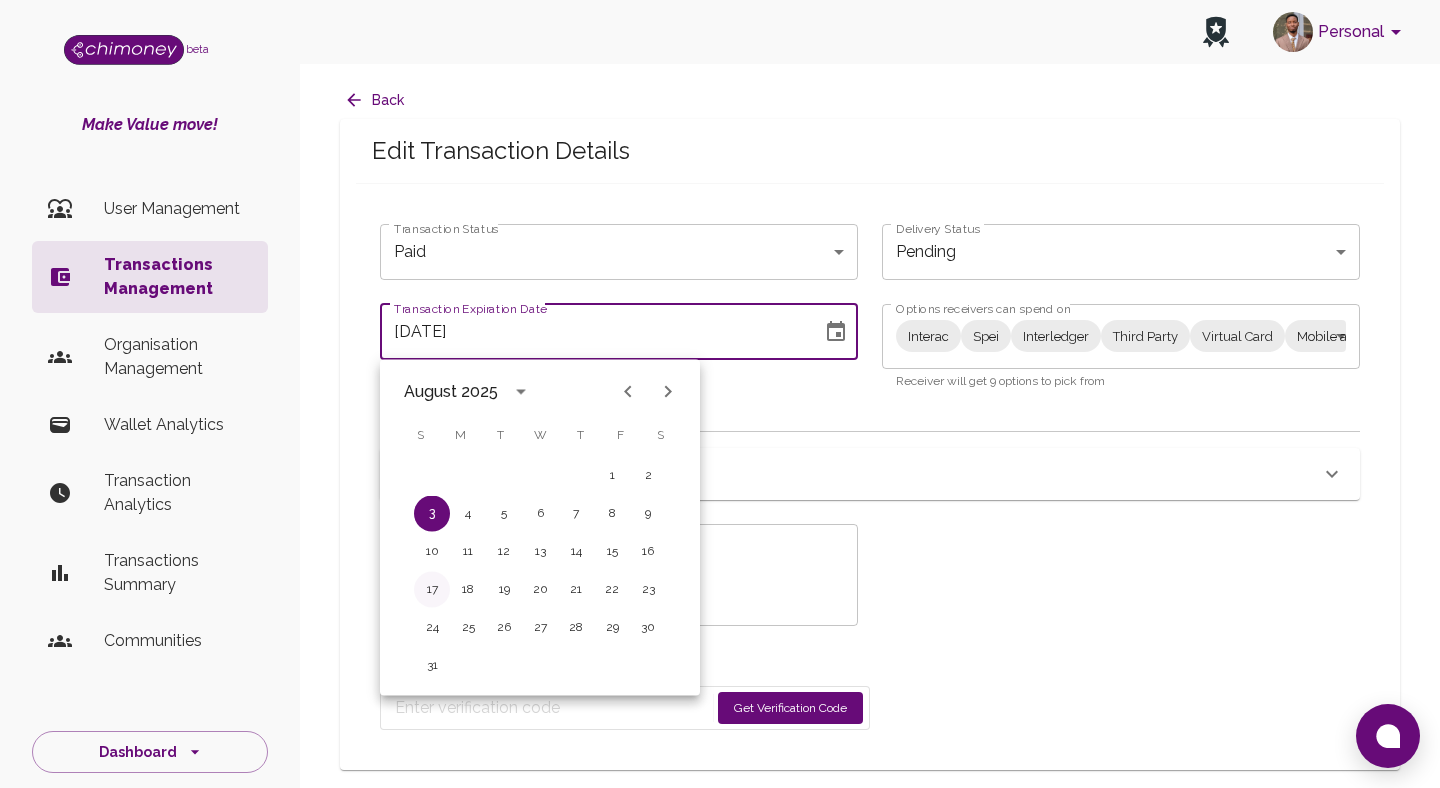 click on "17" at bounding box center (432, 590) 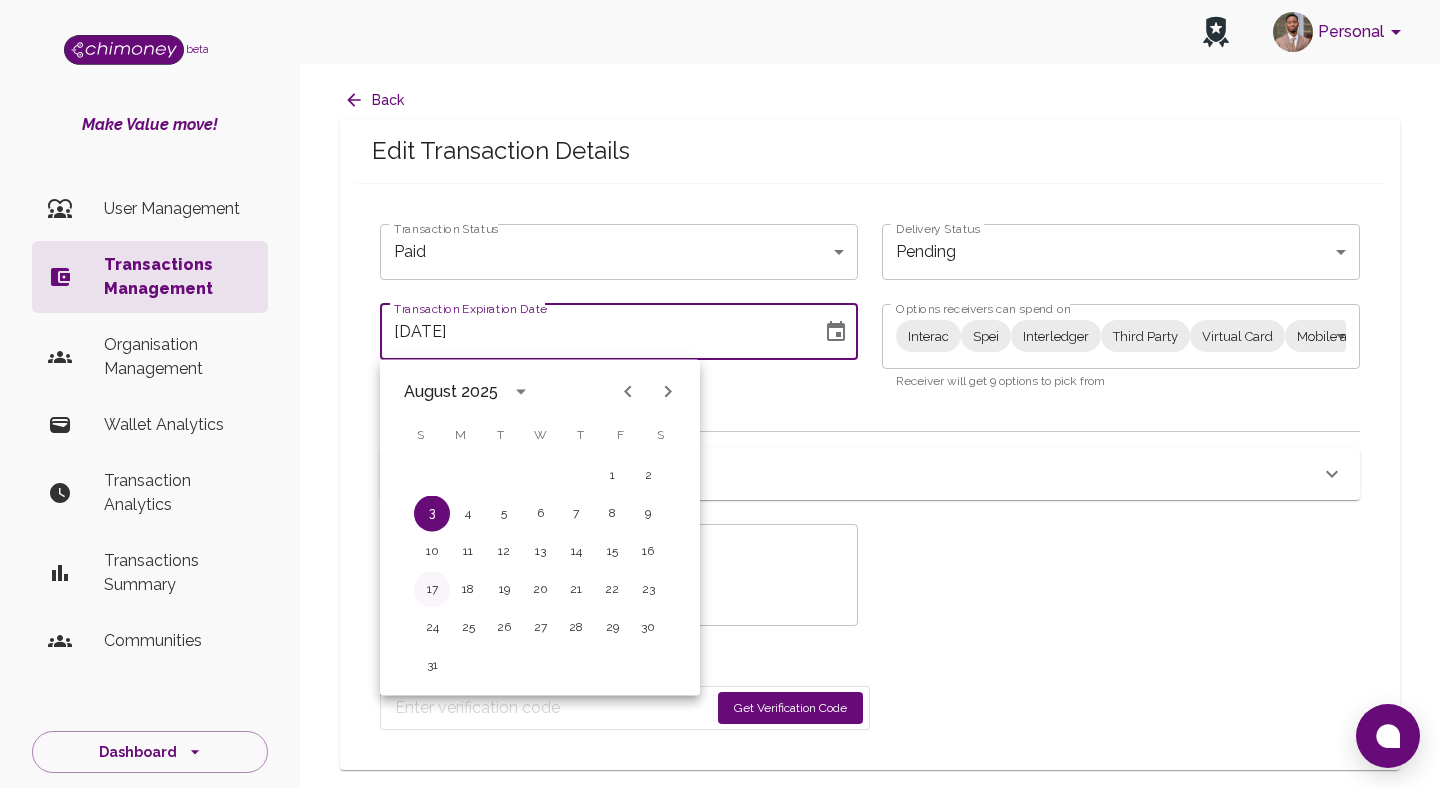 type on "[DATE]" 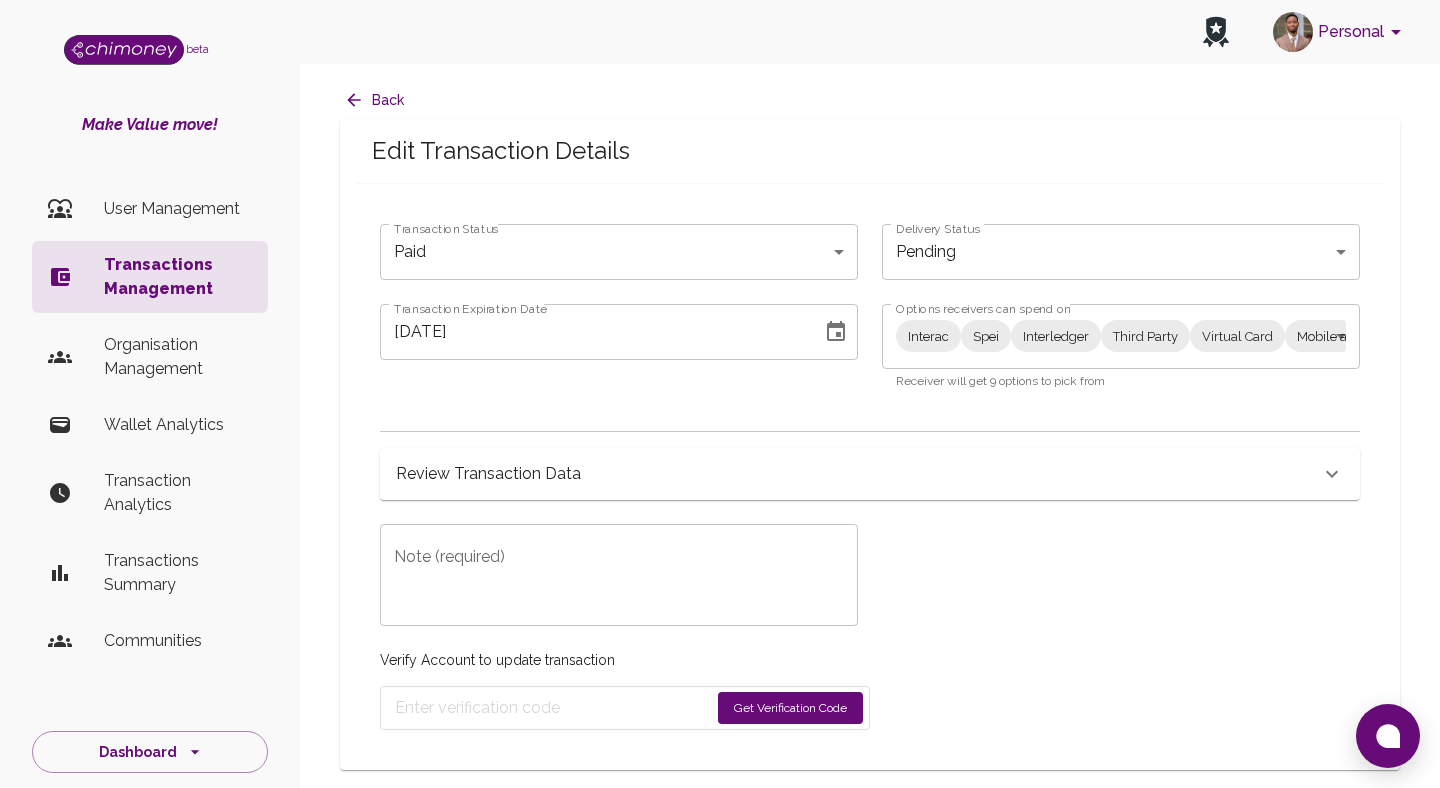 click on "Verify Account to update transaction Get Verification Code" at bounding box center (625, 678) 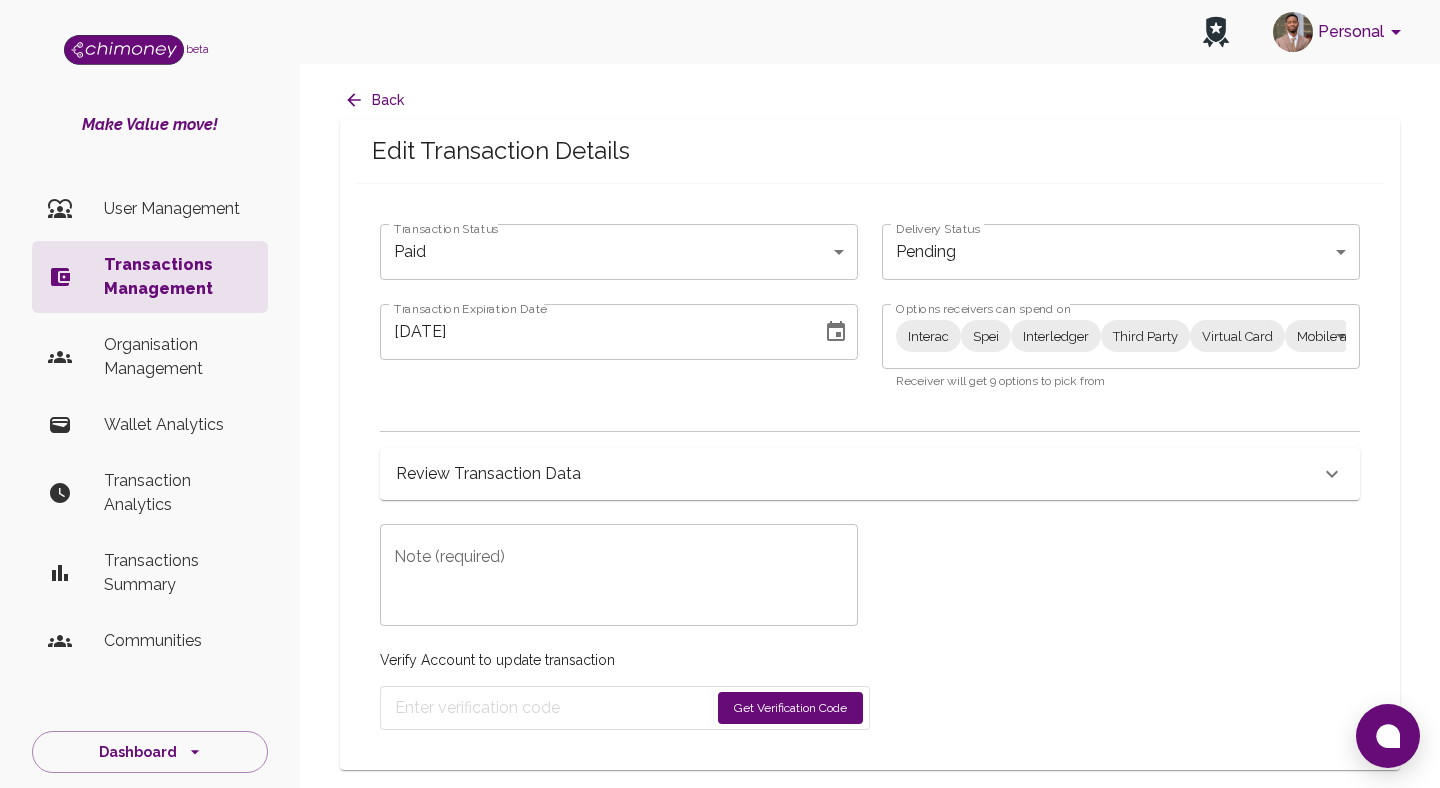 click on "Note (required)" at bounding box center [619, 575] 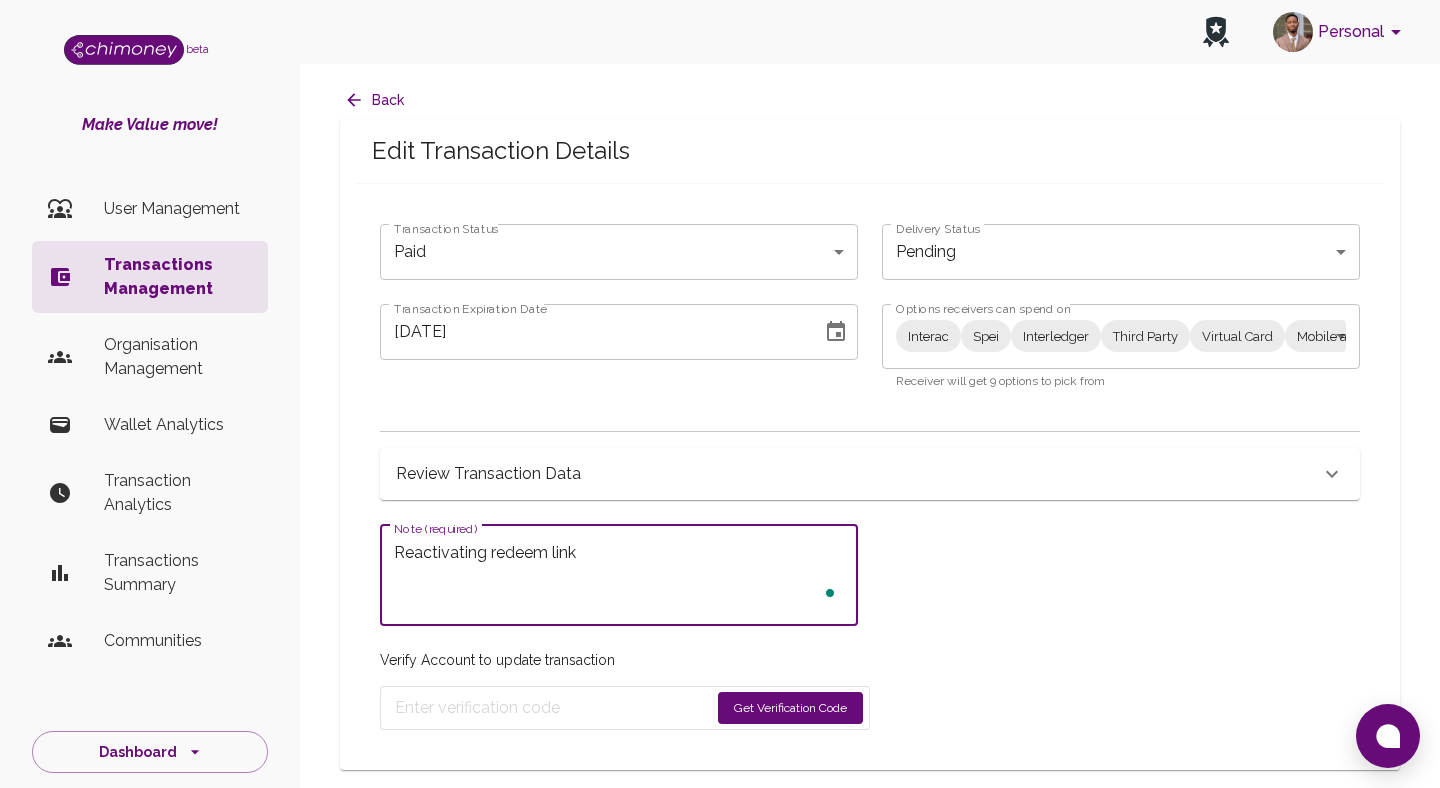 type on "Reactivating redeem link" 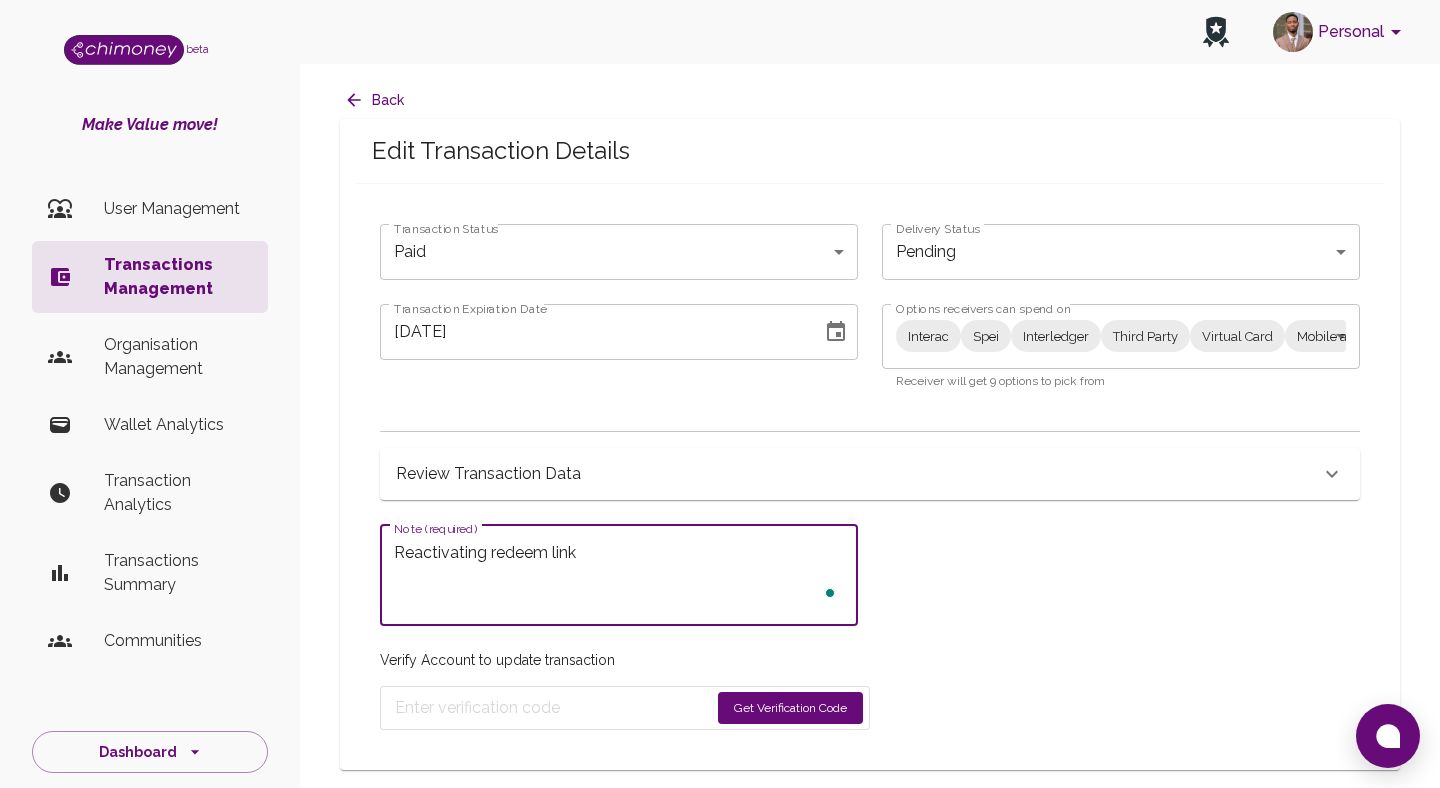 click on "Get Verification Code" at bounding box center [790, 708] 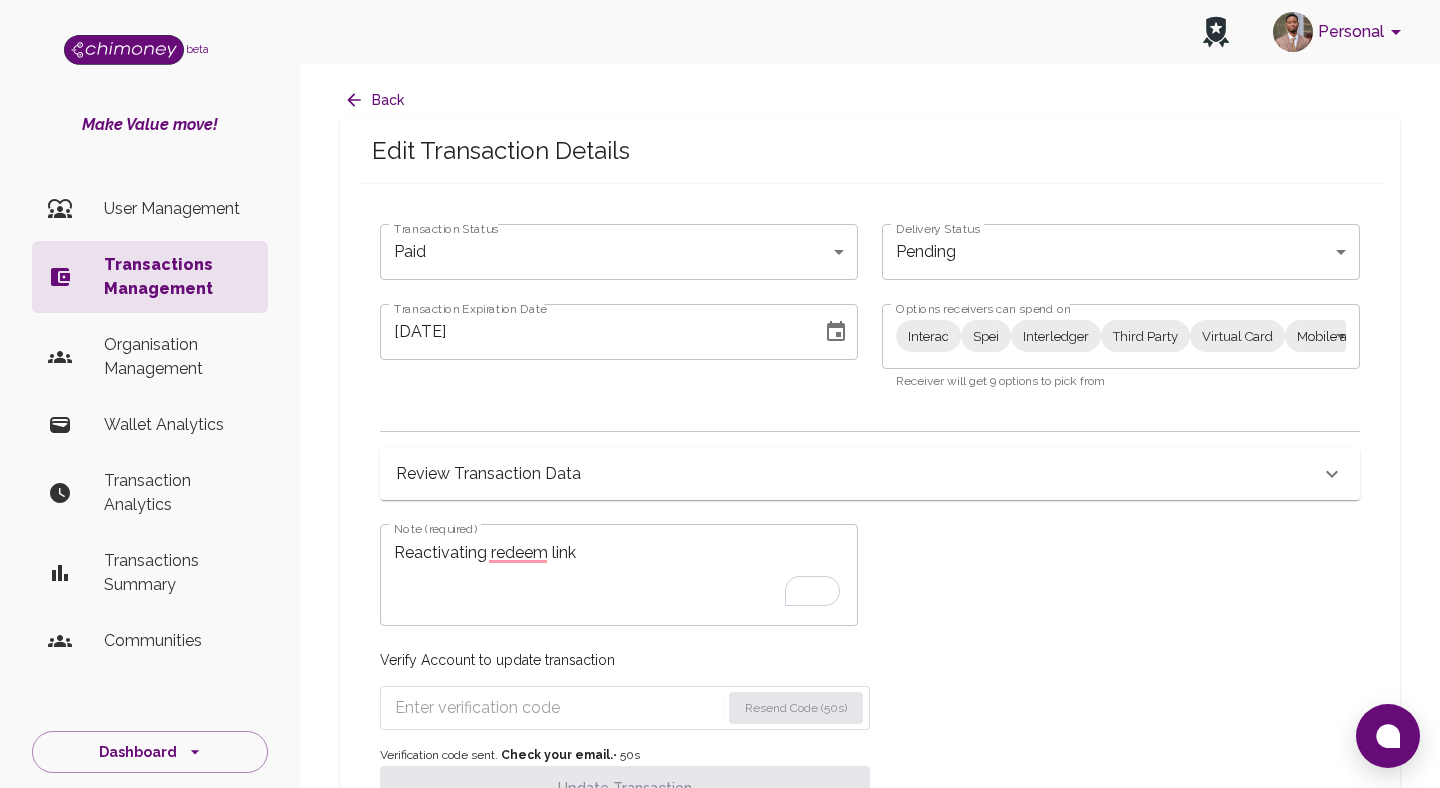click on "Resend Code (50s)" at bounding box center (625, 708) 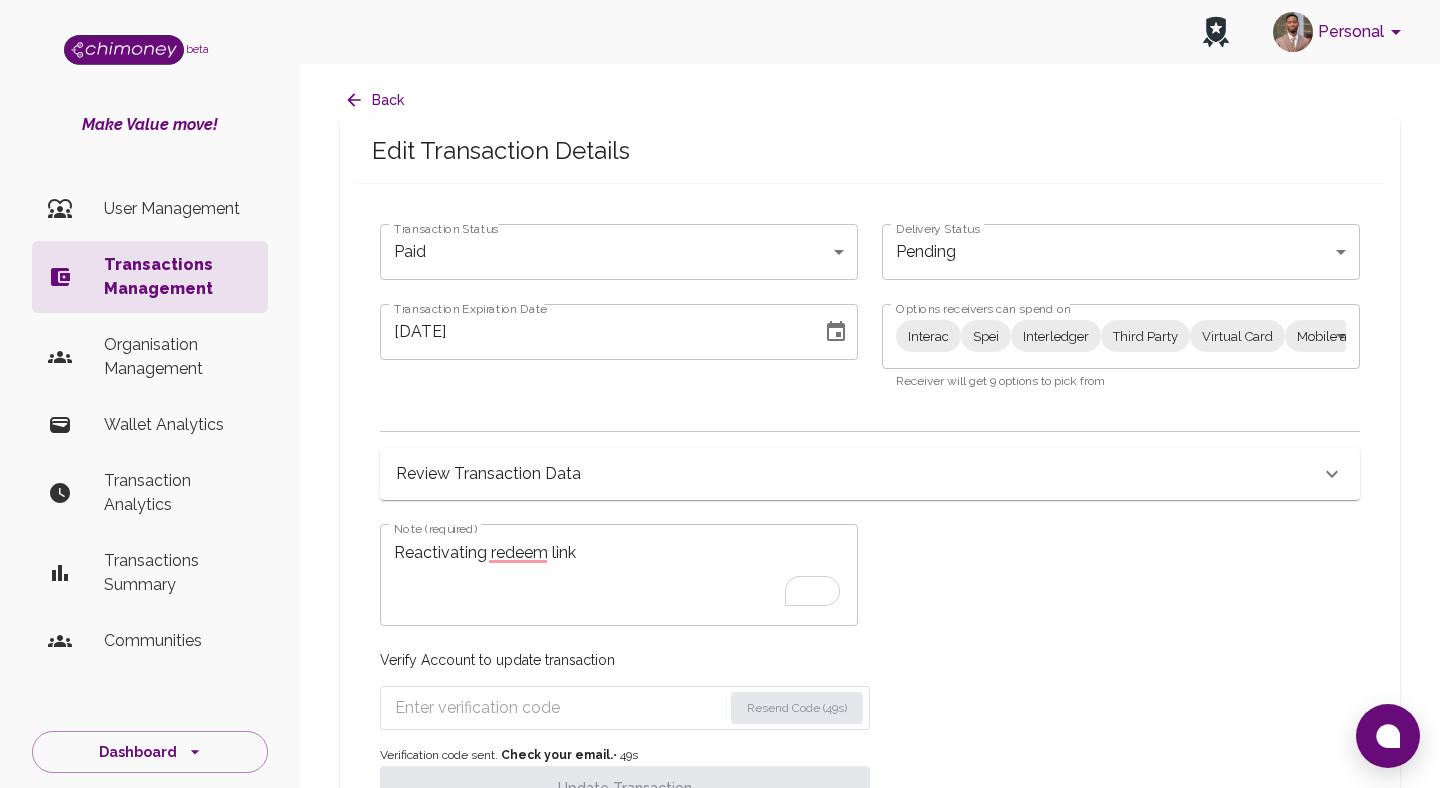 click at bounding box center [558, 708] 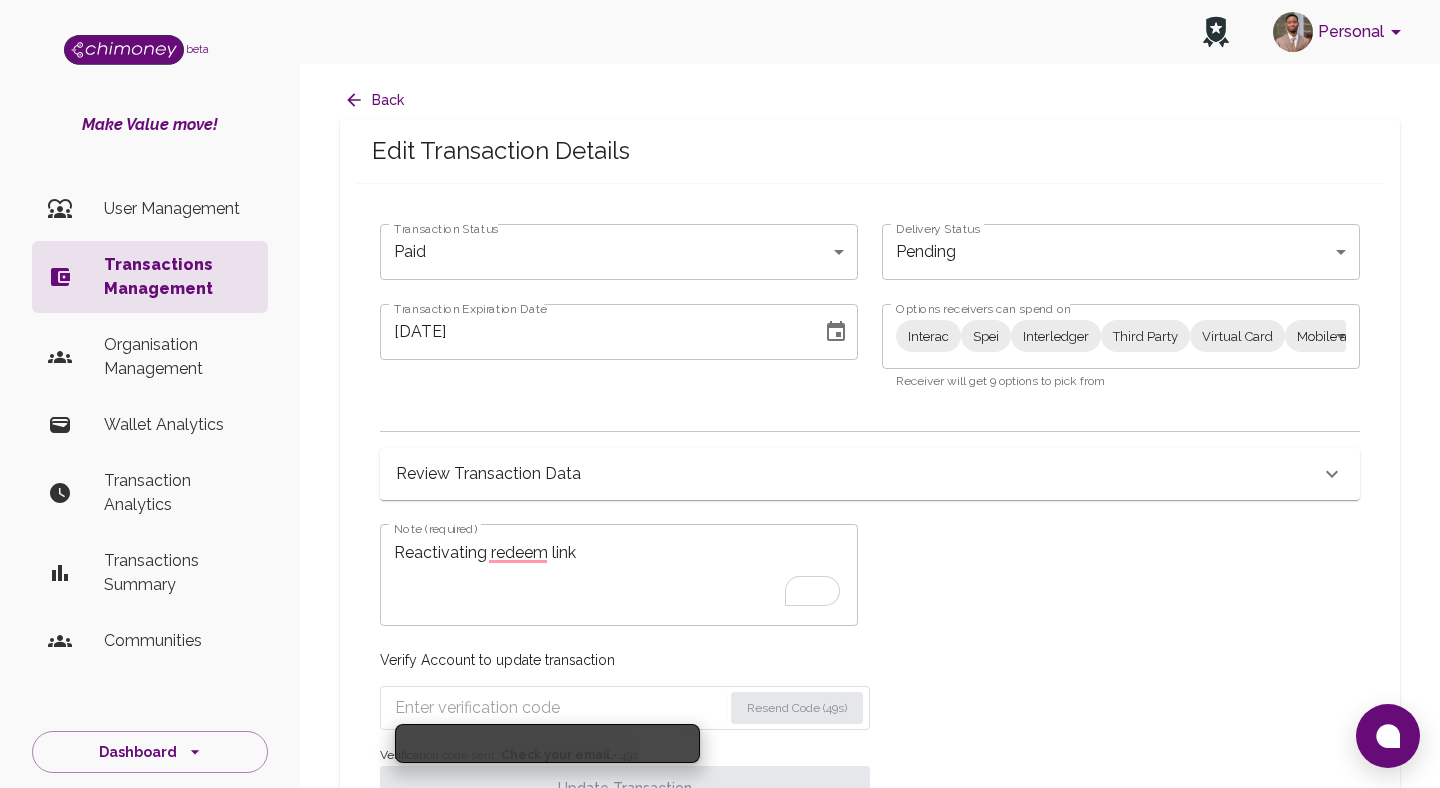 paste on "0921" 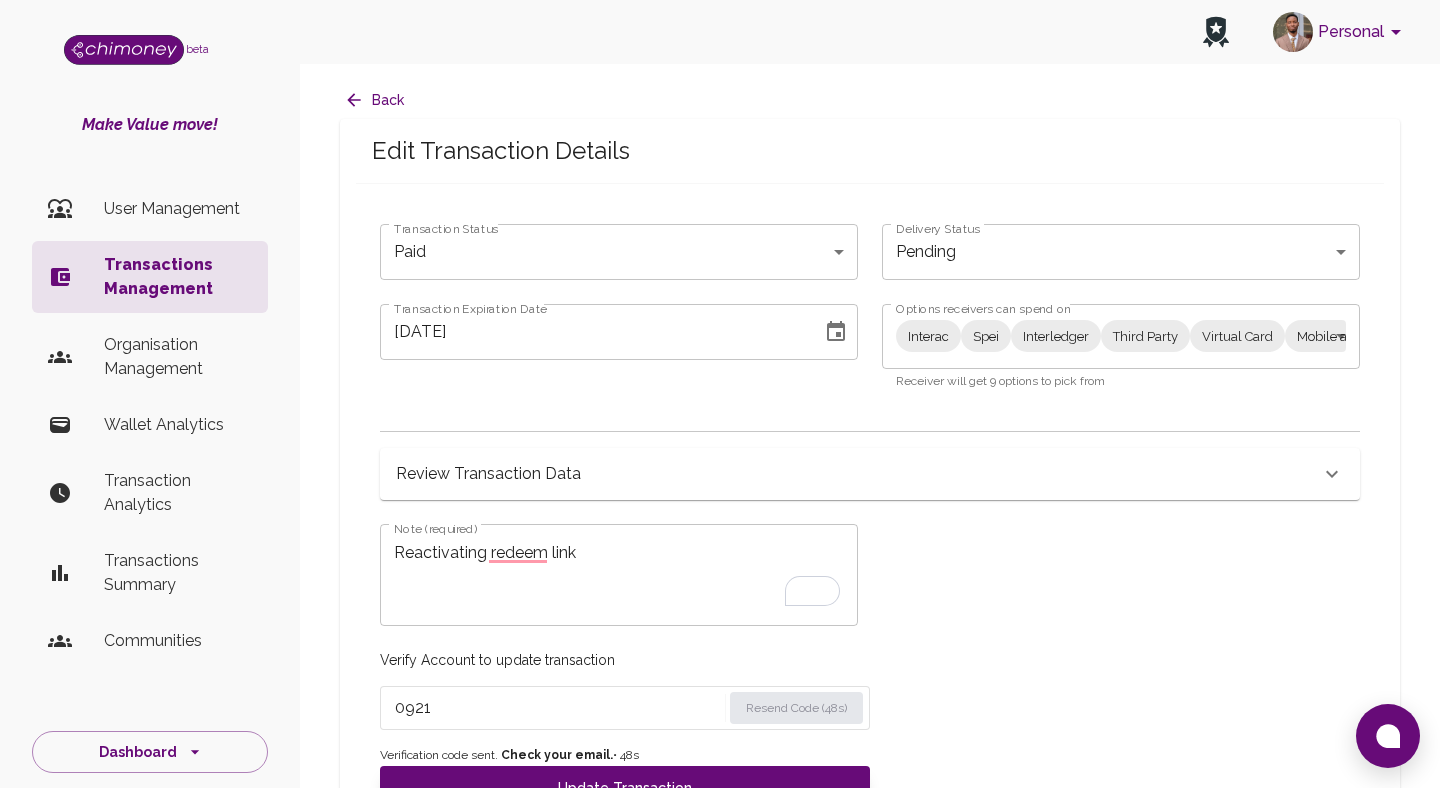 scroll, scrollTop: 62, scrollLeft: 0, axis: vertical 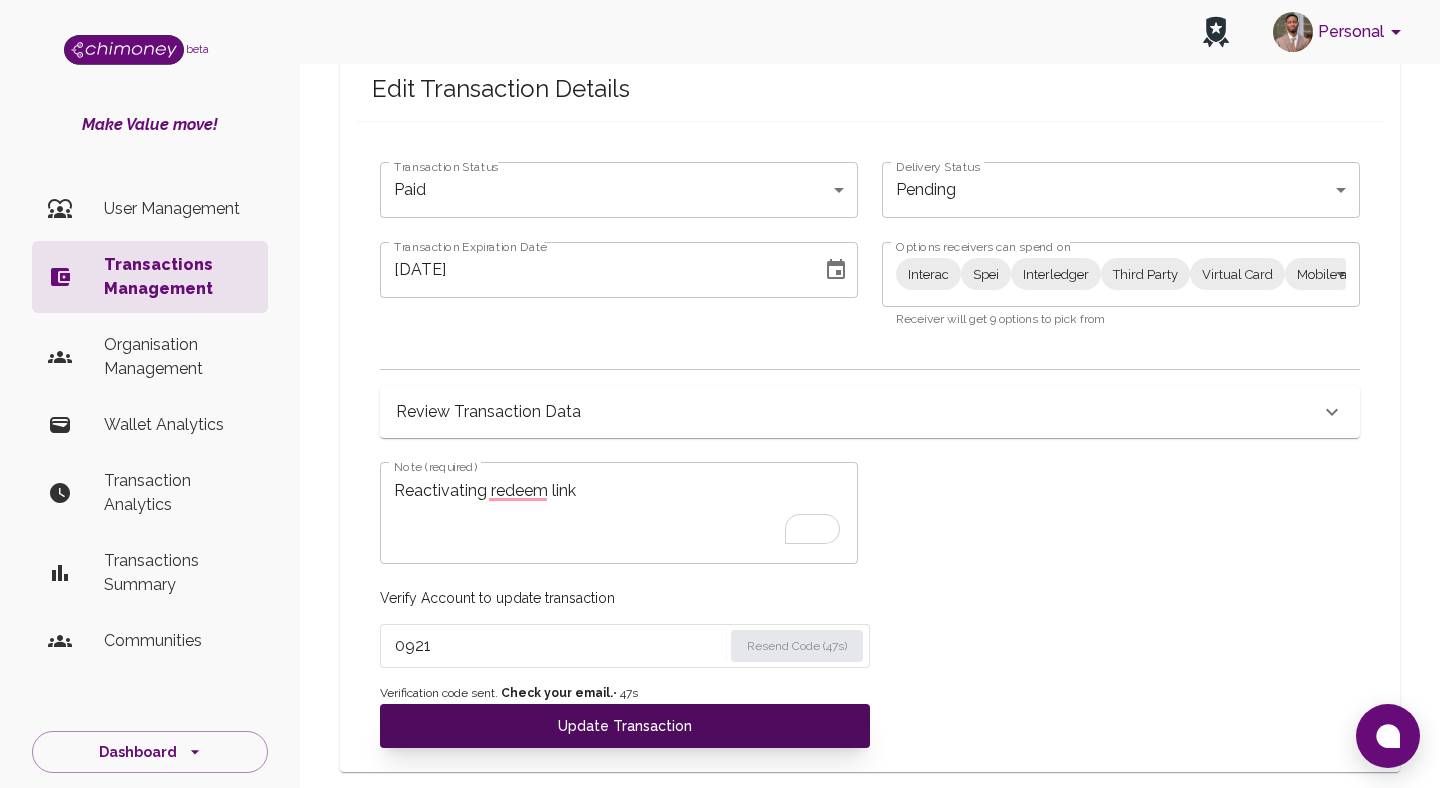 type on "0921" 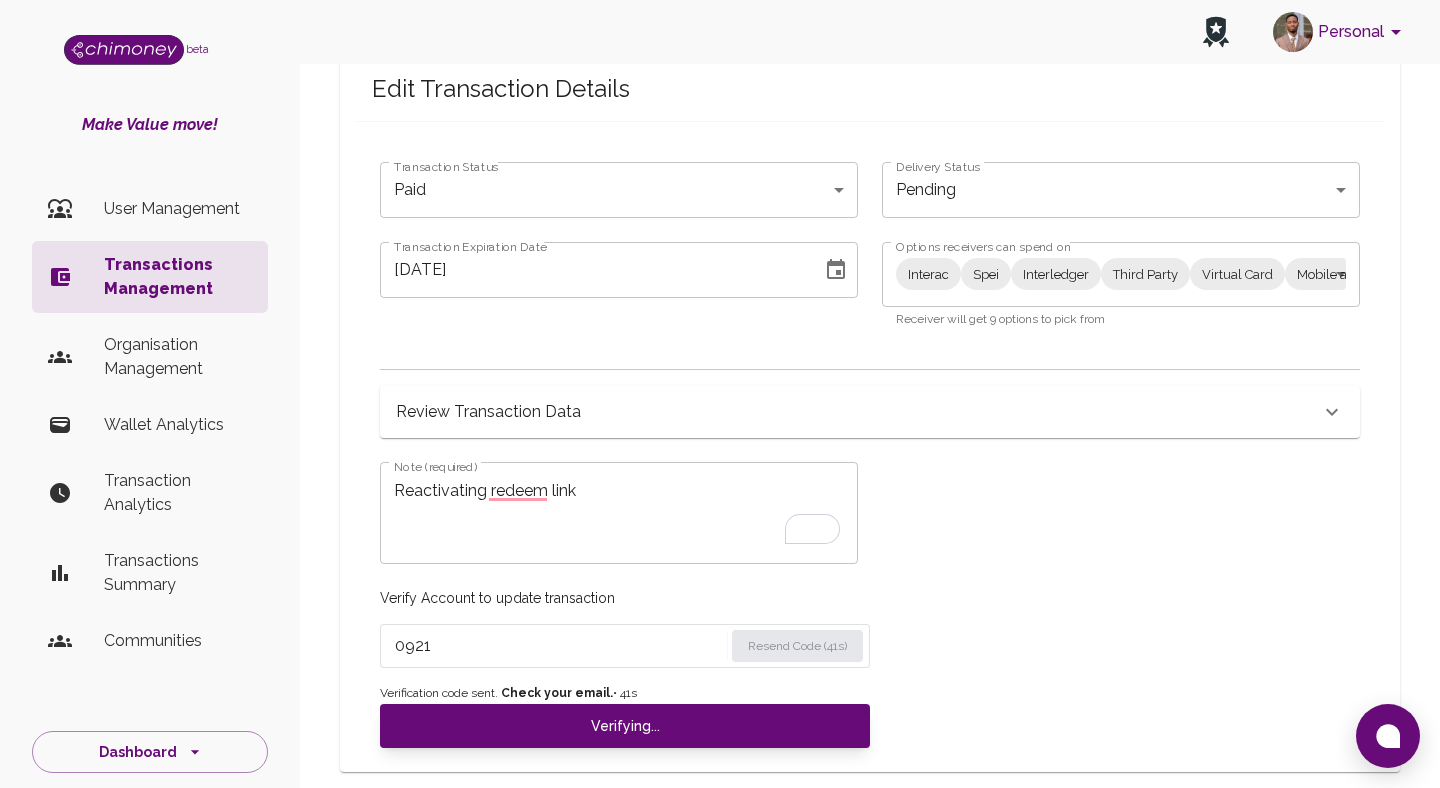 scroll, scrollTop: 0, scrollLeft: 0, axis: both 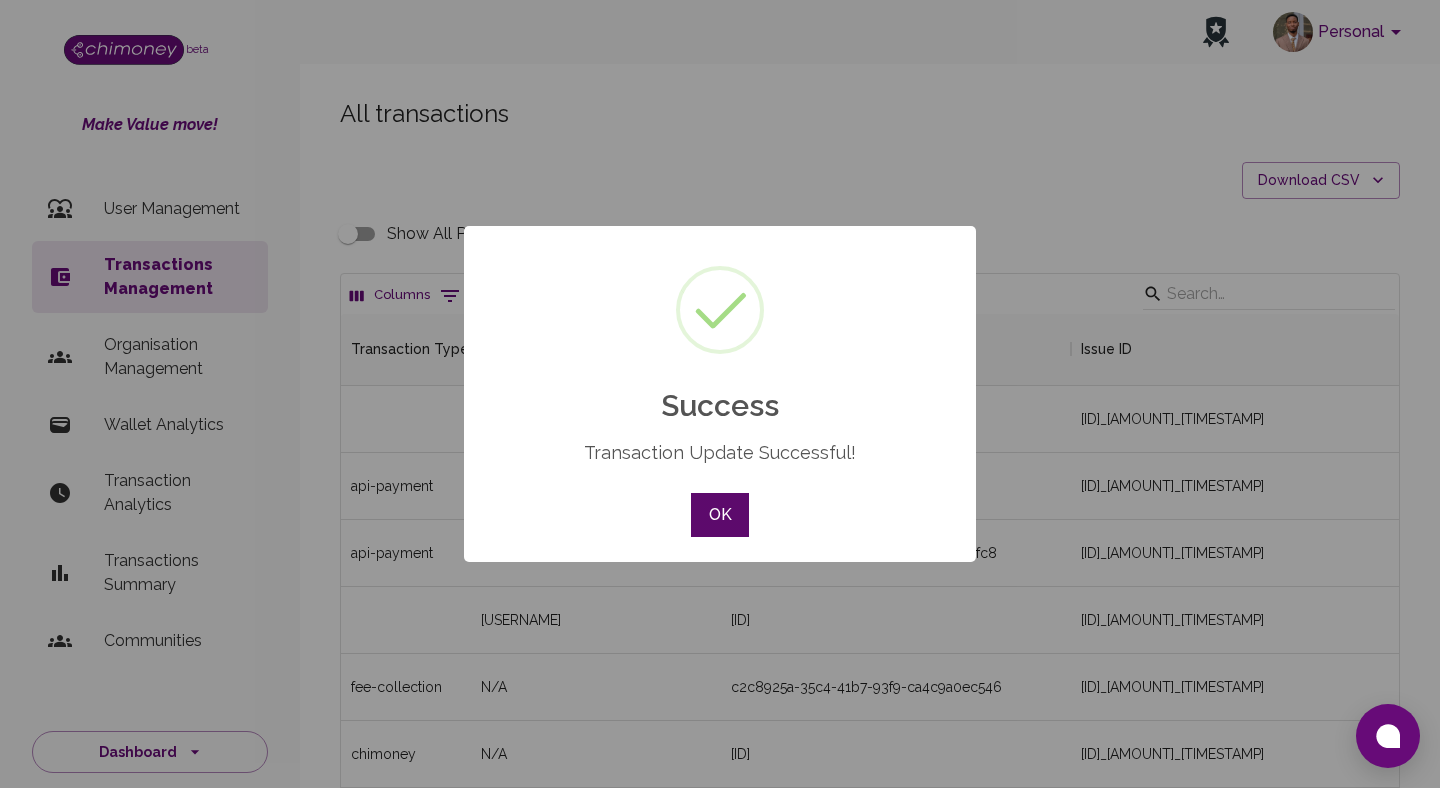 click on "OK" at bounding box center [720, 515] 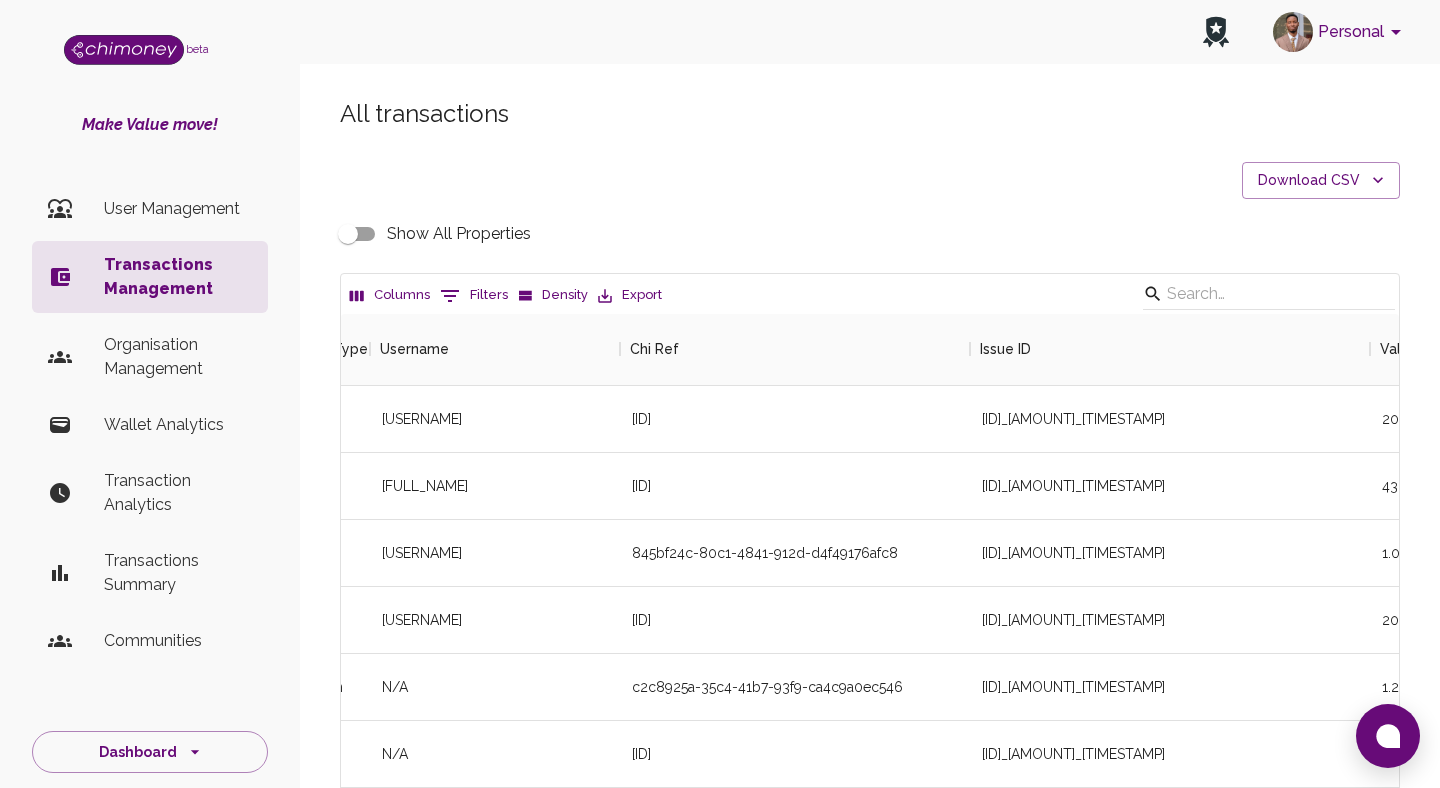 scroll, scrollTop: 0, scrollLeft: 101, axis: horizontal 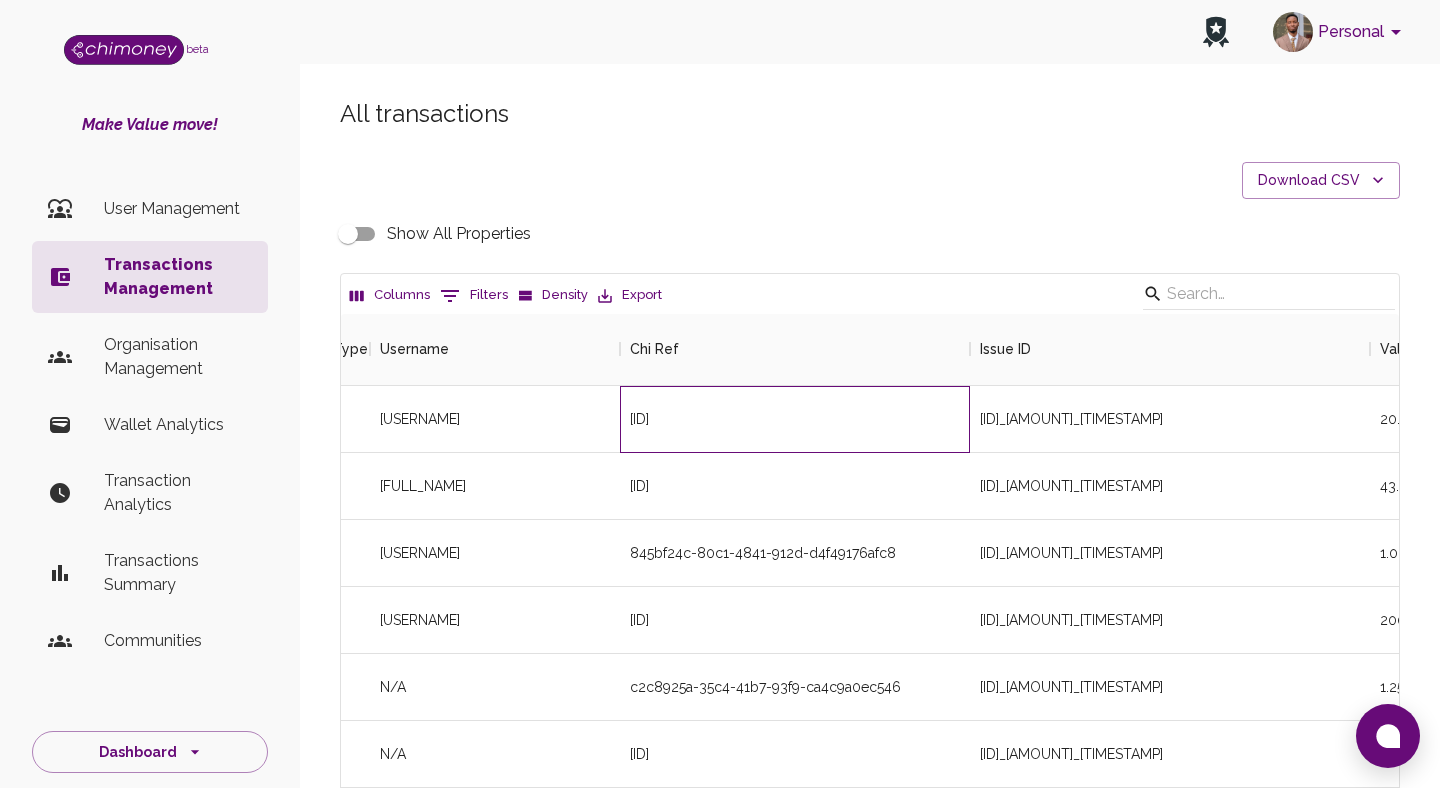 click on "[ID]" at bounding box center [639, 419] 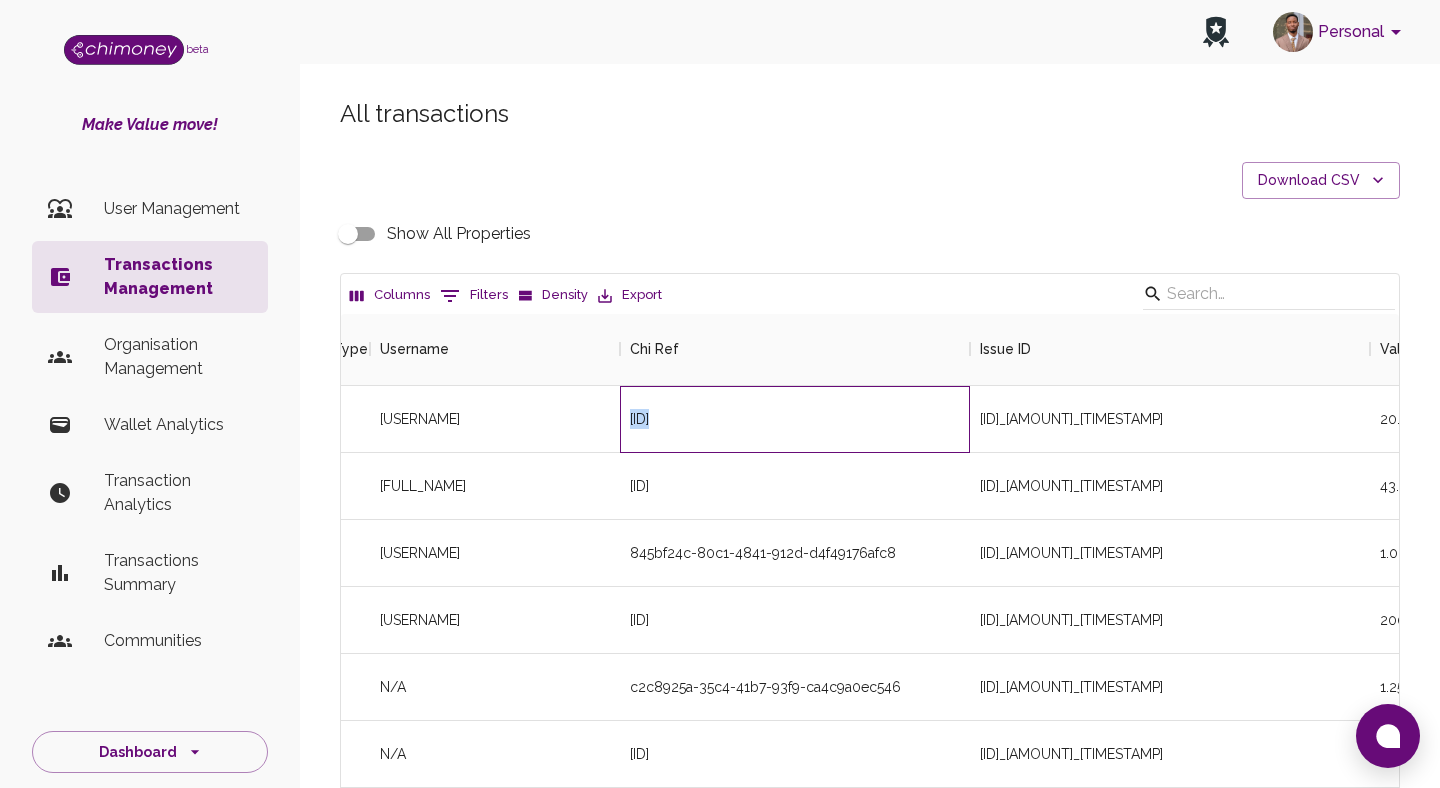 click on "[ID]" at bounding box center [639, 419] 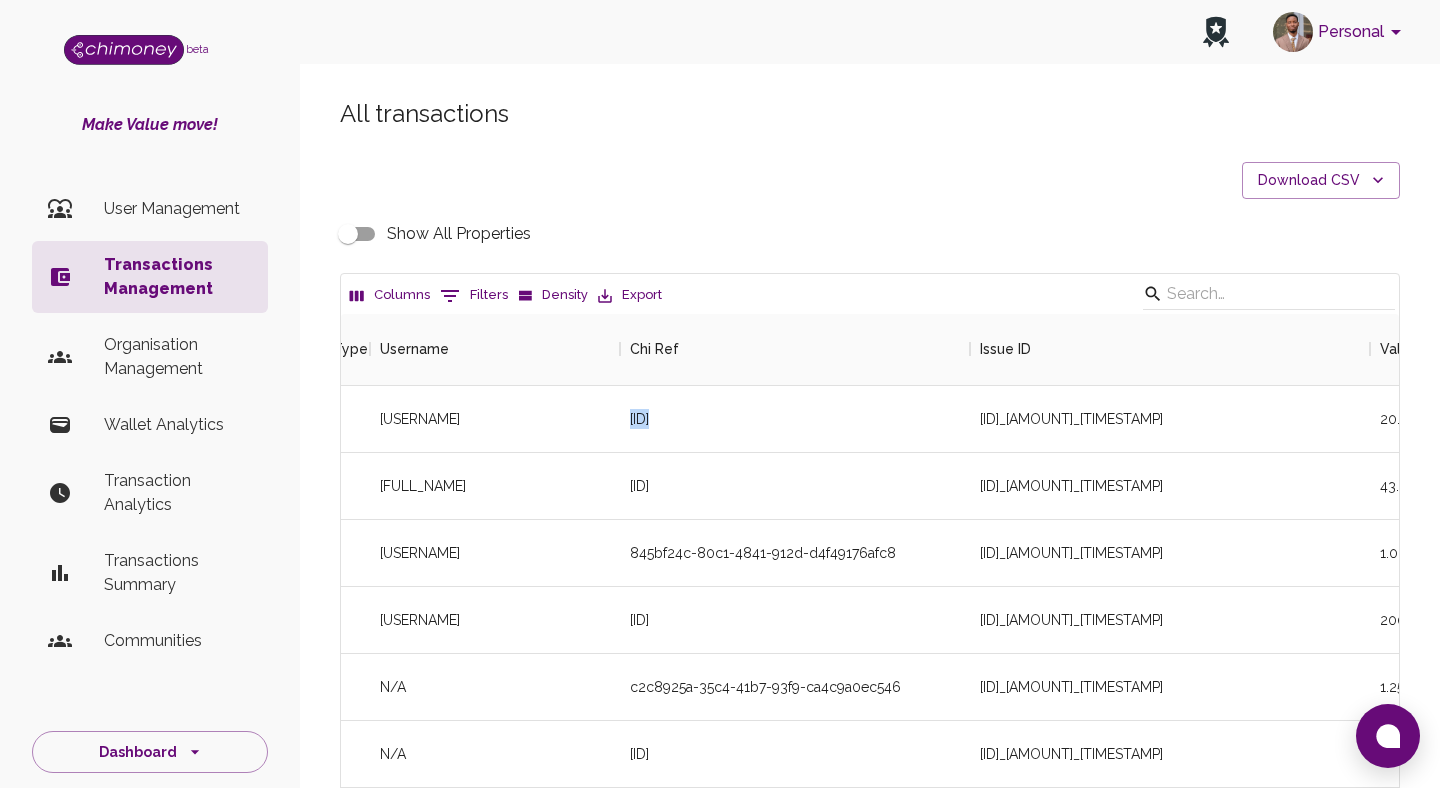 click on "All transactions Download CSV Show All Properties Columns 0 Filters Density Export Transaction Type Username Chi Ref Issue ID Value Currency Fee ($) [USERNAME] [ID] [ID]_[AMOUNT]_[TIMESTAMP] 20.00 USD (🇺🇸) 0 api-payment [FULL_NAME] [ID] [ID]_[AMOUNT]_[TIMESTAMP] 28.00 USD (🇺🇸) 0 api-payment [USERNAME] [ID] [ID]_[AMOUNT]_[TIMESTAMP] 1.00 USD (🇺🇸) 0 [USERNAME] [ID] [ID]_[AMOUNT]_[TIMESTAMP] 200.00 USD (🇺🇸) 0 fee-collection N/A [ID] [ID]_[AMOUNT]_[TIMESTAMP] 1.25 USD (🇺🇸) 0 chimoney N/A [ID] [ID]_[AMOUNT]_[TIMESTAMP] 43.00 USD (🇺🇸) 1.2469999999999999 [USERNAME] [ID] 40.00 USD (🇺🇸) 0 0" at bounding box center (870, 638) 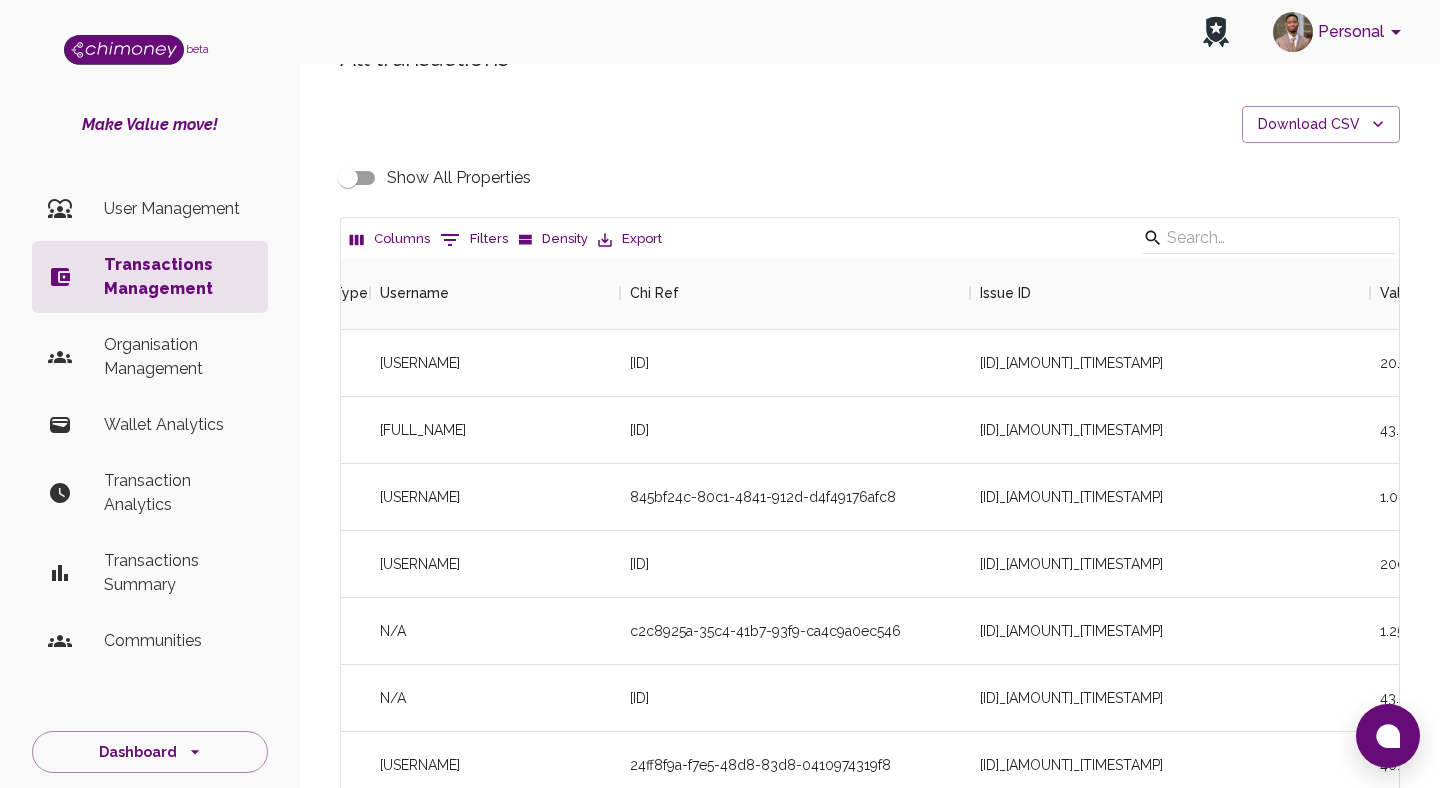 scroll, scrollTop: 60, scrollLeft: 0, axis: vertical 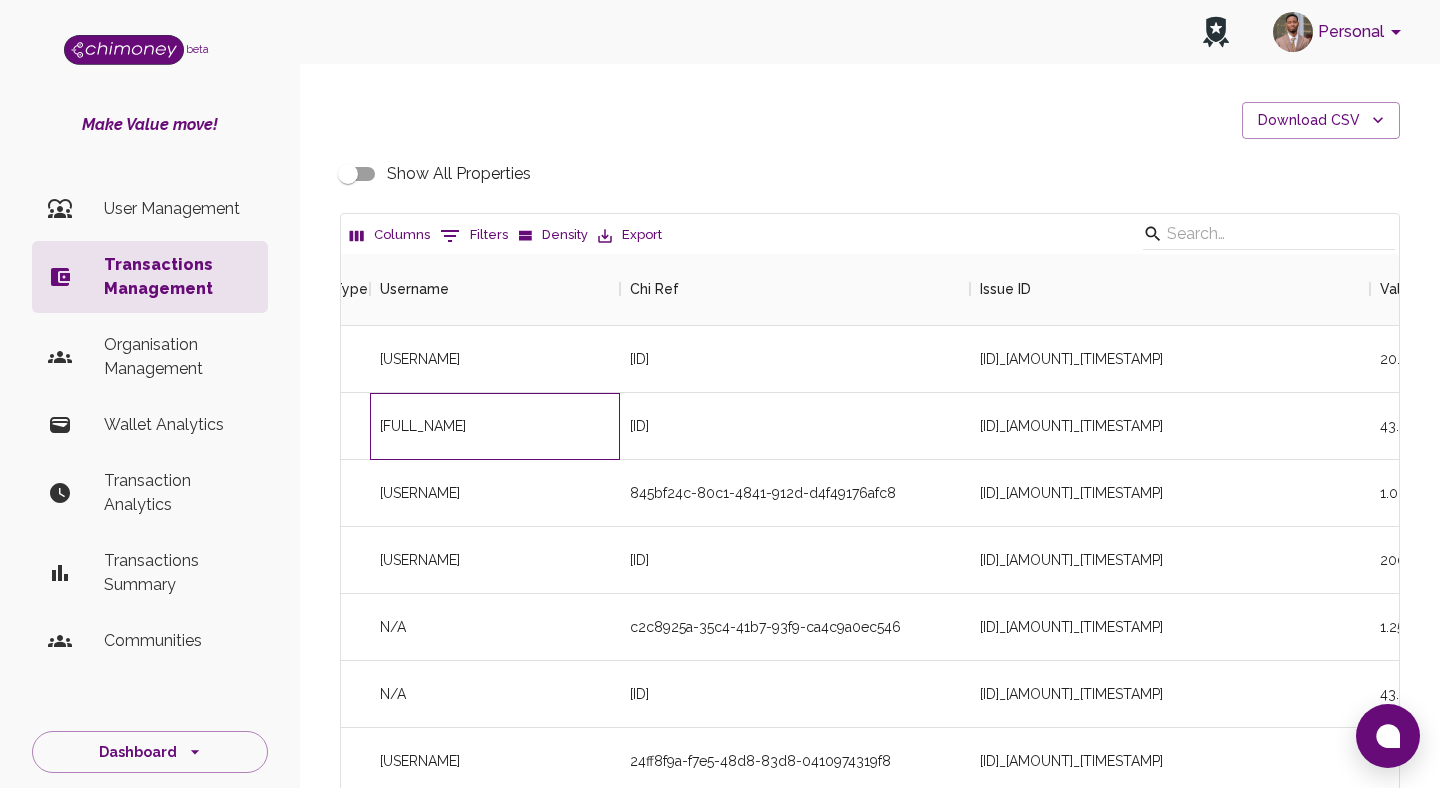click on "[FULL_NAME]" at bounding box center (495, 426) 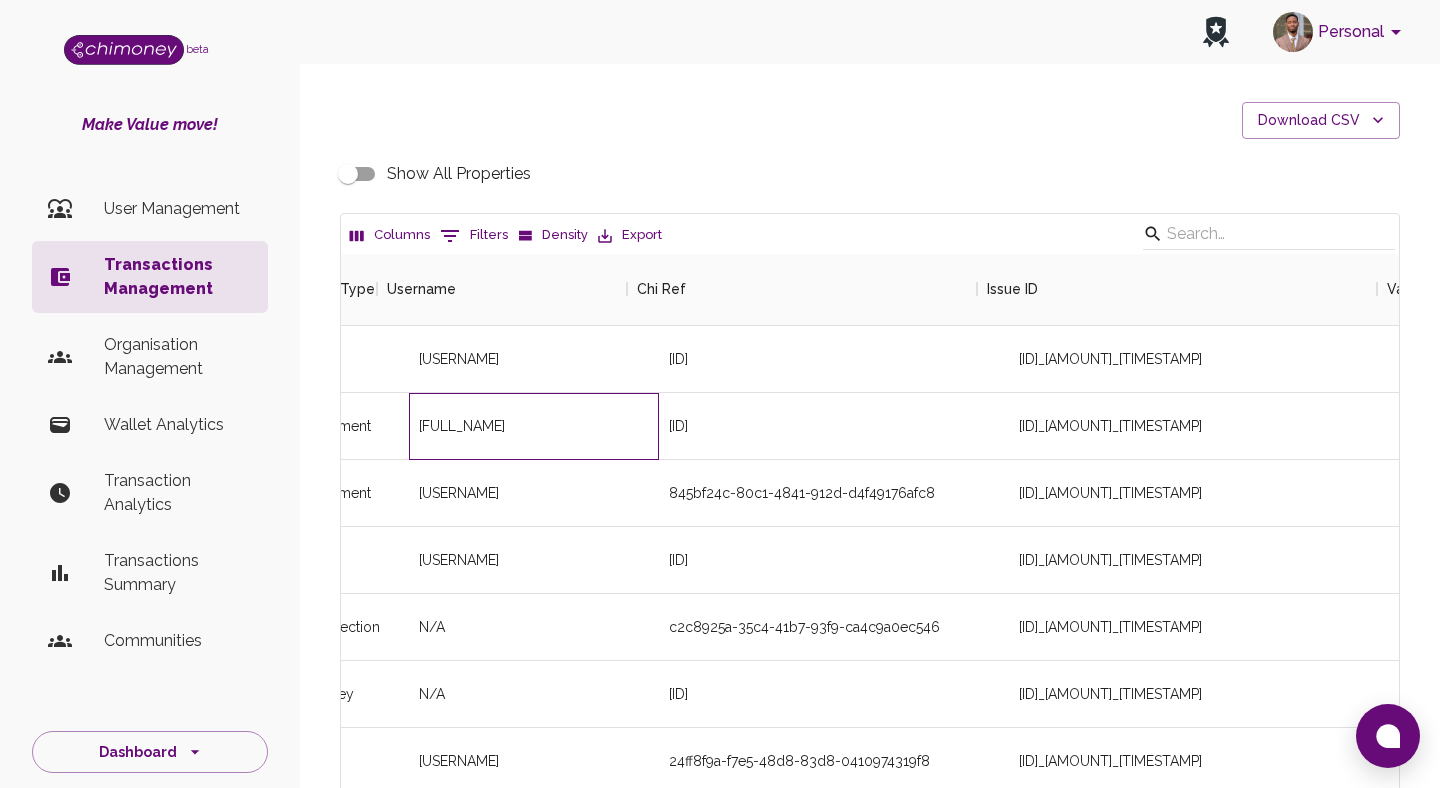 scroll, scrollTop: 0, scrollLeft: 0, axis: both 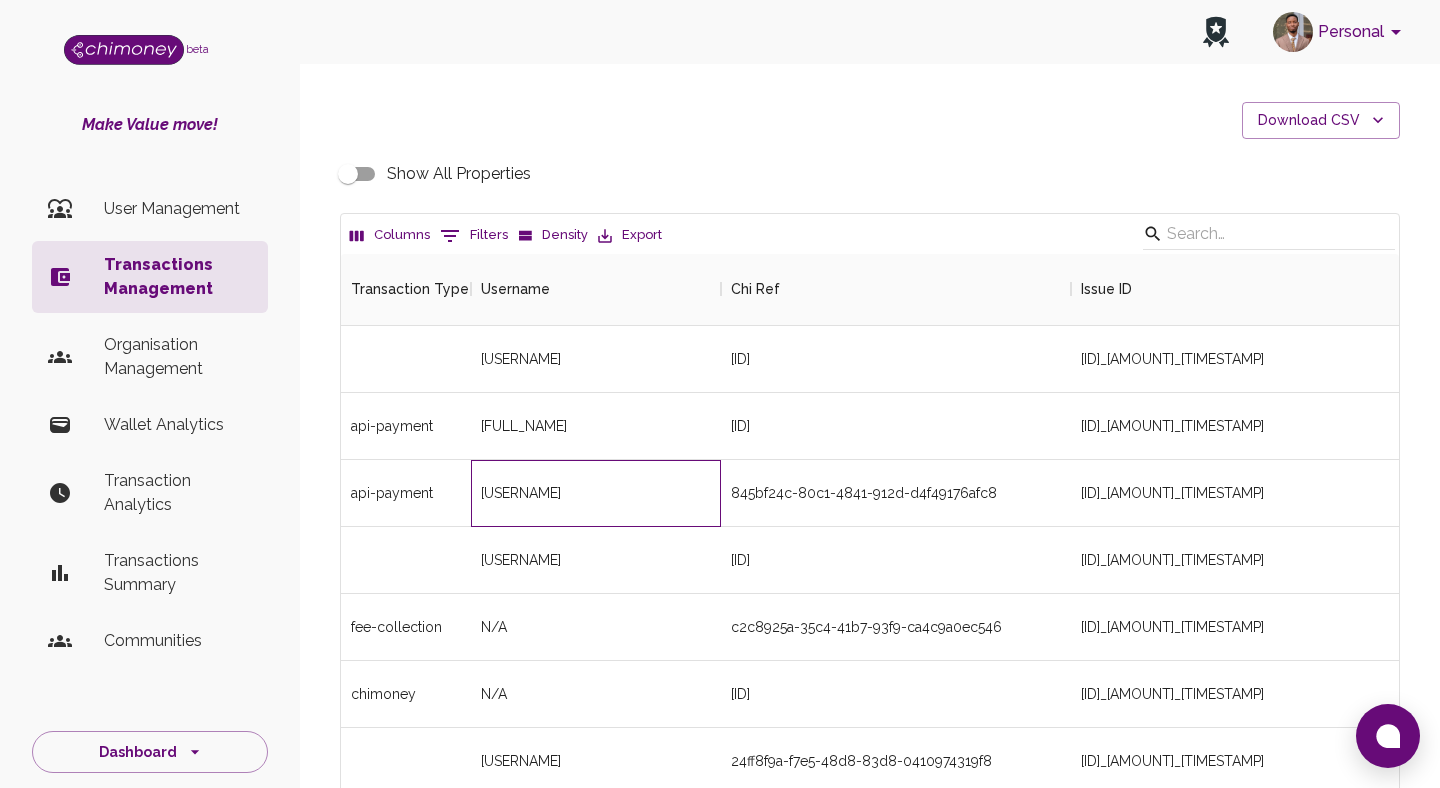 click on "[USERNAME]" at bounding box center [596, 493] 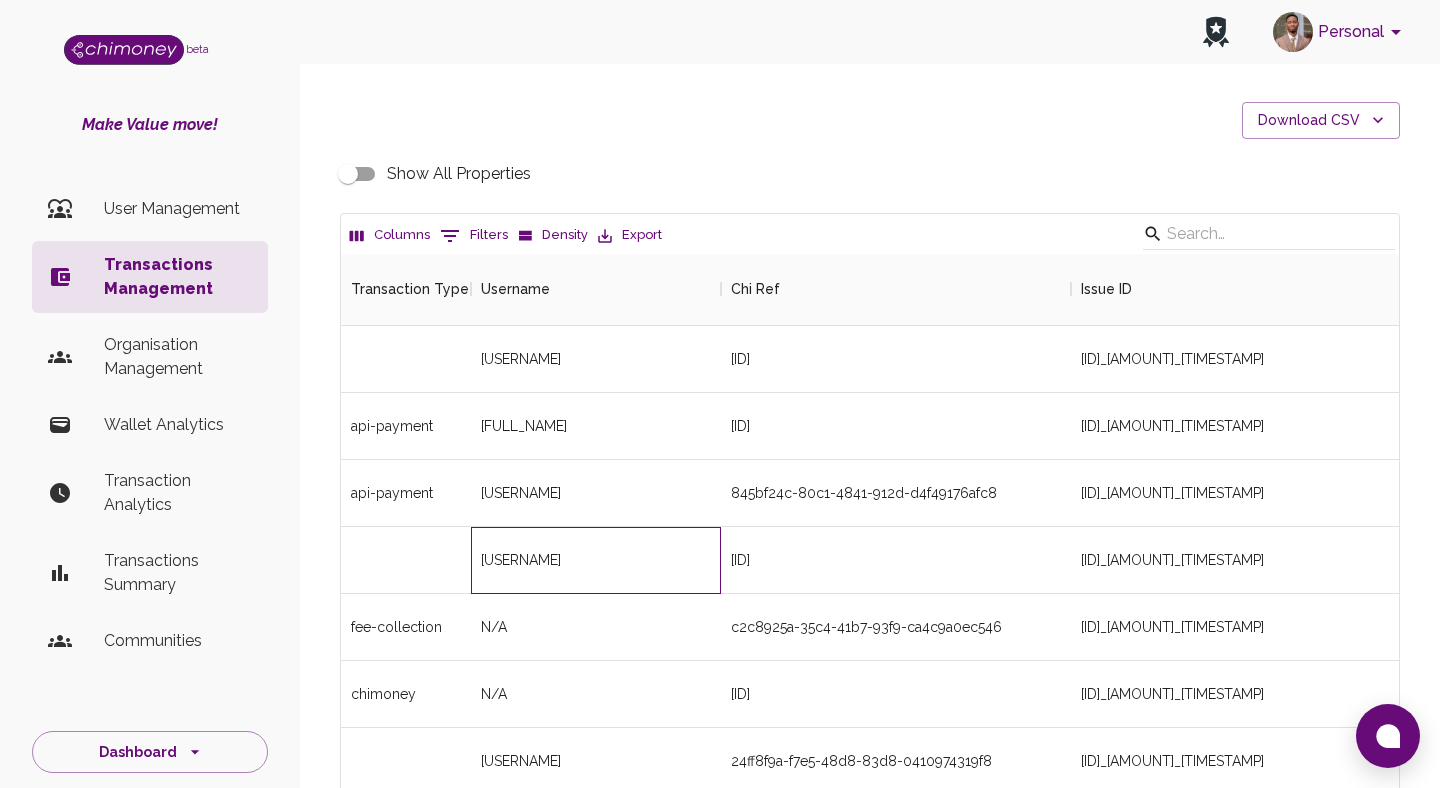 click on "[USERNAME]" at bounding box center [596, 560] 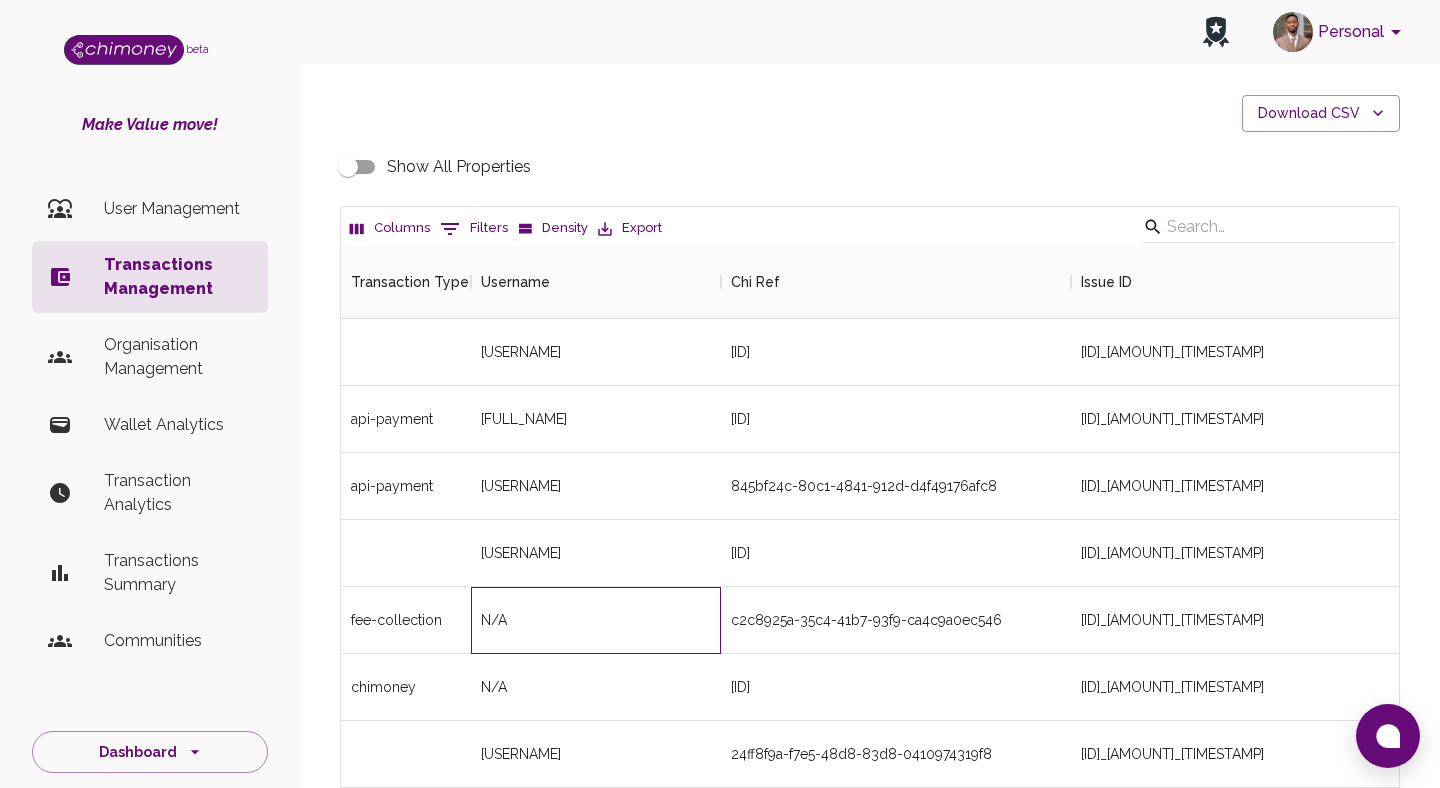 click on "N/A" at bounding box center [596, 620] 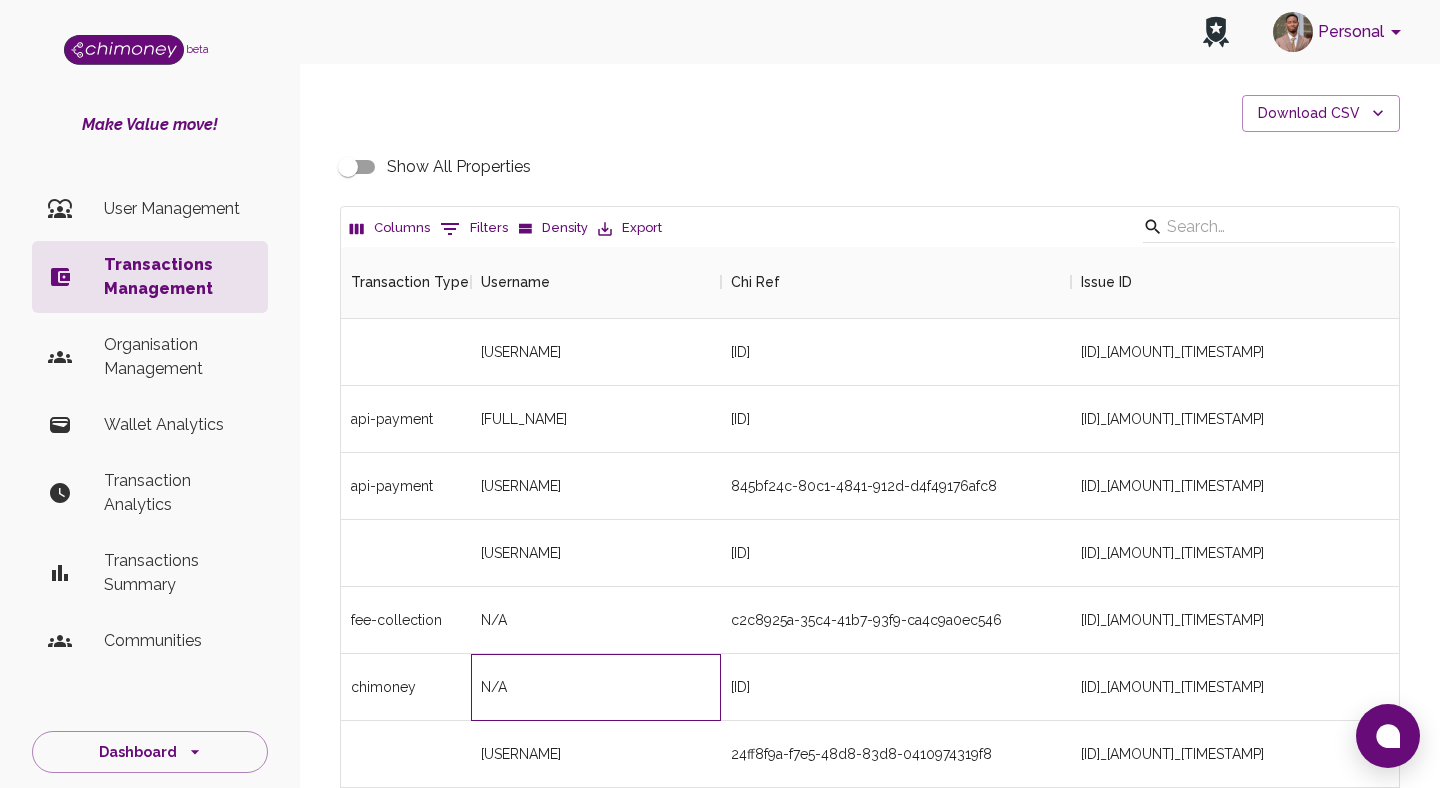 click on "N/A" at bounding box center [596, 687] 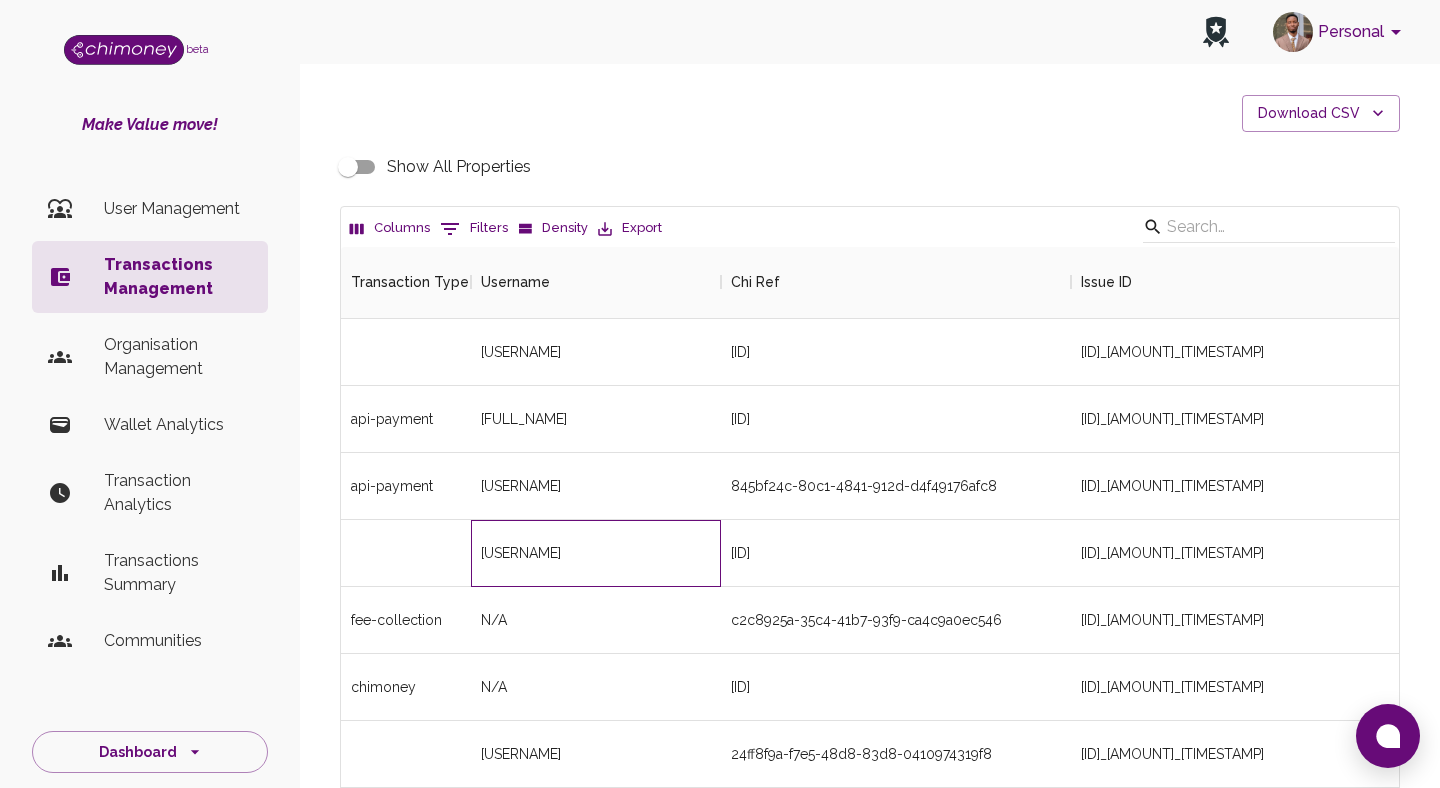 click on "[USERNAME]" at bounding box center [521, 553] 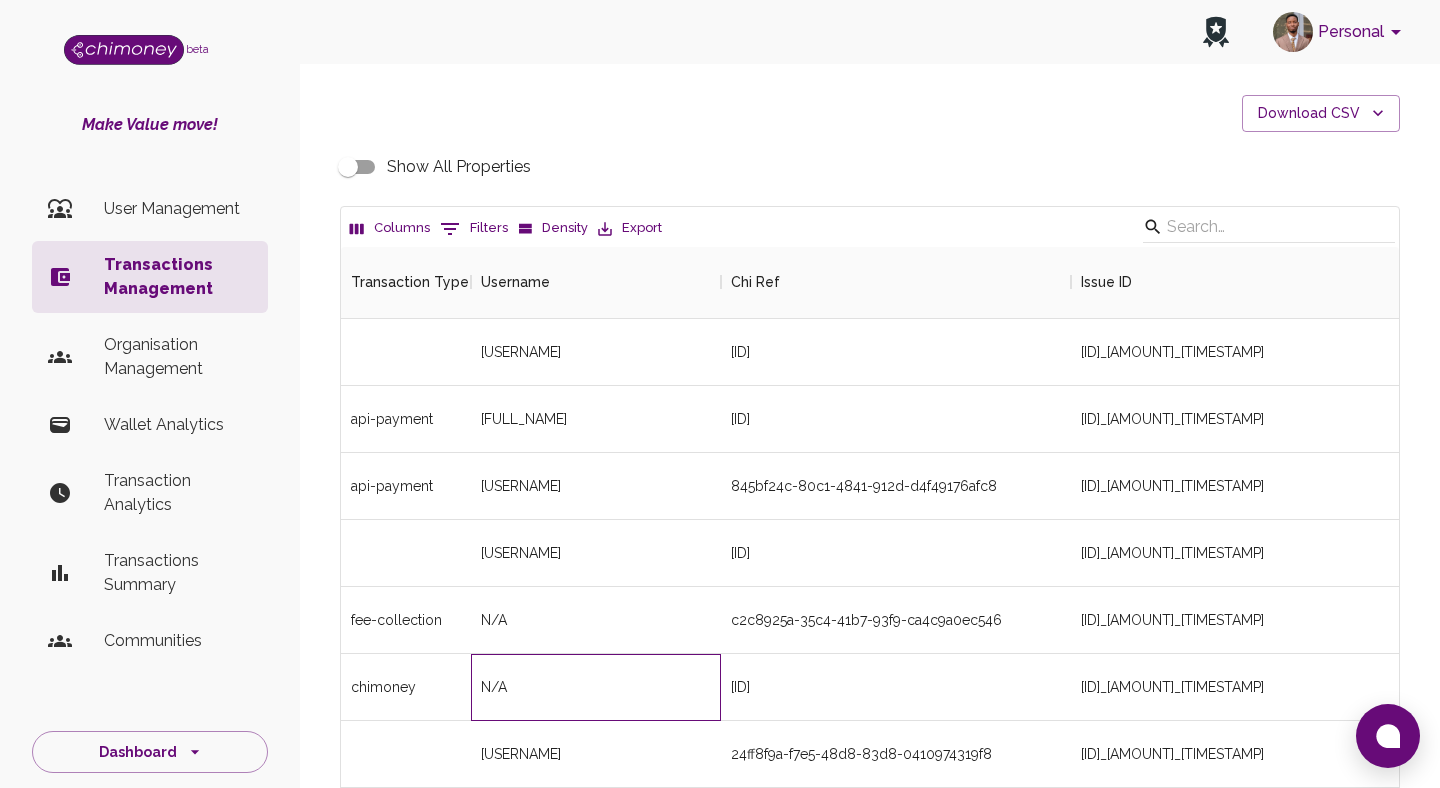 click on "N/A" at bounding box center [596, 687] 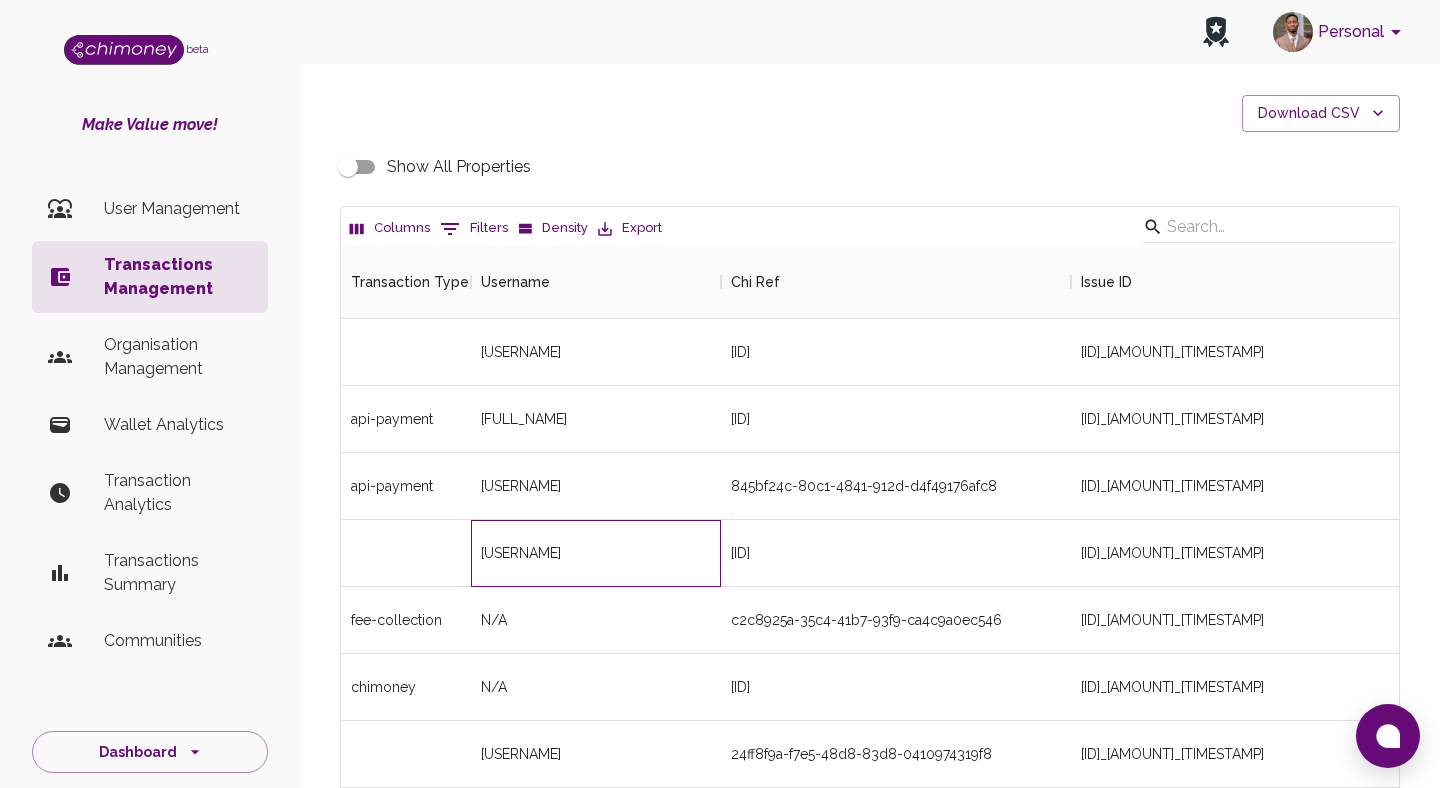 click on "[USERNAME]" at bounding box center (596, 553) 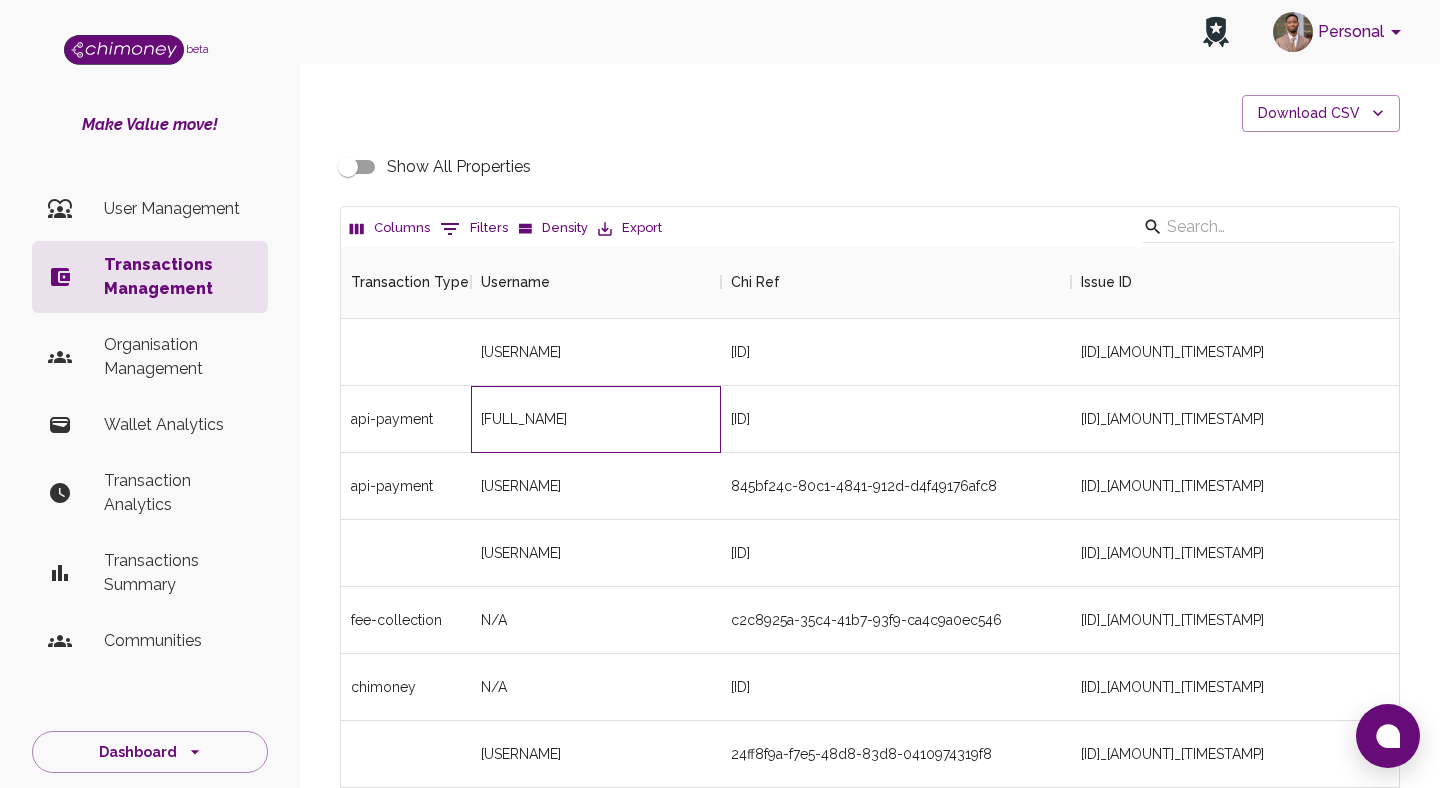 click on "[FULL_NAME]" at bounding box center (596, 419) 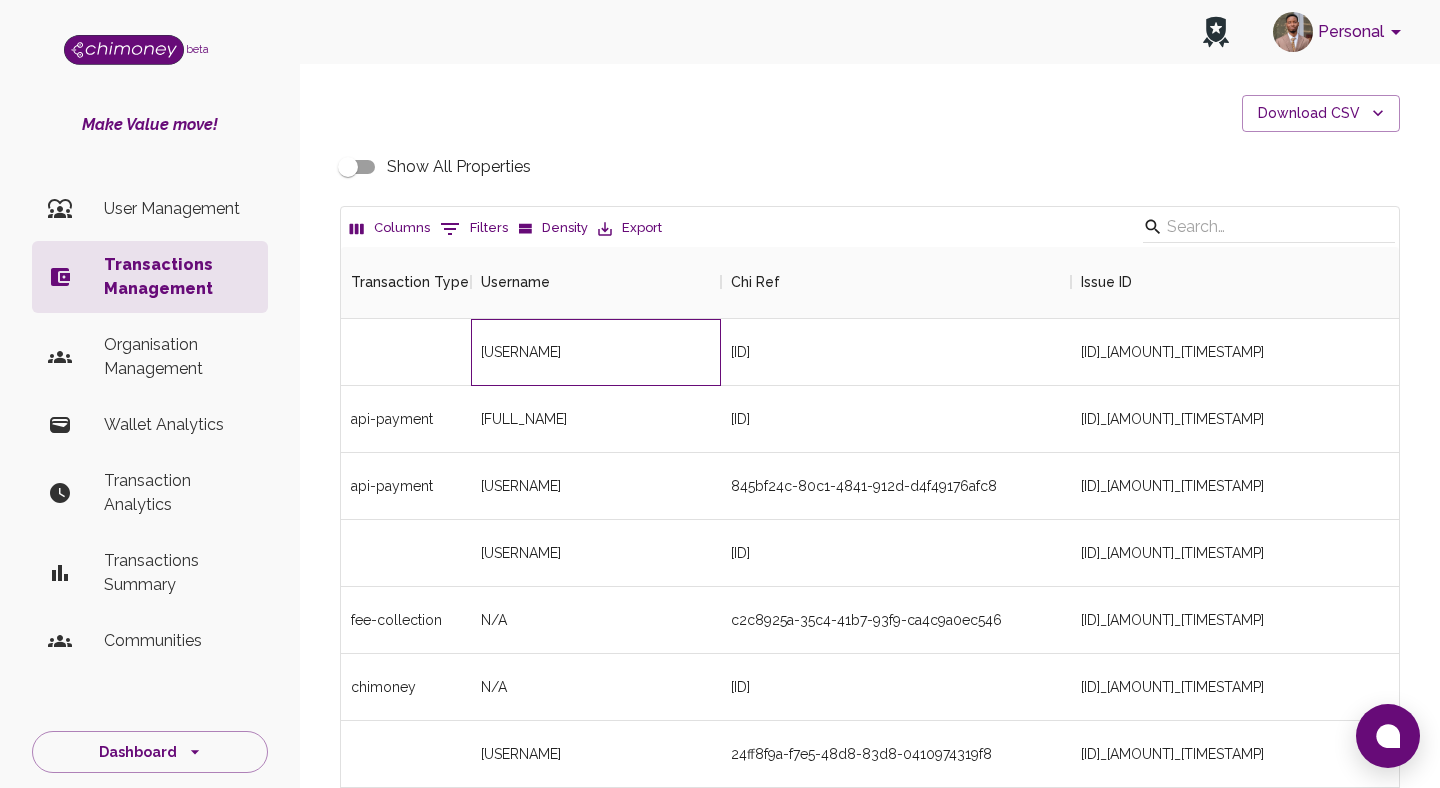 click on "[USERNAME]" at bounding box center (596, 352) 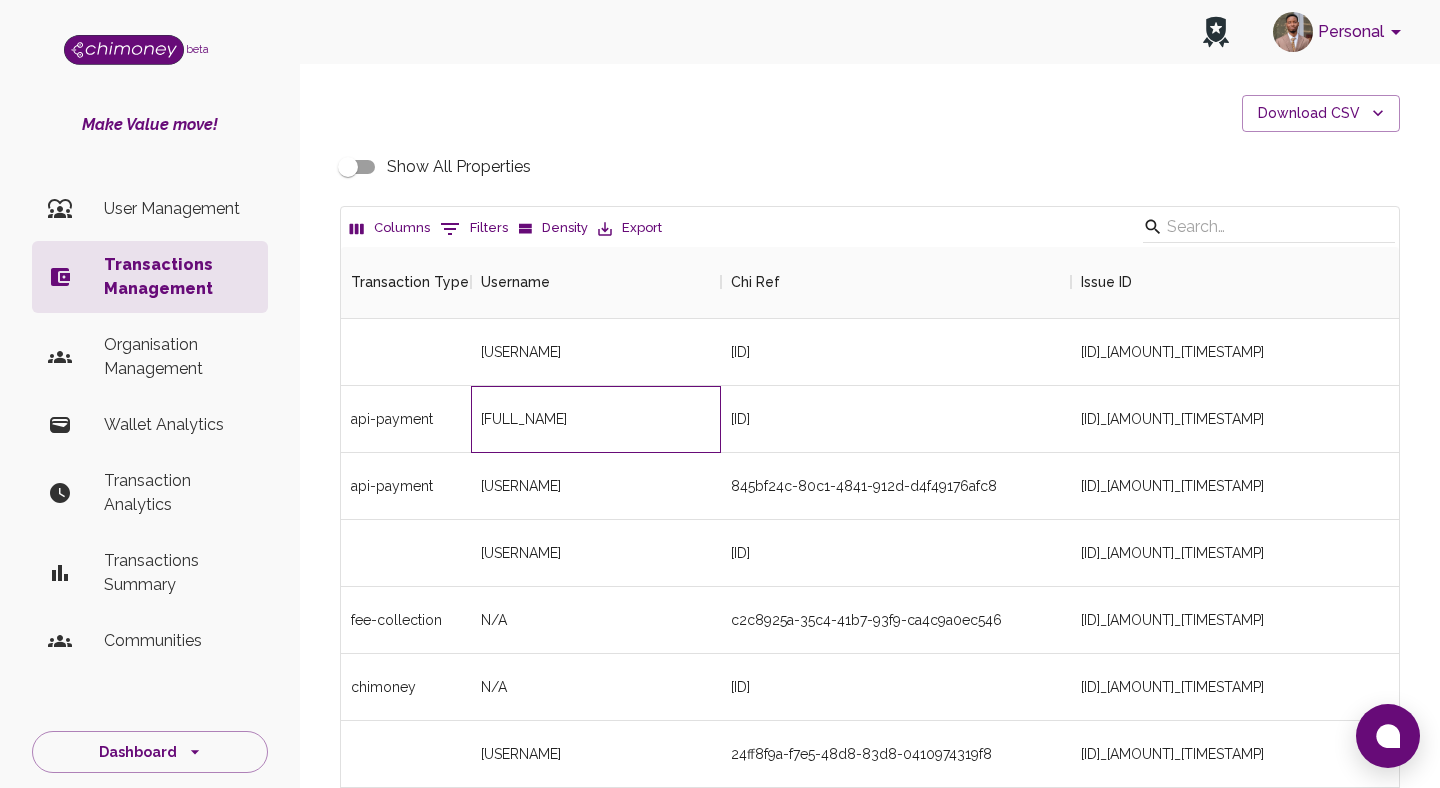 click on "[FULL_NAME]" at bounding box center [596, 419] 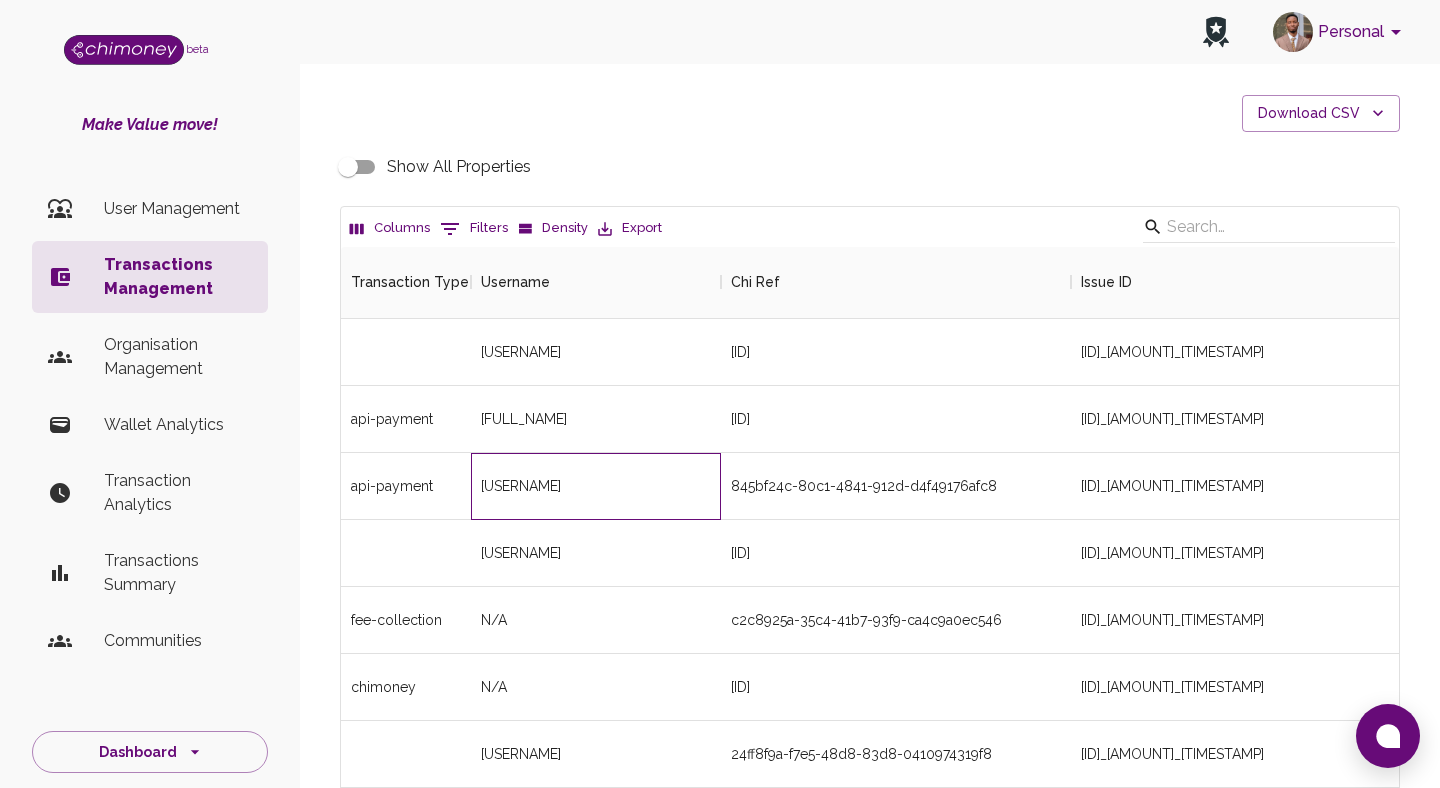 click on "[USERNAME]" at bounding box center (521, 486) 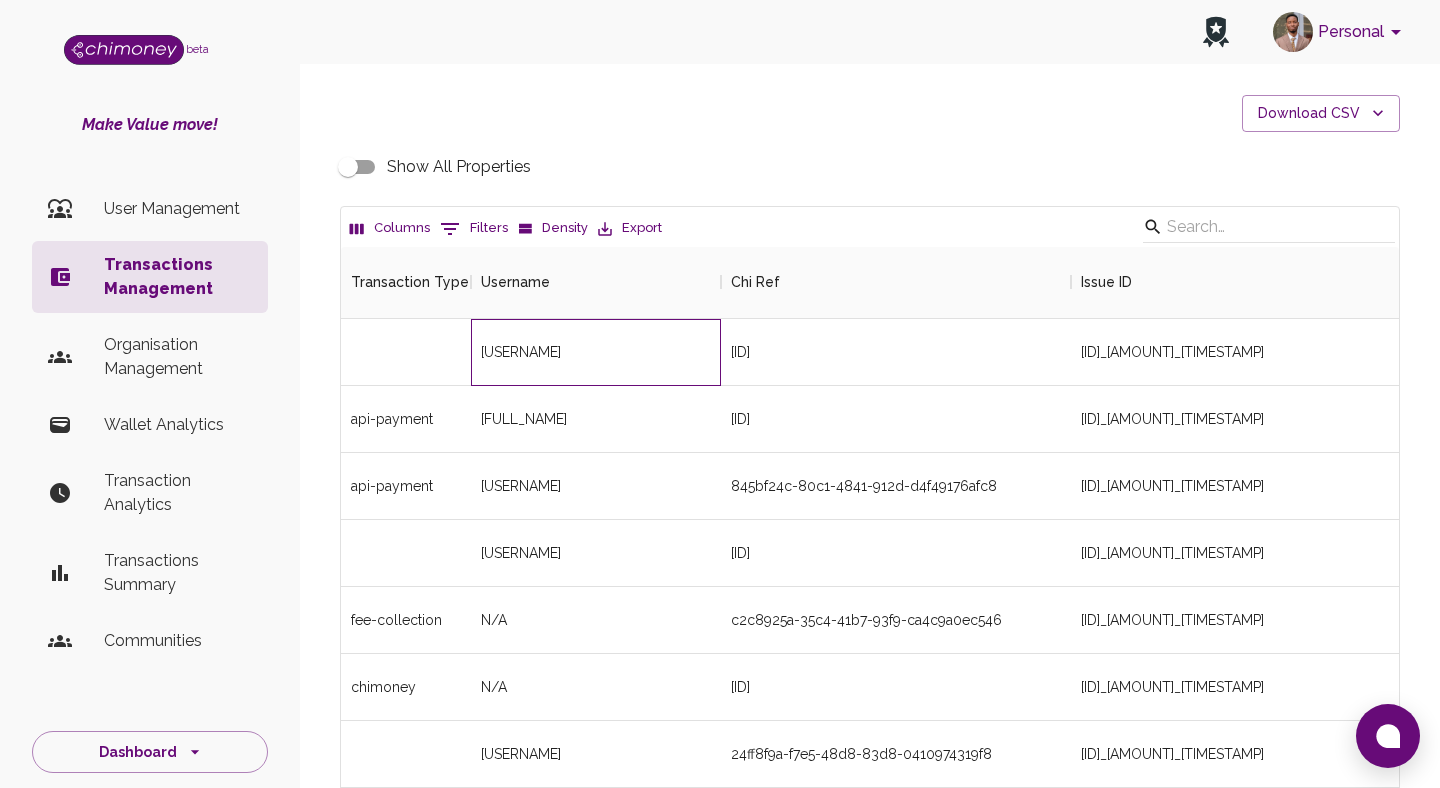 click on "[USERNAME]" at bounding box center [596, 352] 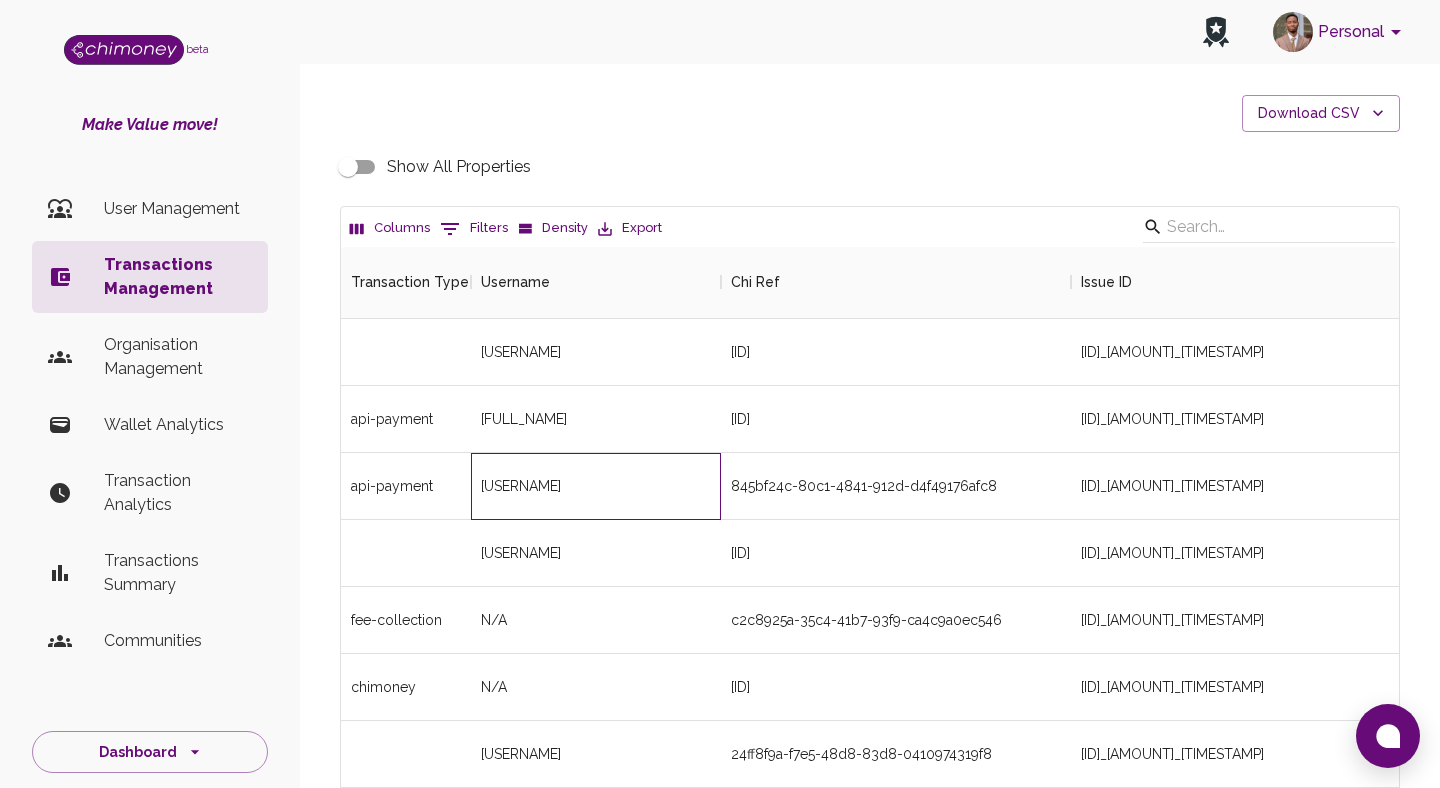 click on "[USERNAME]" at bounding box center (596, 486) 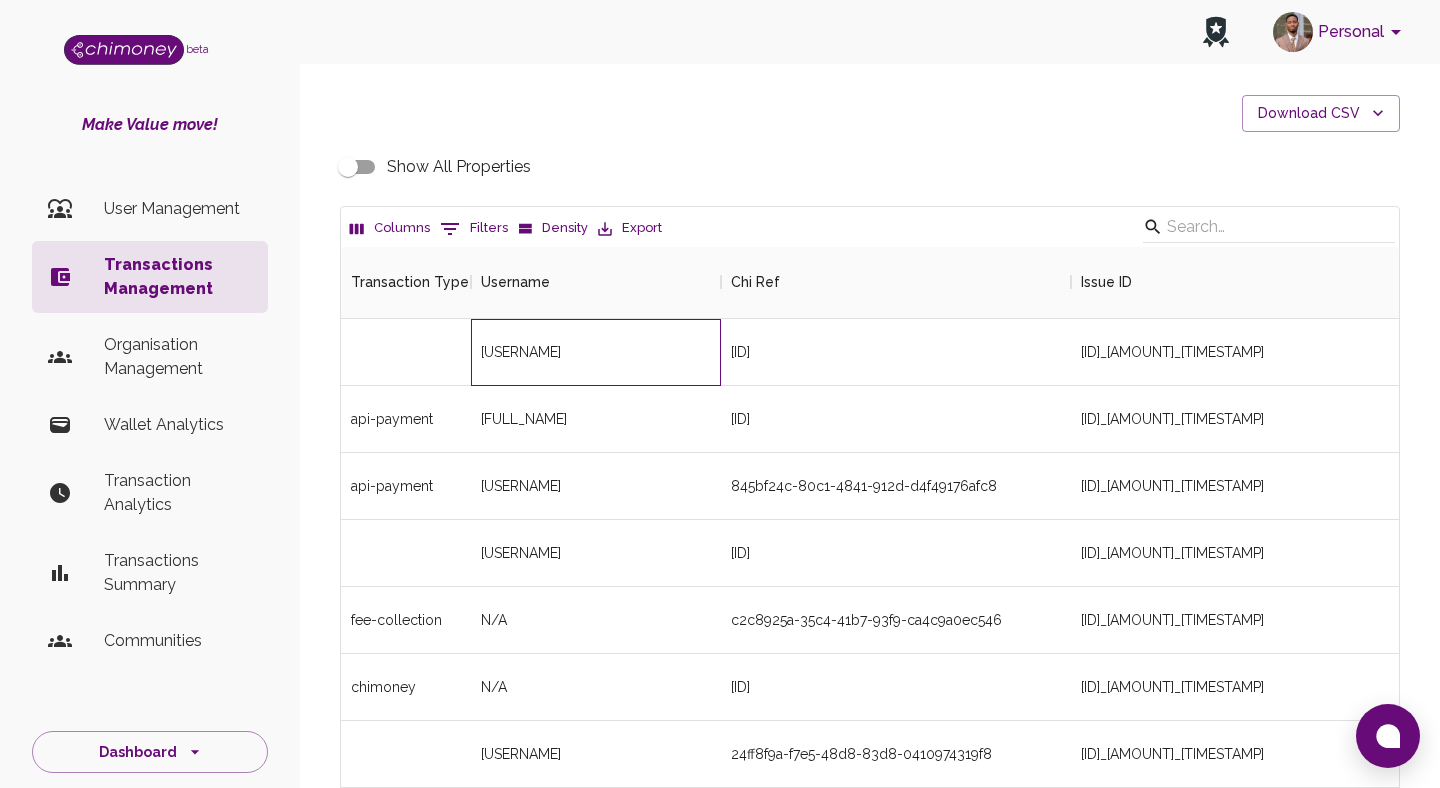 click on "[USERNAME]" at bounding box center (521, 352) 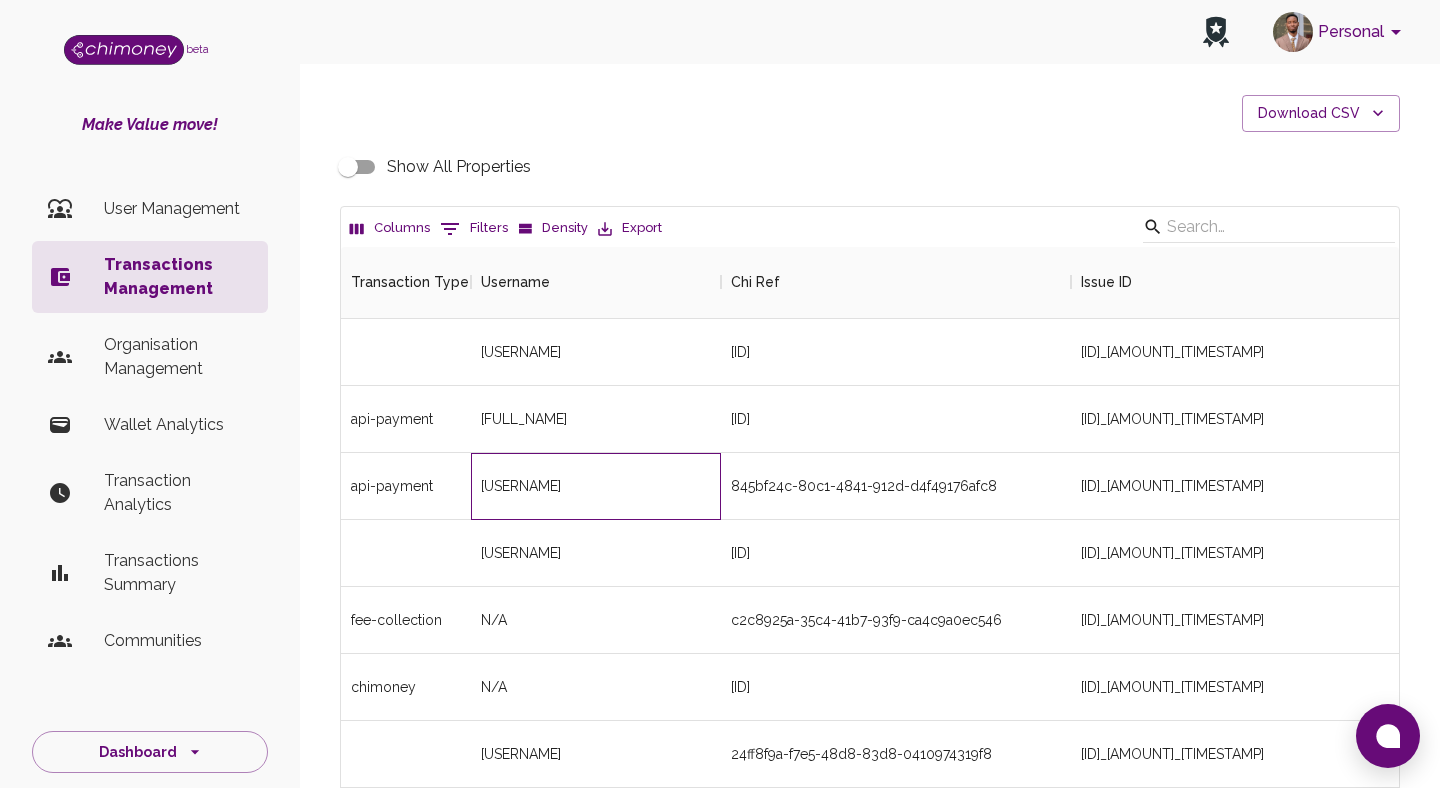 click on "[USERNAME]" at bounding box center [596, 486] 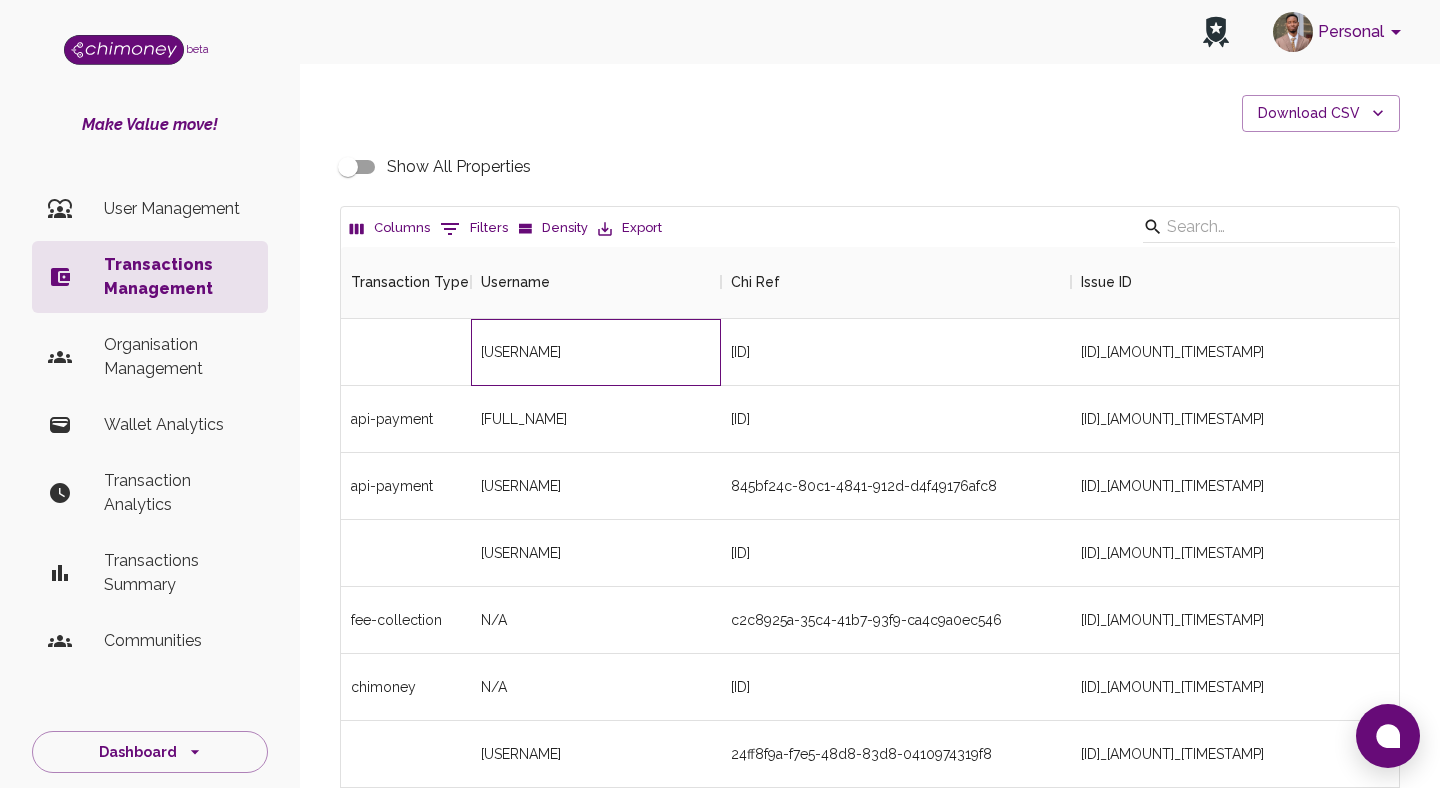 click on "[USERNAME]" at bounding box center [596, 352] 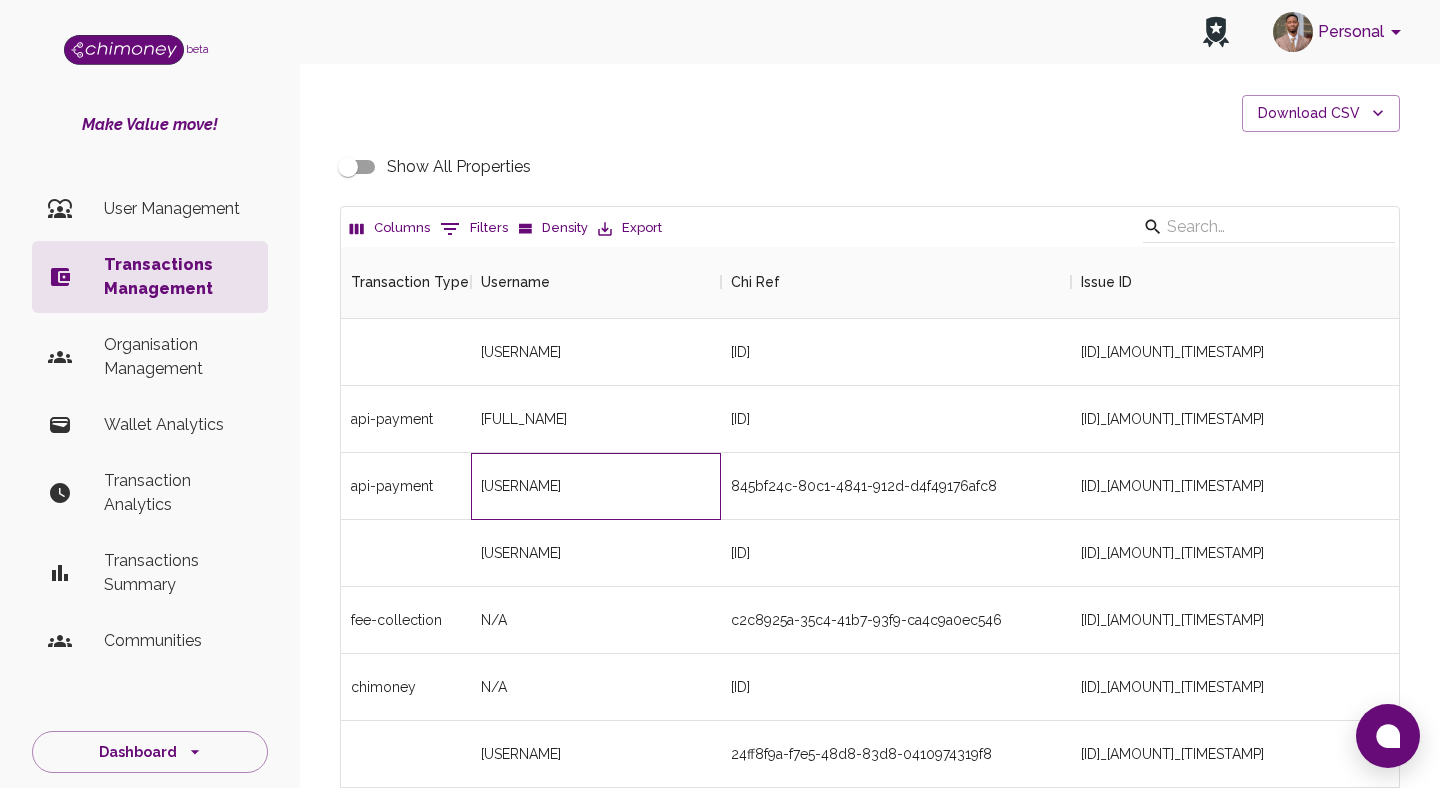 click on "[USERNAME]" at bounding box center [596, 486] 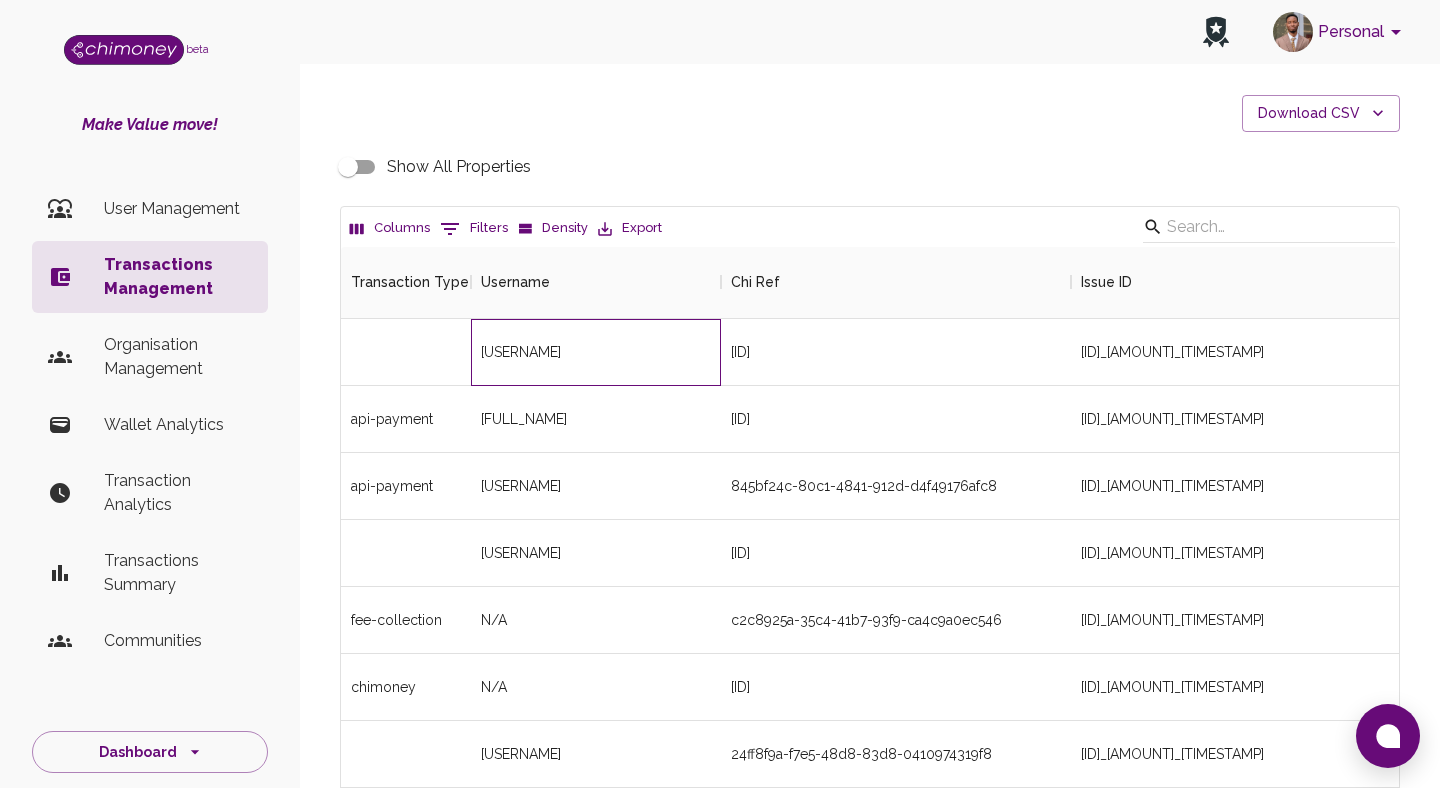 click on "[USERNAME]" at bounding box center (596, 352) 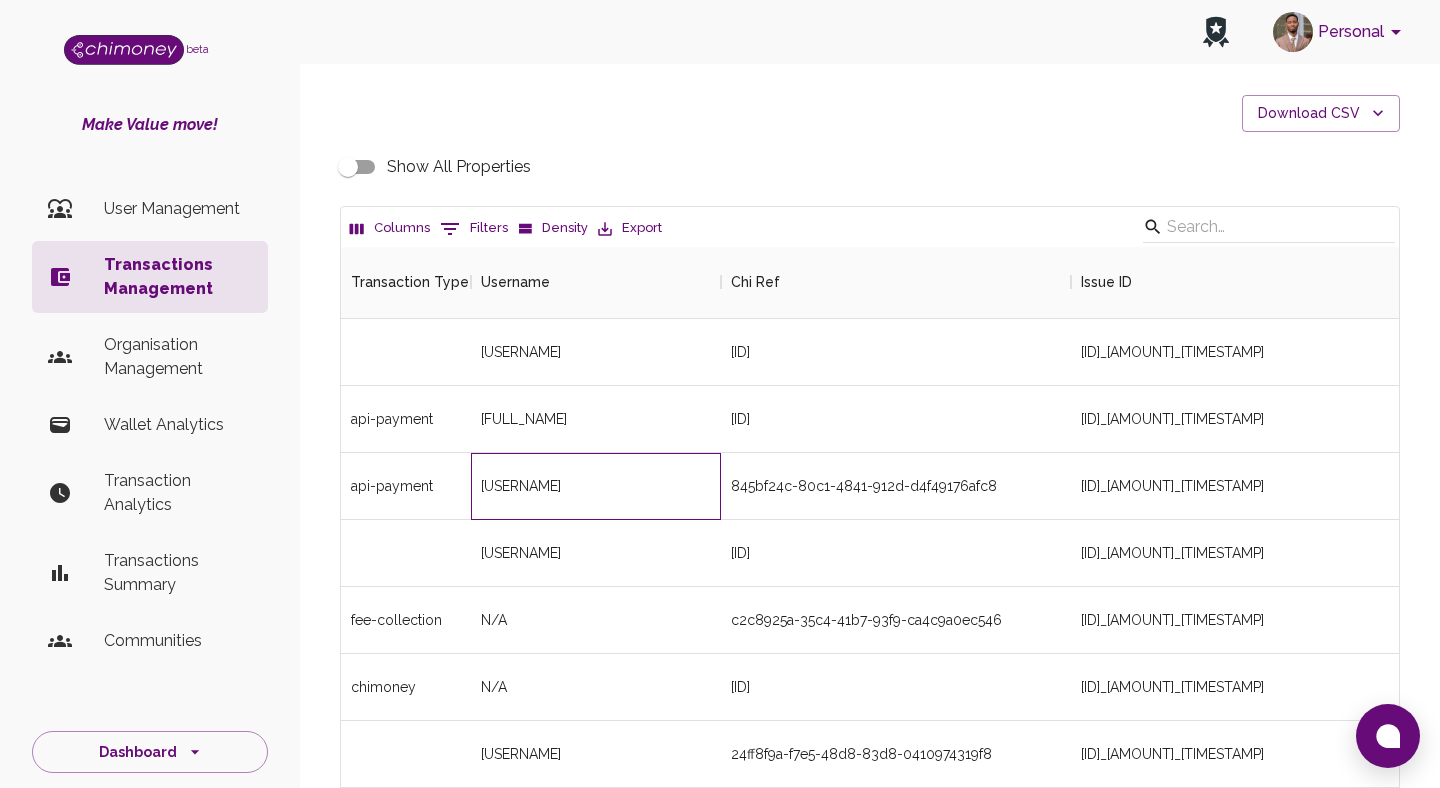 click on "[USERNAME]" at bounding box center (596, 486) 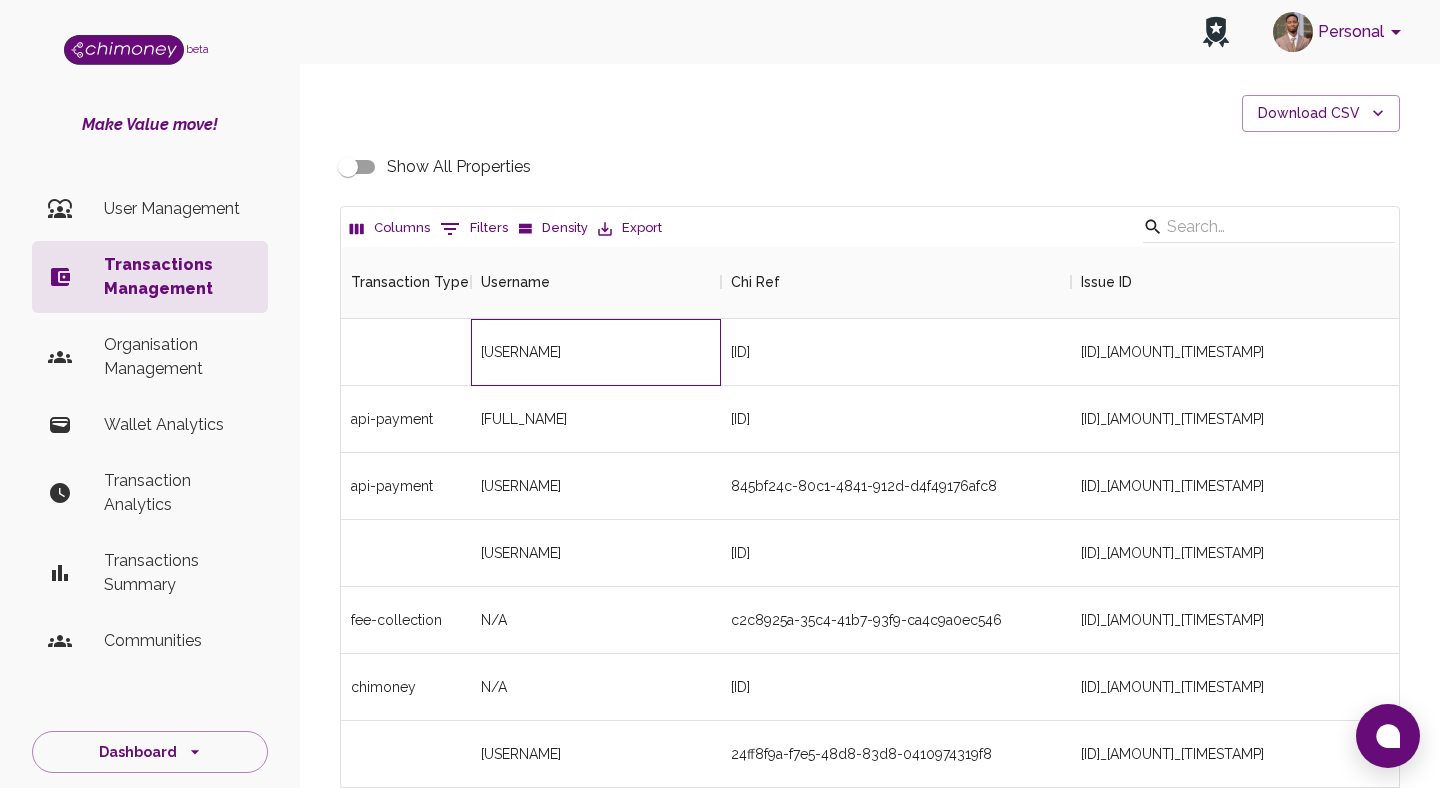 click on "[USERNAME]" at bounding box center (596, 352) 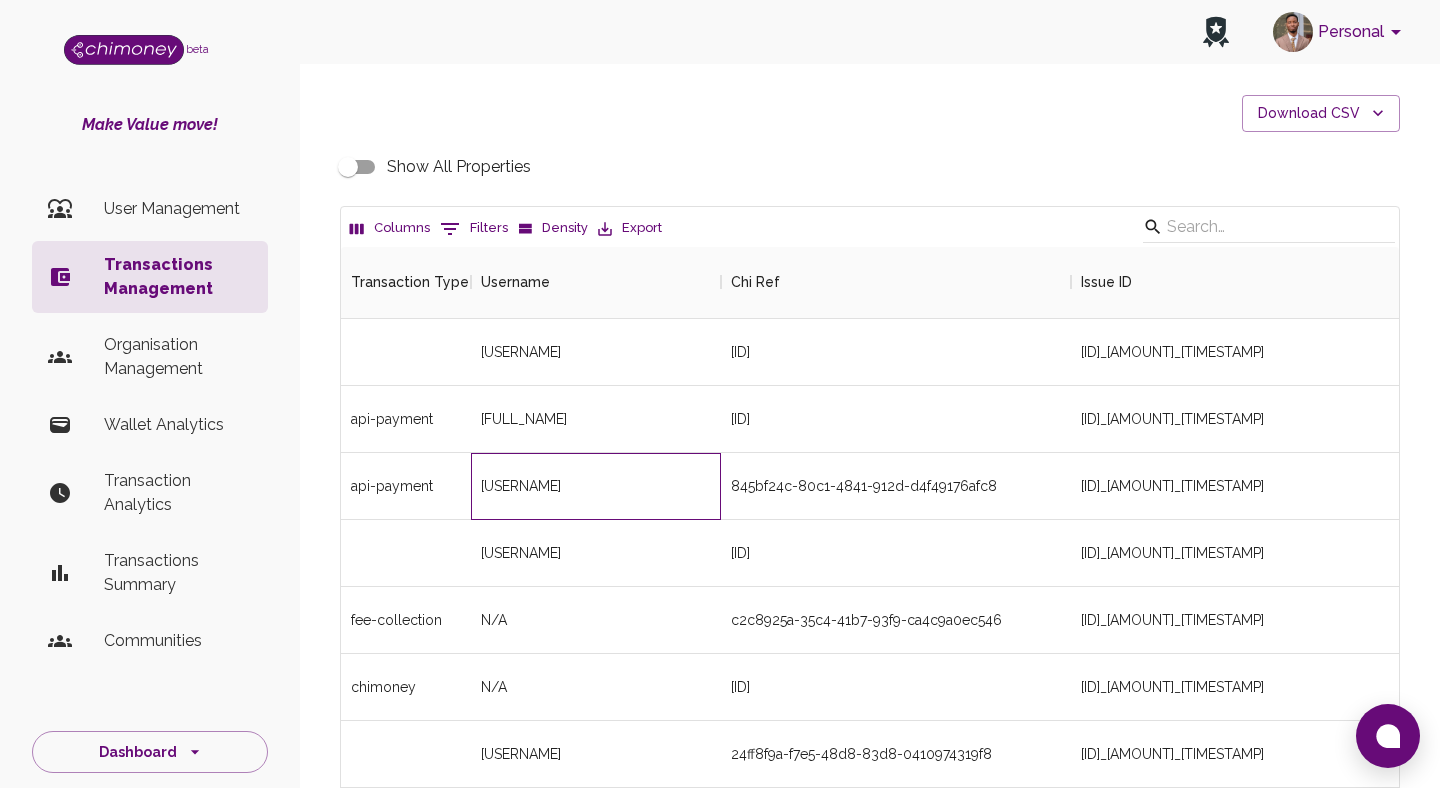 click on "[USERNAME]" at bounding box center [596, 486] 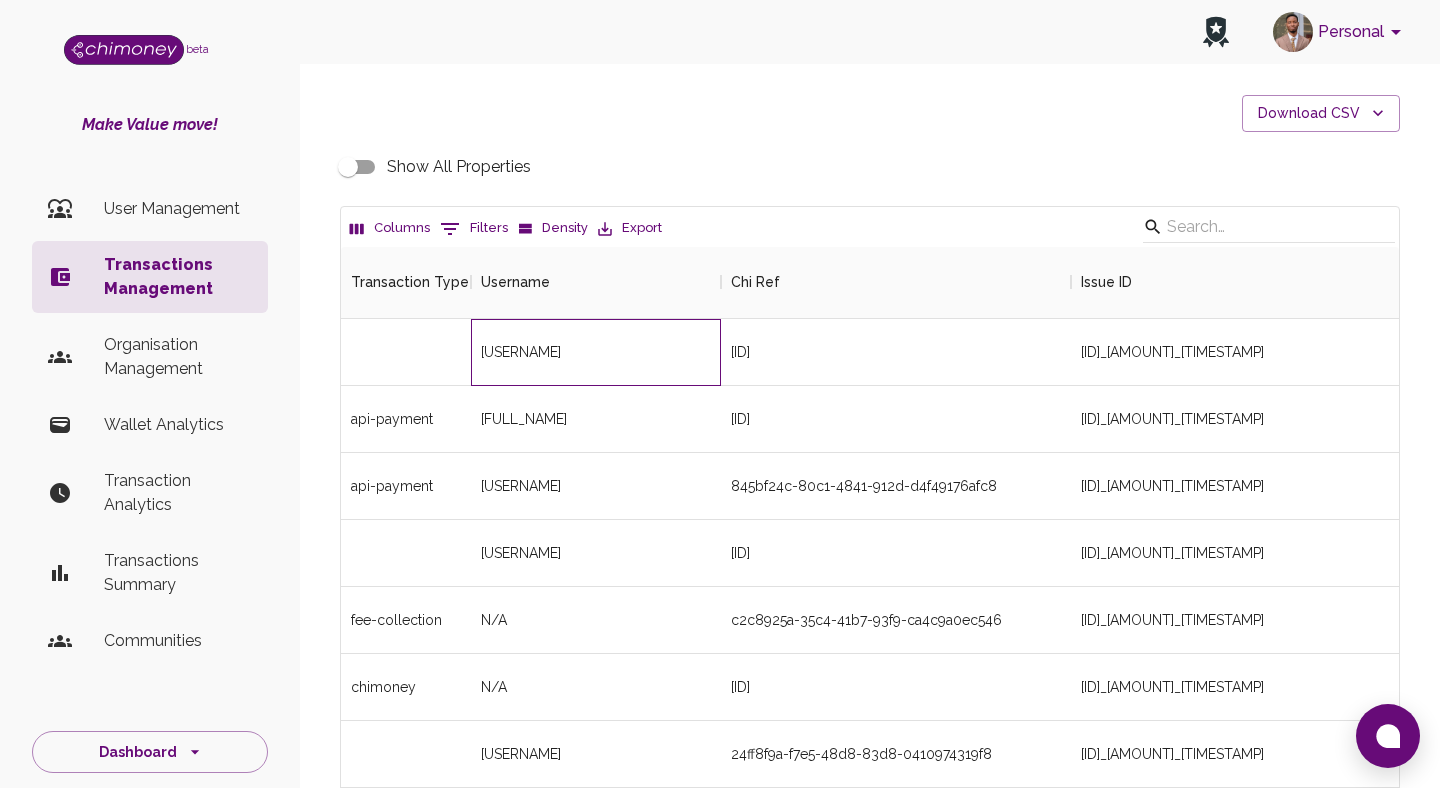 click on "[USERNAME]" at bounding box center [596, 352] 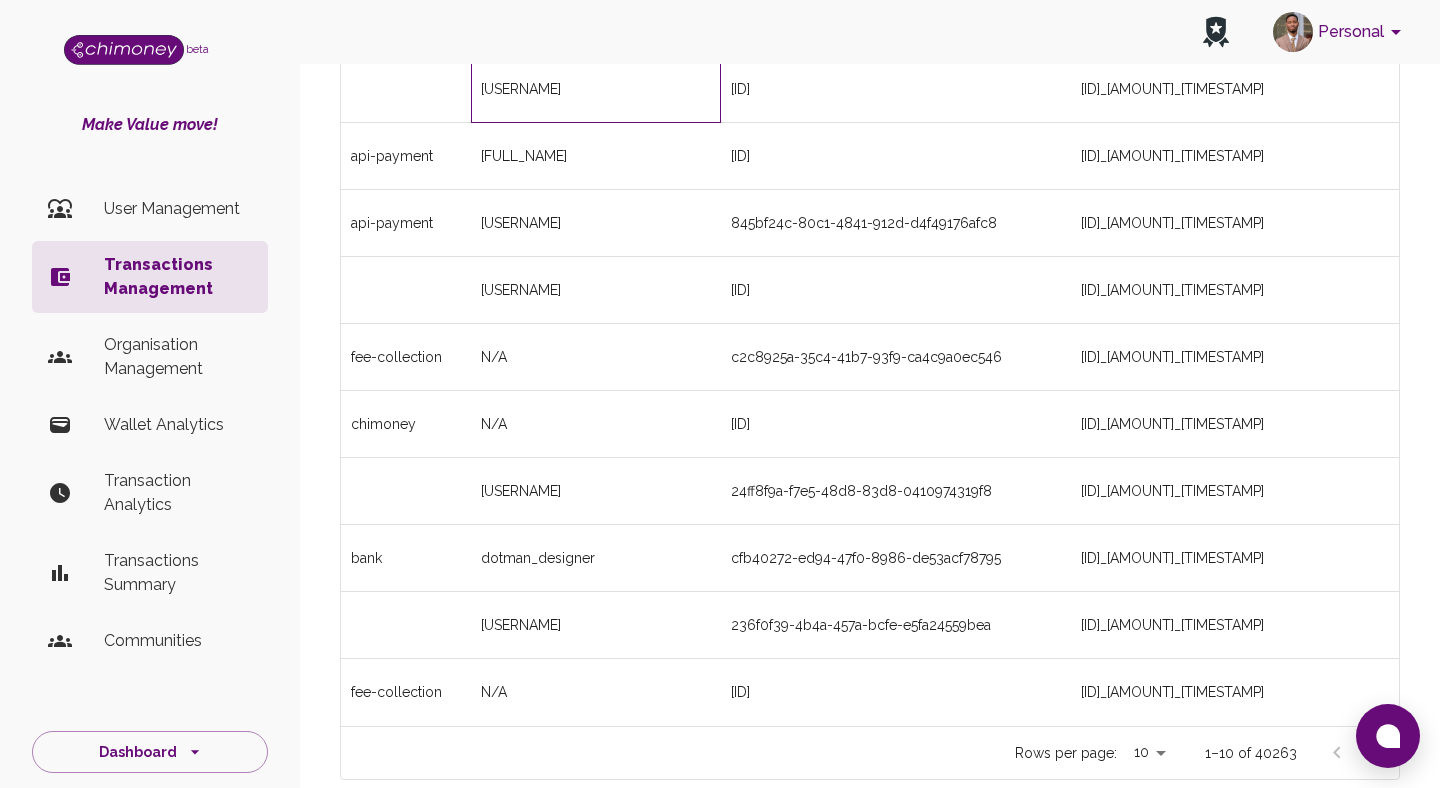scroll, scrollTop: 377, scrollLeft: 0, axis: vertical 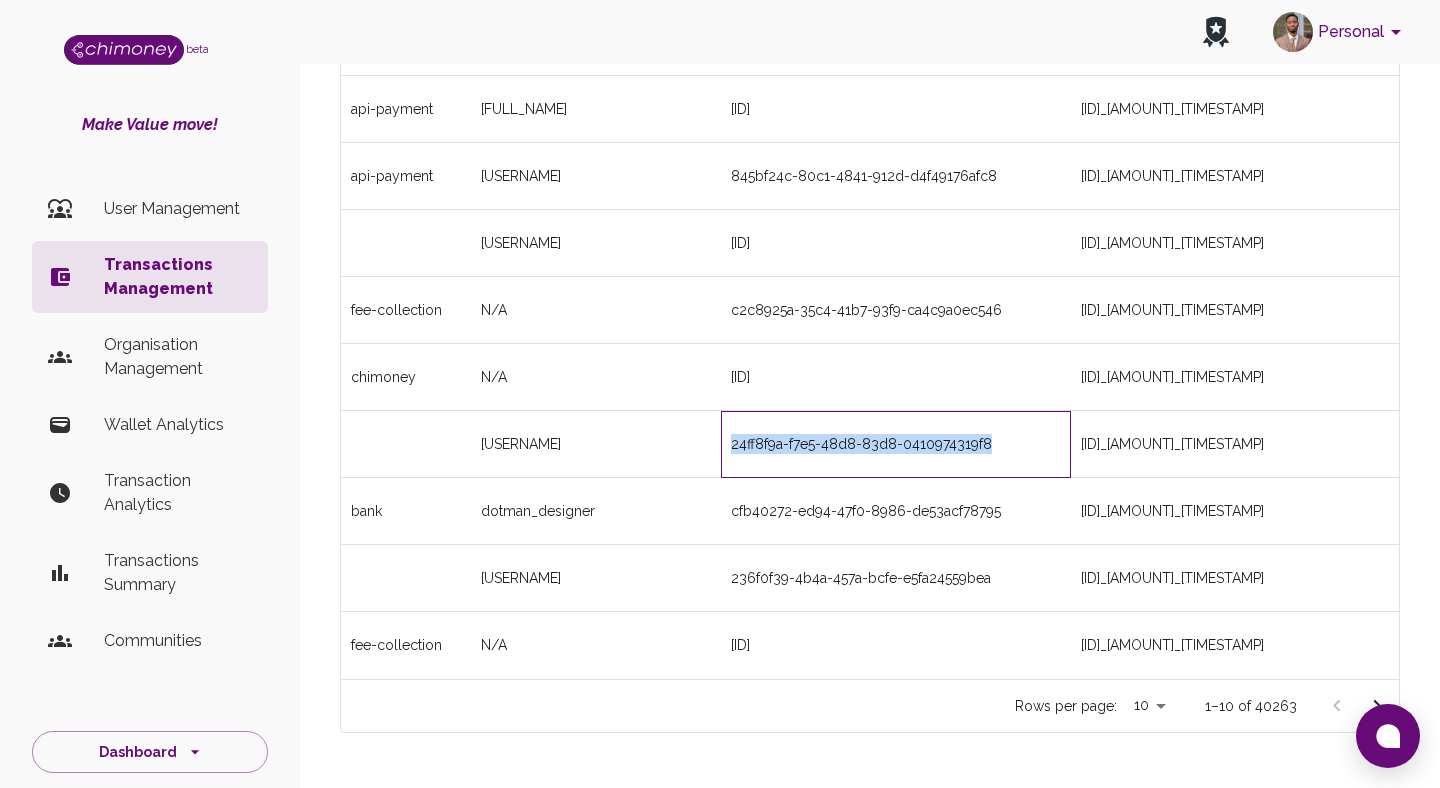 drag, startPoint x: 731, startPoint y: 447, endPoint x: 1037, endPoint y: 451, distance: 306.02615 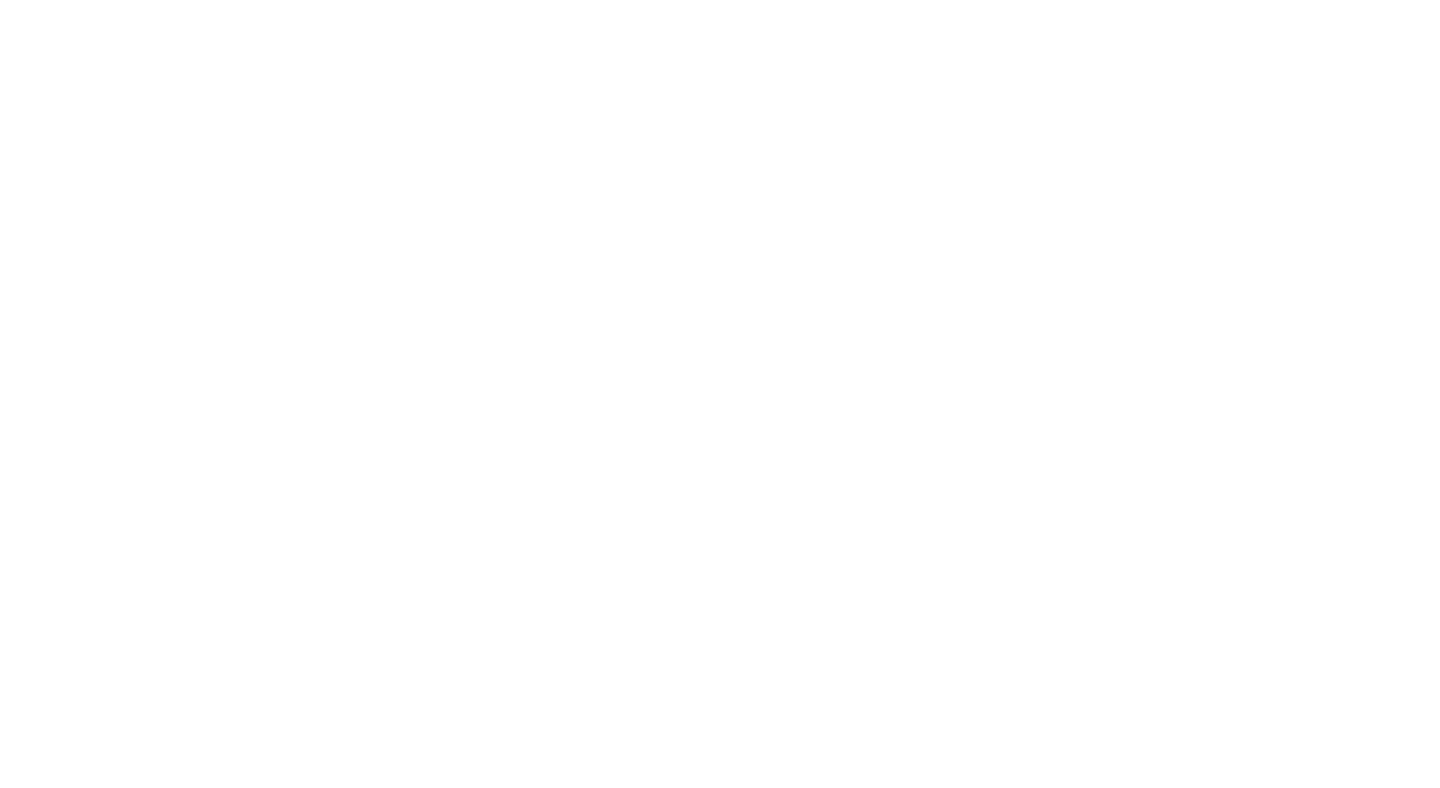 scroll, scrollTop: 0, scrollLeft: 0, axis: both 